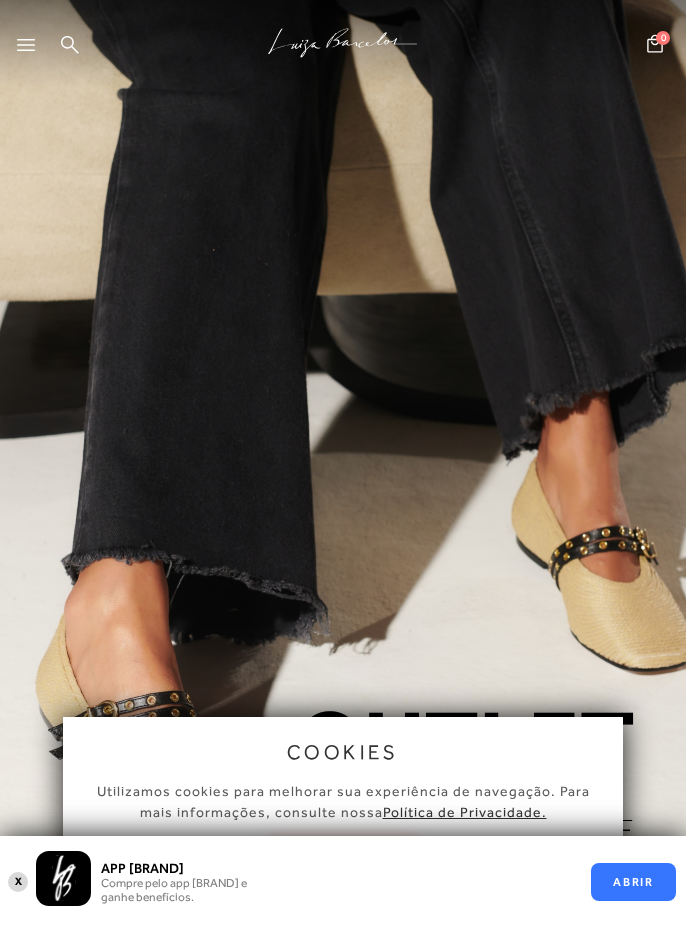 scroll, scrollTop: 0, scrollLeft: 0, axis: both 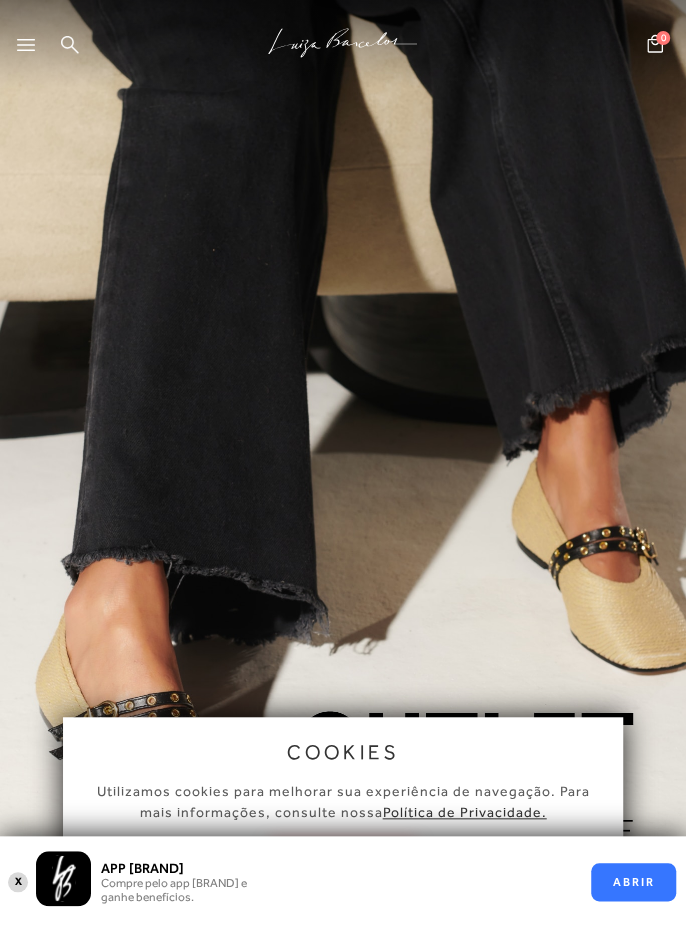 click on "ABRIR" at bounding box center [633, 882] 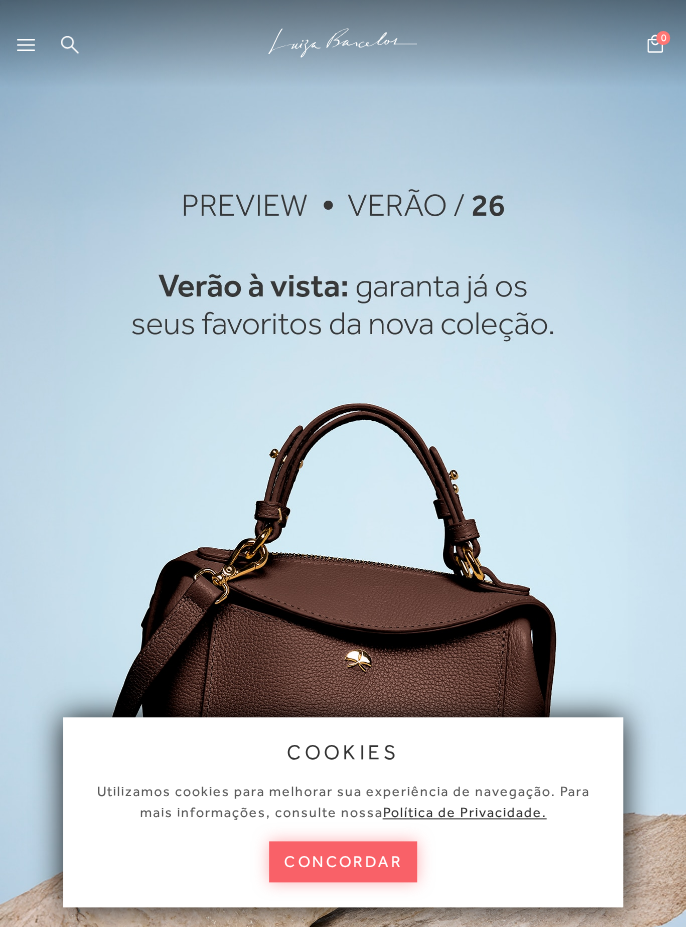 scroll, scrollTop: 0, scrollLeft: 0, axis: both 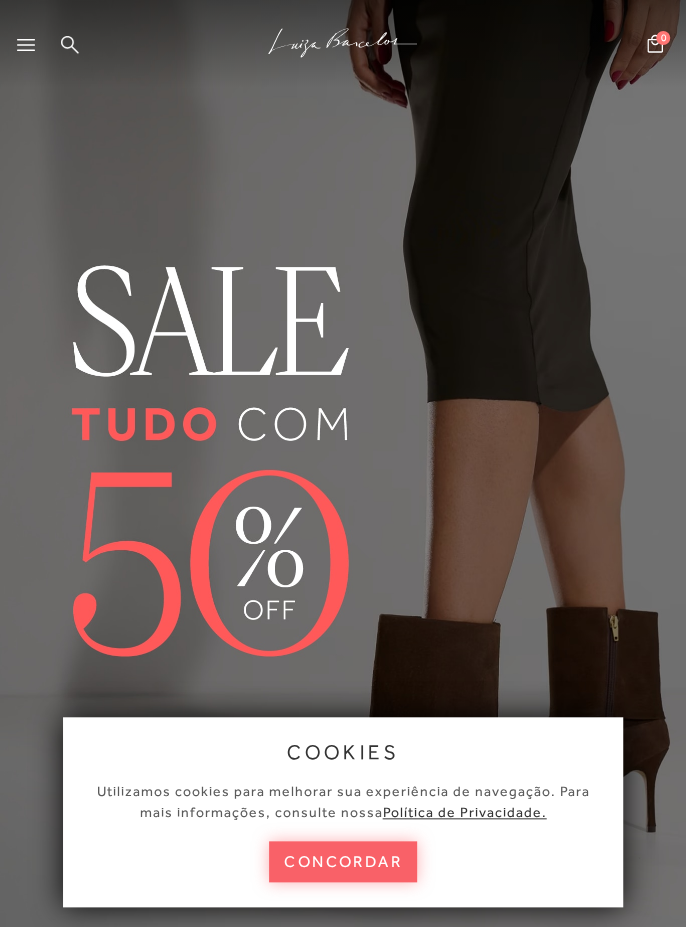 click on "concordar" at bounding box center [343, 861] 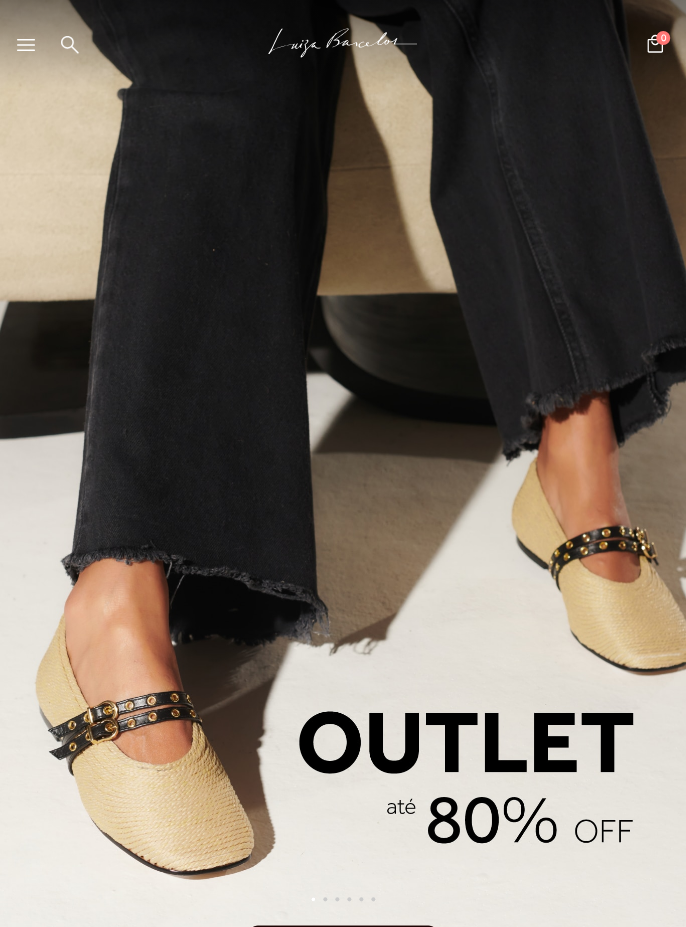click at bounding box center [343, 548] 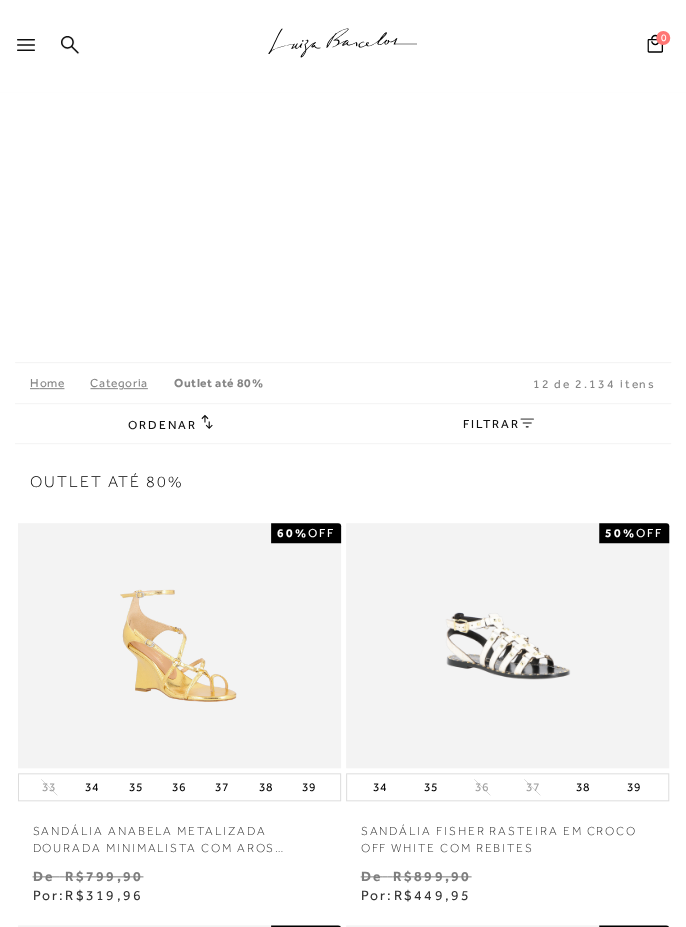 click on "FILTRAR" at bounding box center (498, 424) 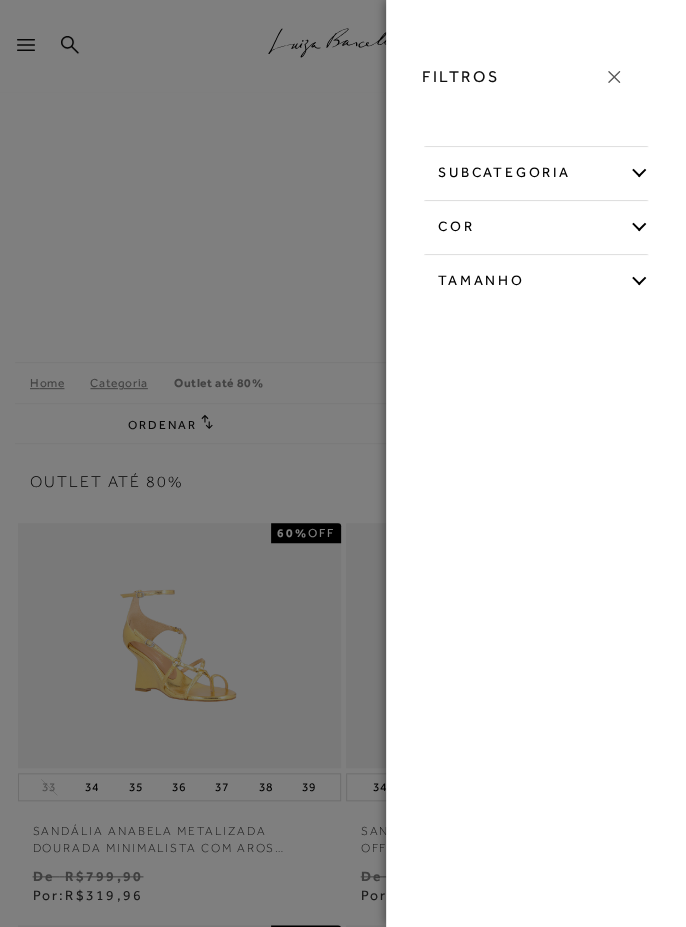 click on "subcategoria" at bounding box center [536, 169] 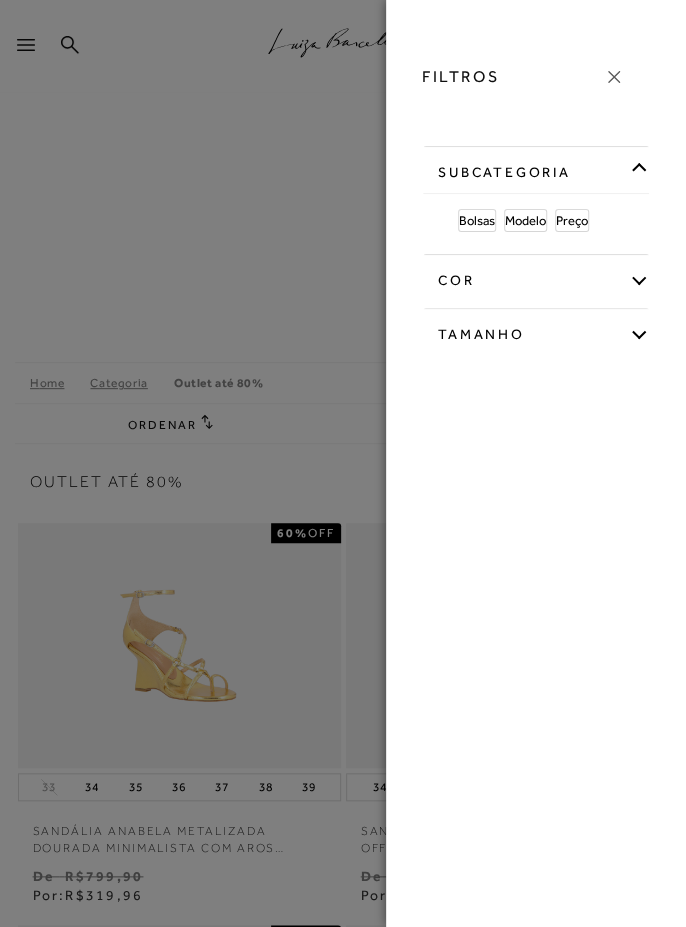 click on "Bolsas" at bounding box center [477, 220] 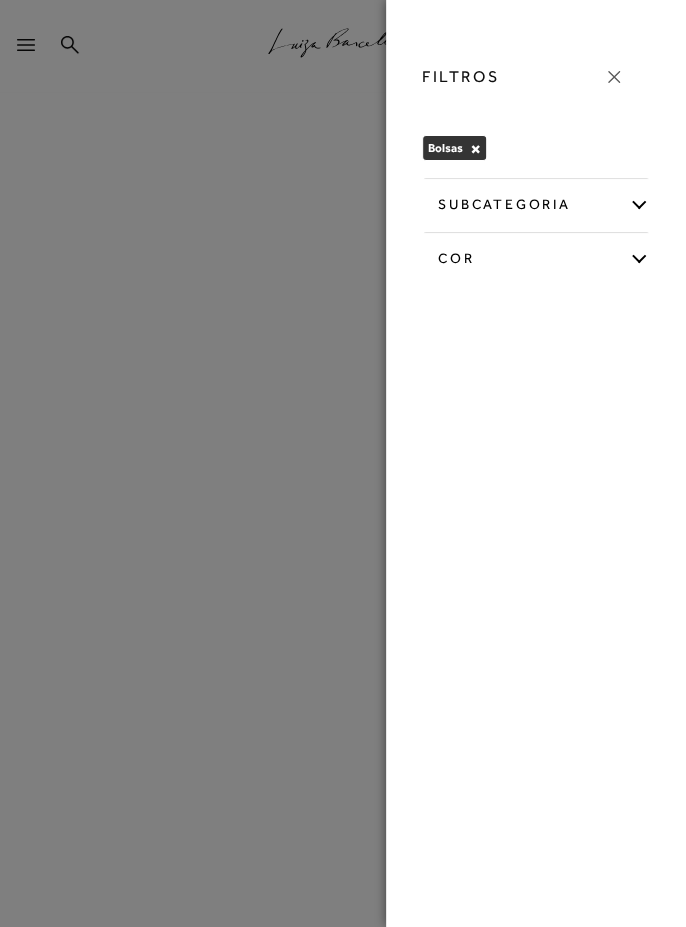 click at bounding box center (343, 463) 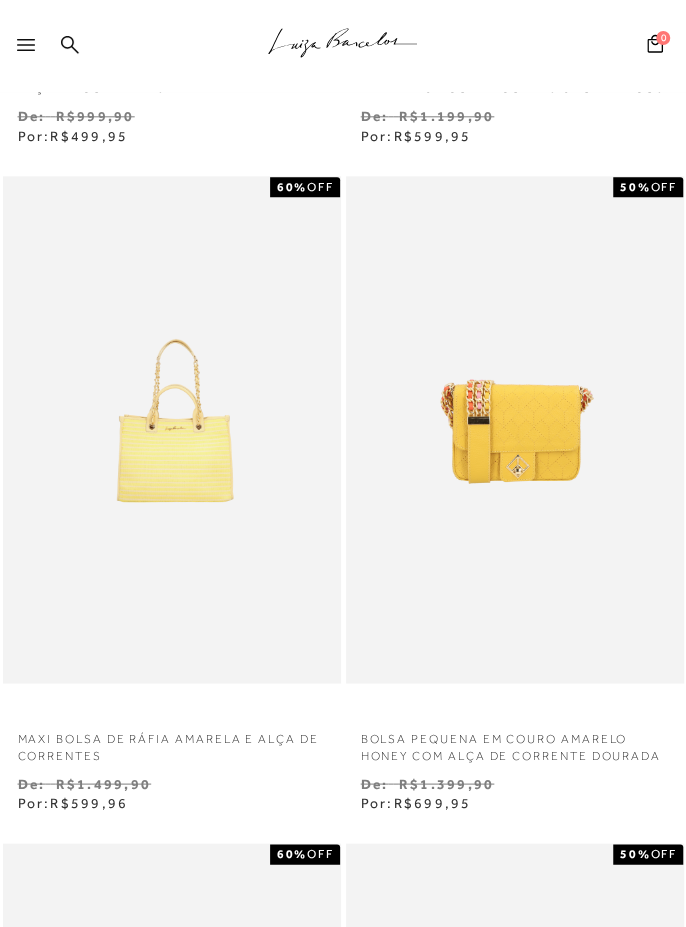 scroll, scrollTop: 668, scrollLeft: 0, axis: vertical 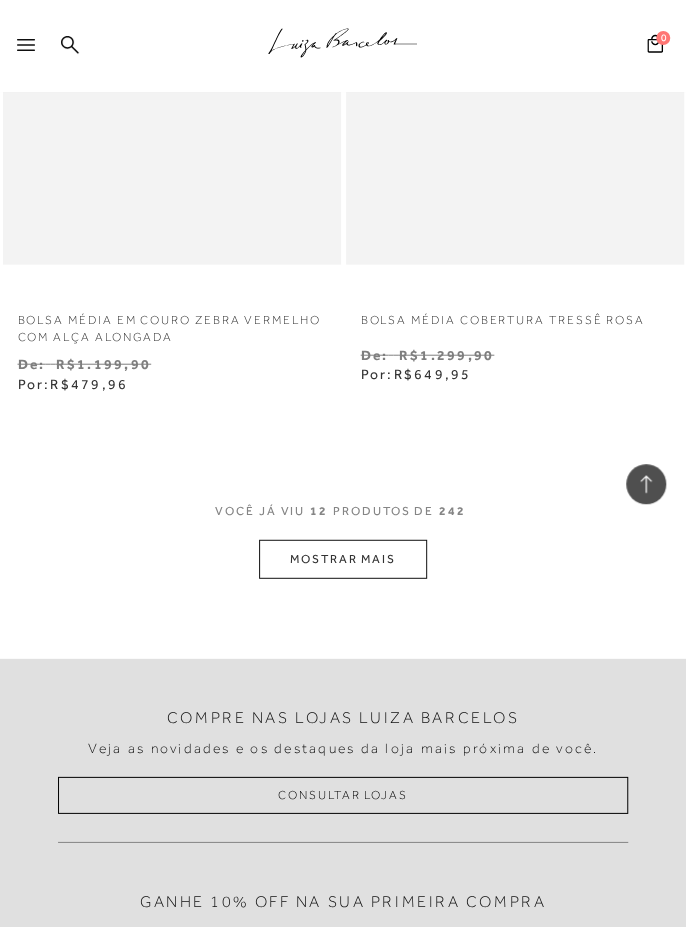 click on "MOSTRAR MAIS" at bounding box center [343, 559] 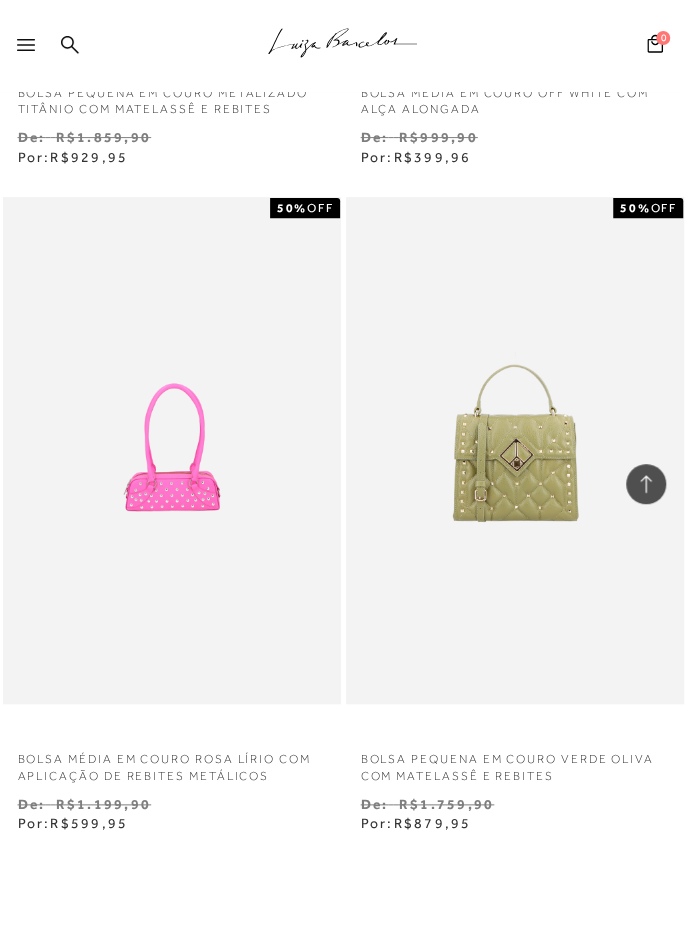 scroll, scrollTop: 7343, scrollLeft: 0, axis: vertical 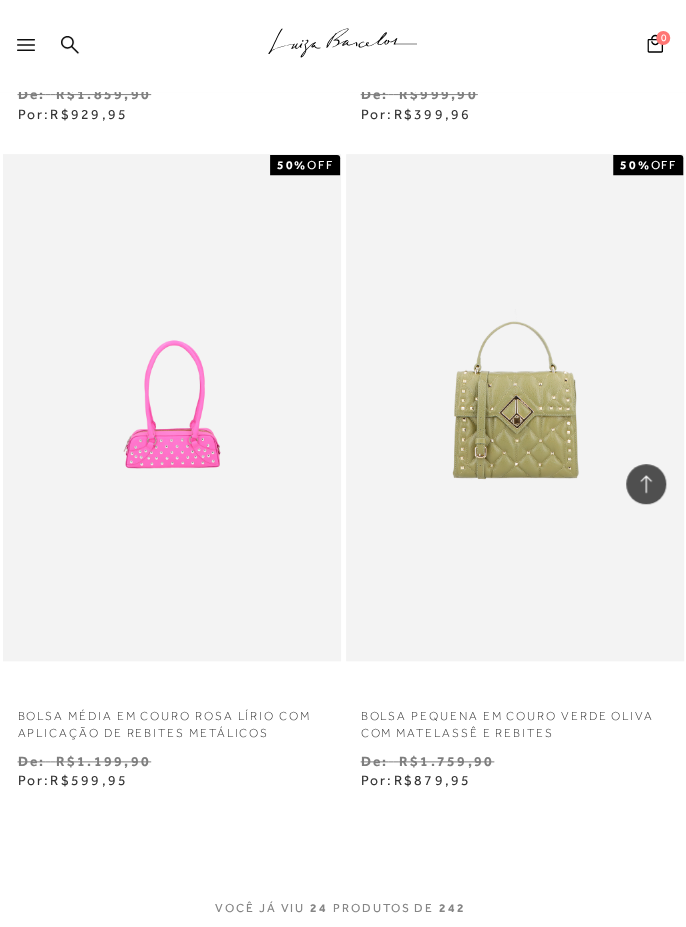 click on "MOSTRAR MAIS" at bounding box center [343, 955] 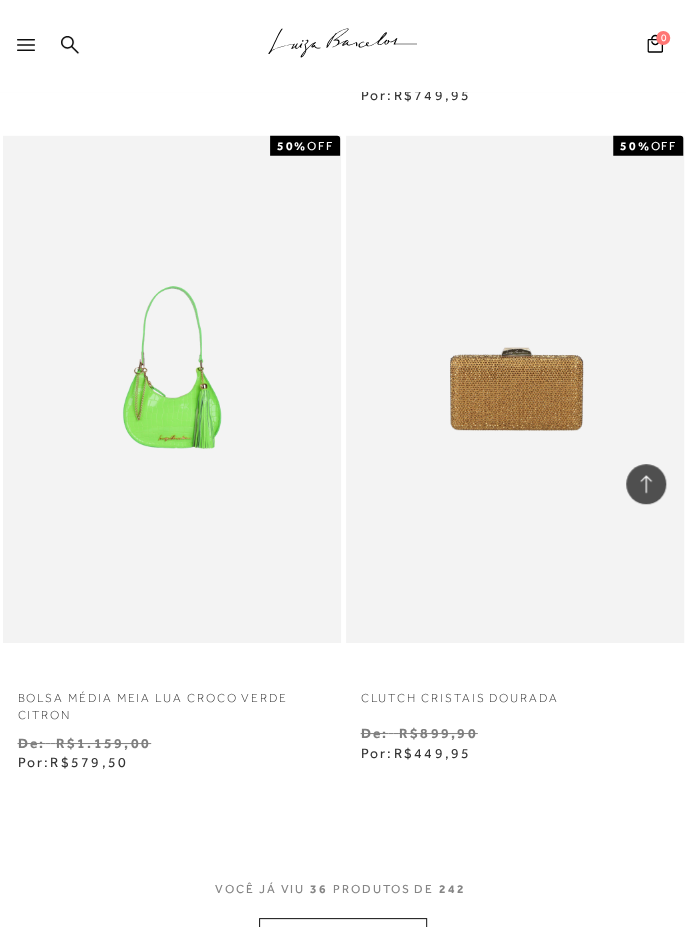 scroll, scrollTop: 11388, scrollLeft: 0, axis: vertical 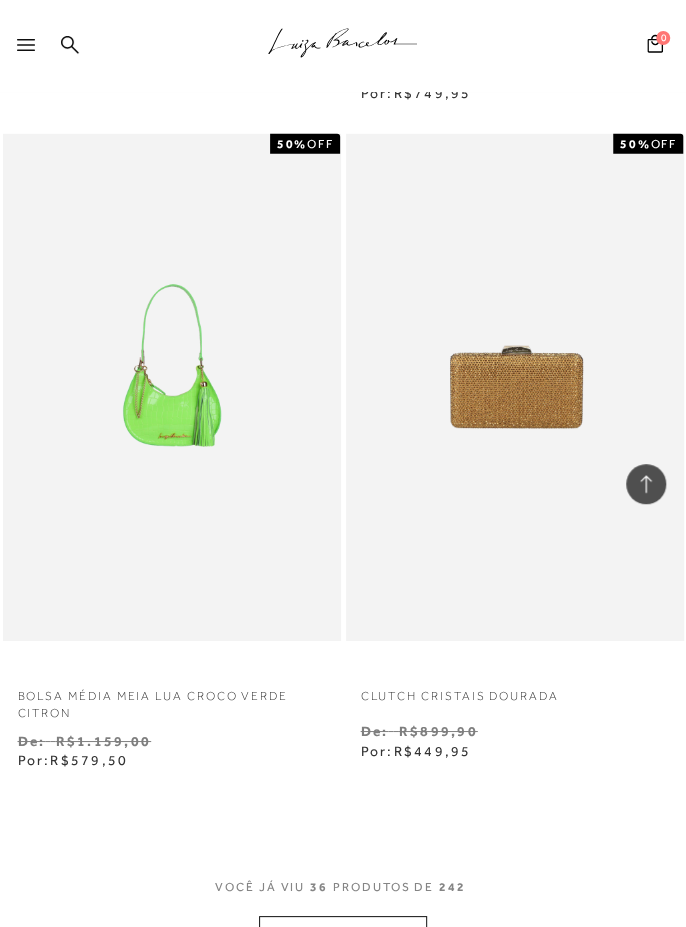click on "MOSTRAR MAIS" at bounding box center [343, 935] 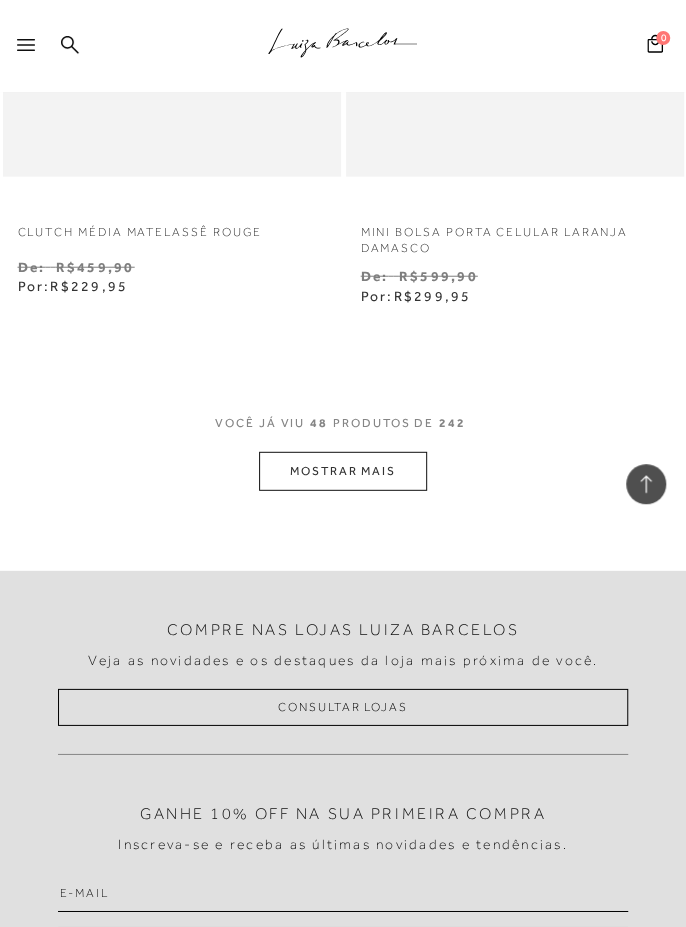 scroll, scrollTop: 15854, scrollLeft: 0, axis: vertical 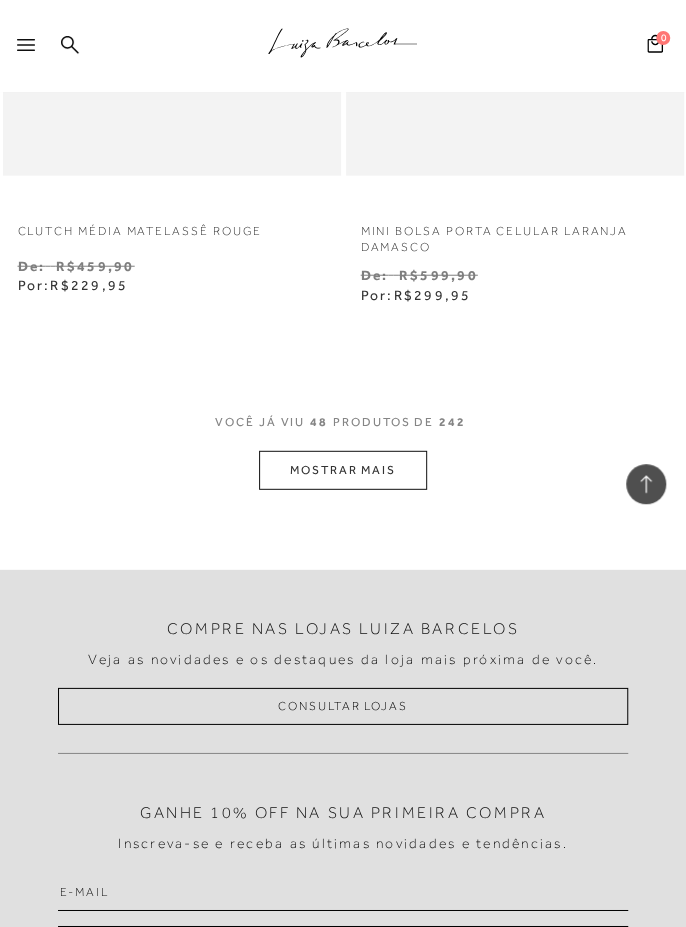 click on "MOSTRAR MAIS" at bounding box center (343, 470) 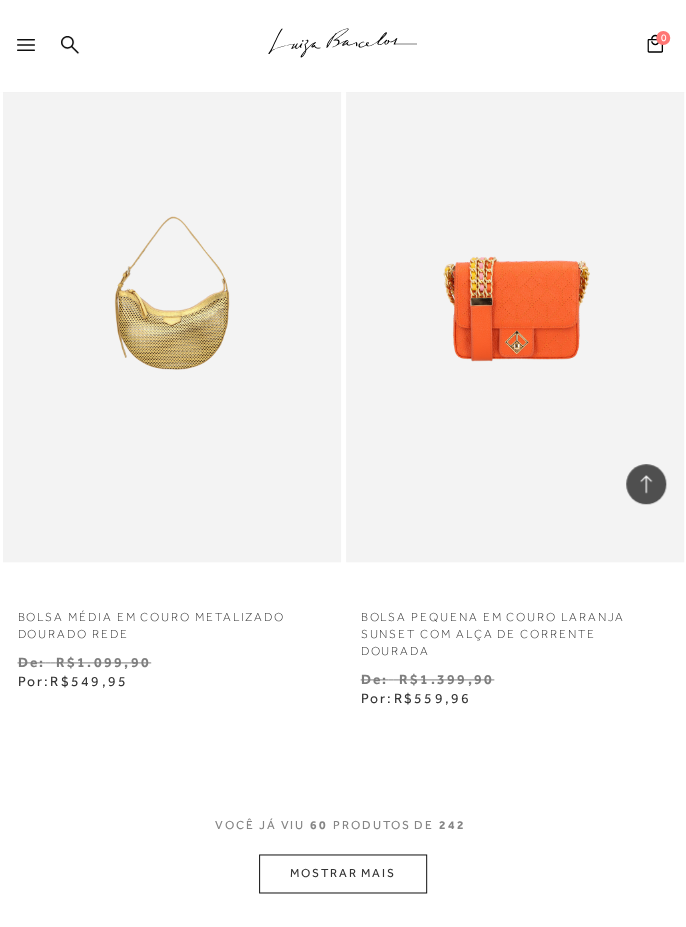 scroll, scrollTop: 19486, scrollLeft: 0, axis: vertical 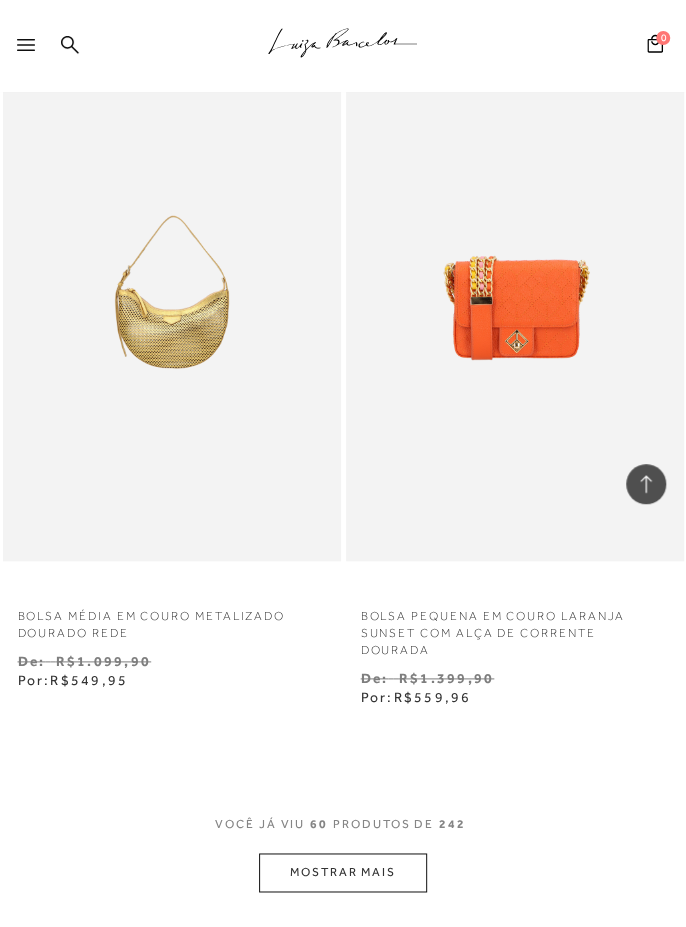 click on "MOSTRAR MAIS" at bounding box center [343, 872] 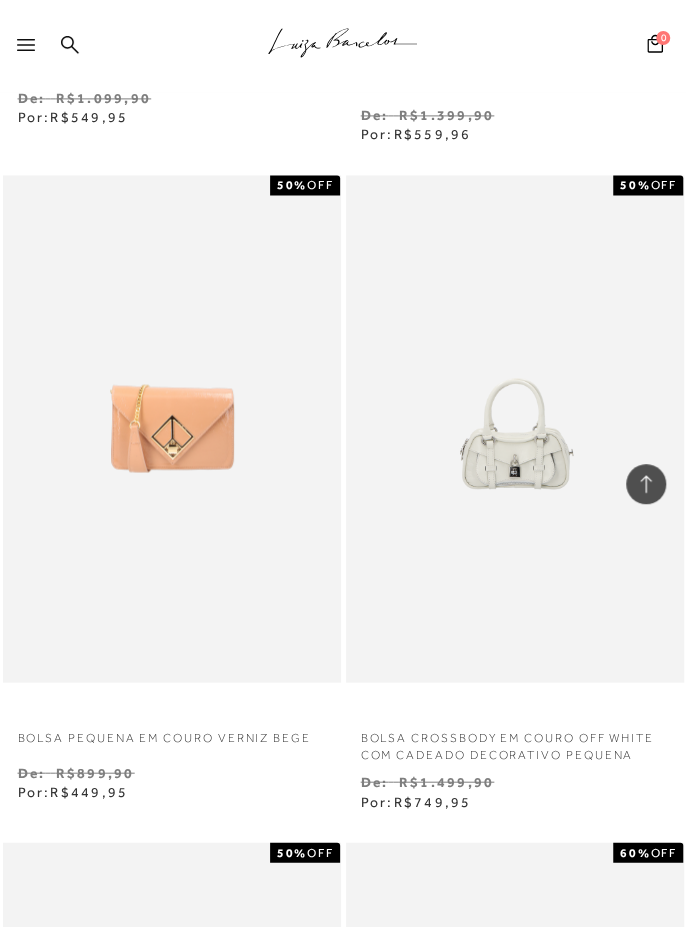 scroll, scrollTop: 20050, scrollLeft: 0, axis: vertical 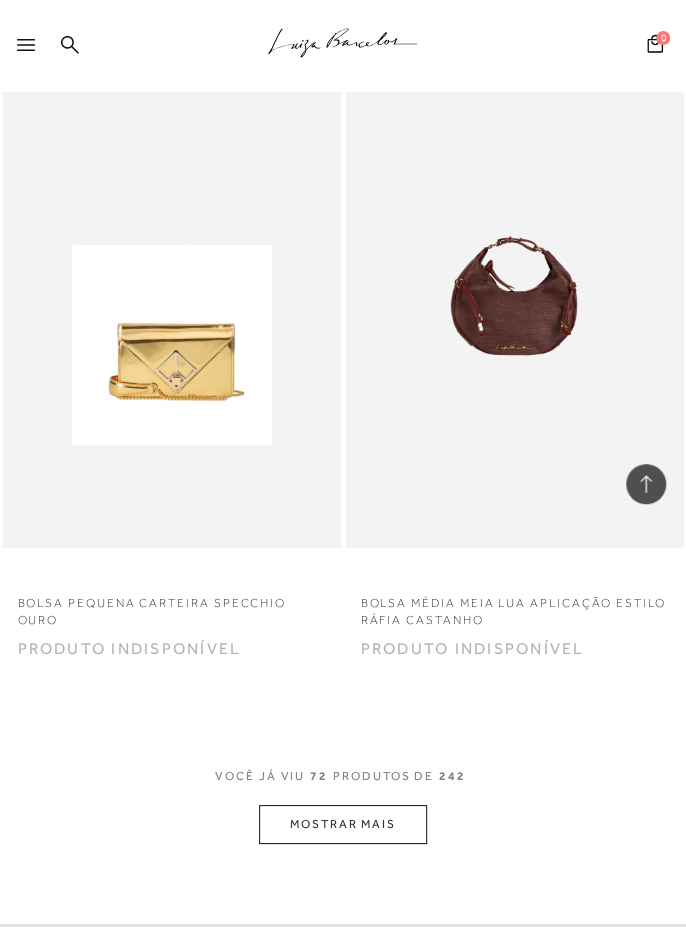 click on "MOSTRAR MAIS" at bounding box center (343, 824) 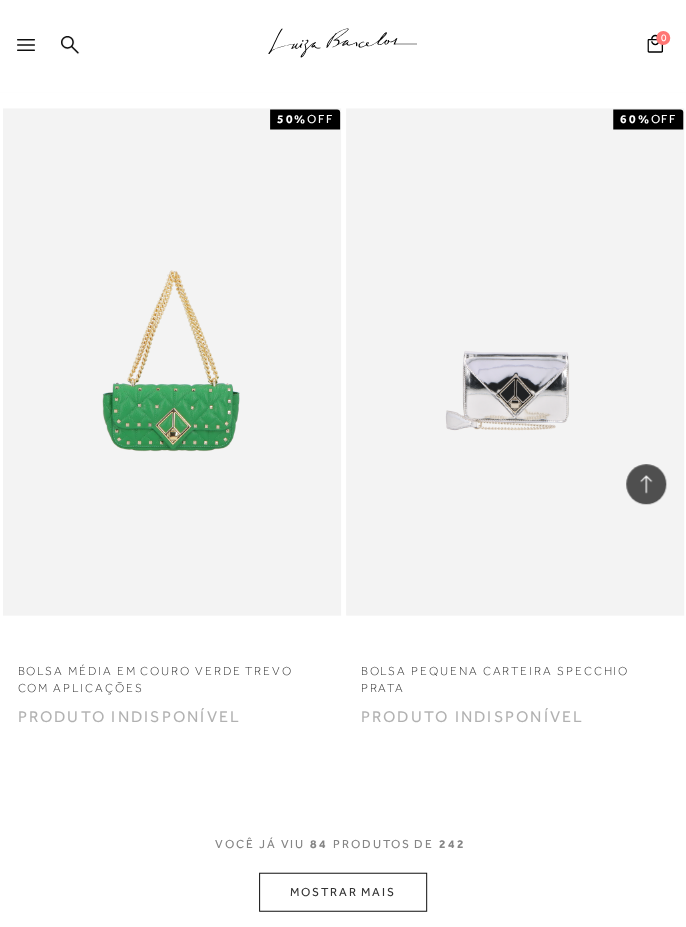 scroll, scrollTop: 27270, scrollLeft: 0, axis: vertical 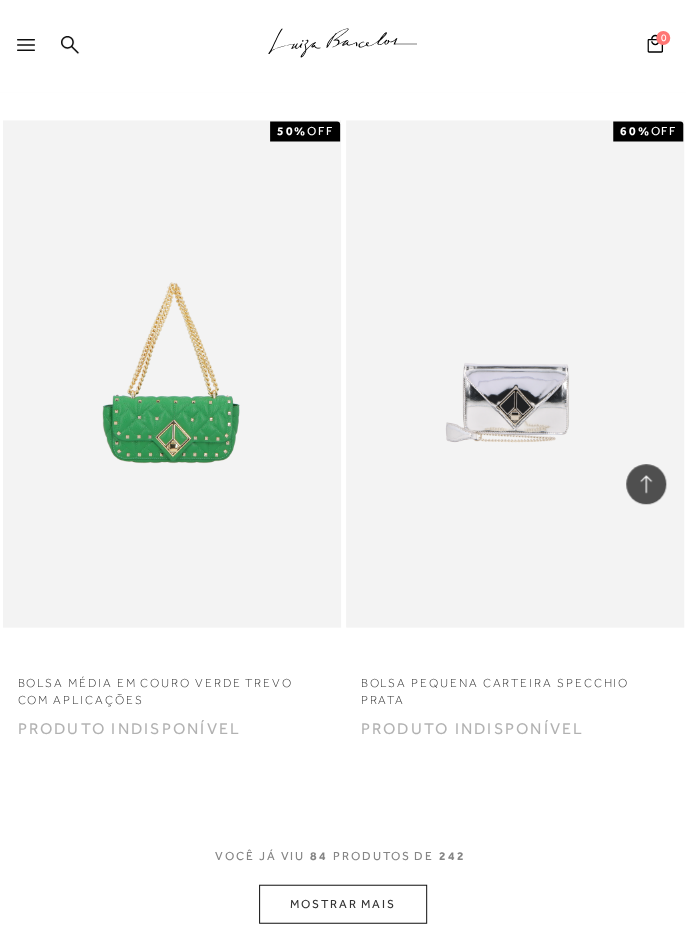 click on "MOSTRAR MAIS" at bounding box center (343, 903) 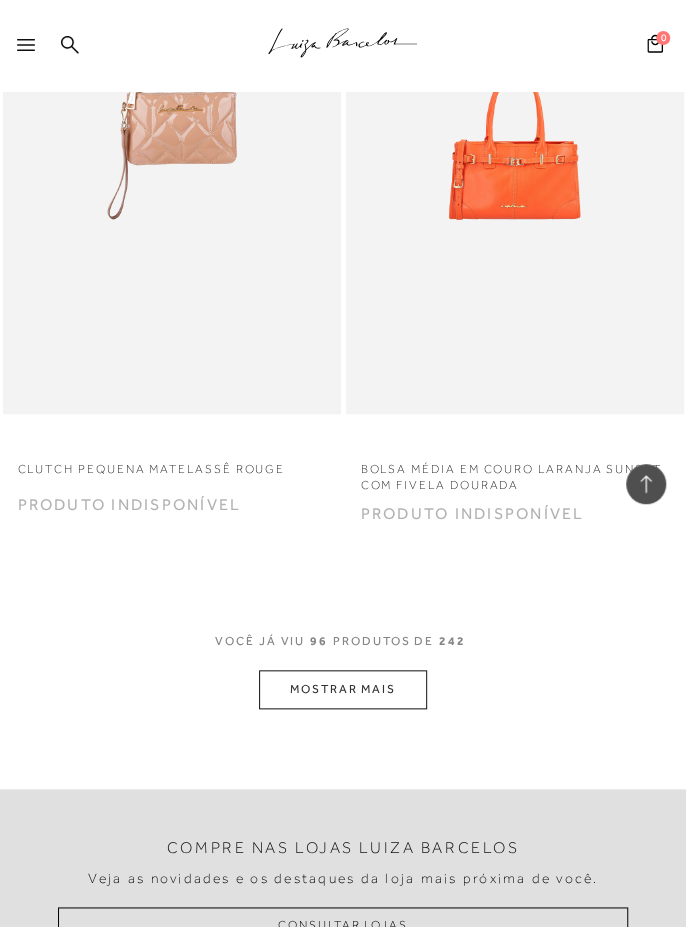 click 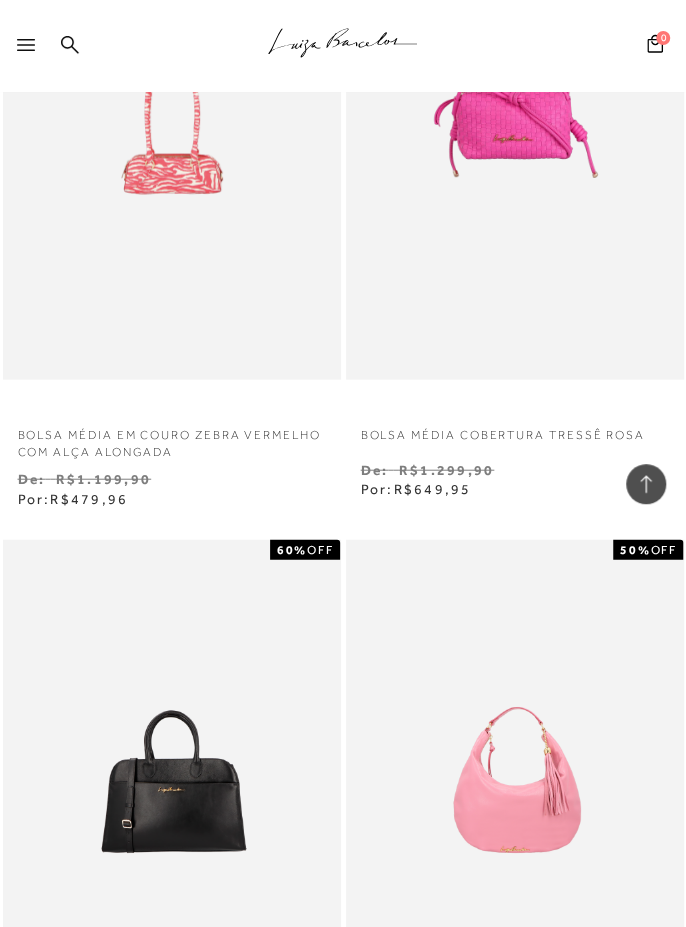 scroll, scrollTop: 0, scrollLeft: 0, axis: both 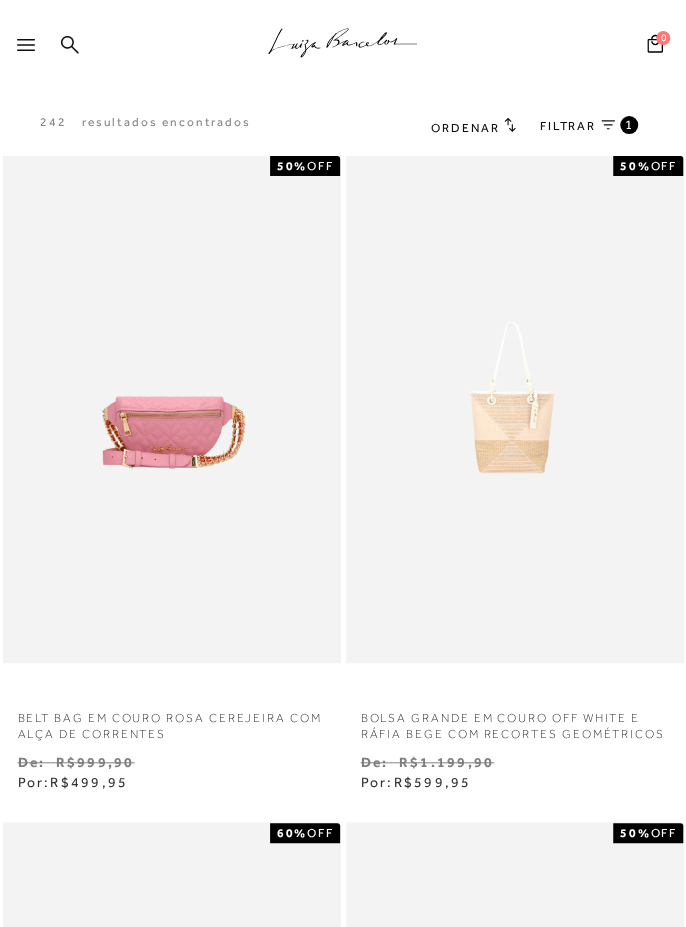 click 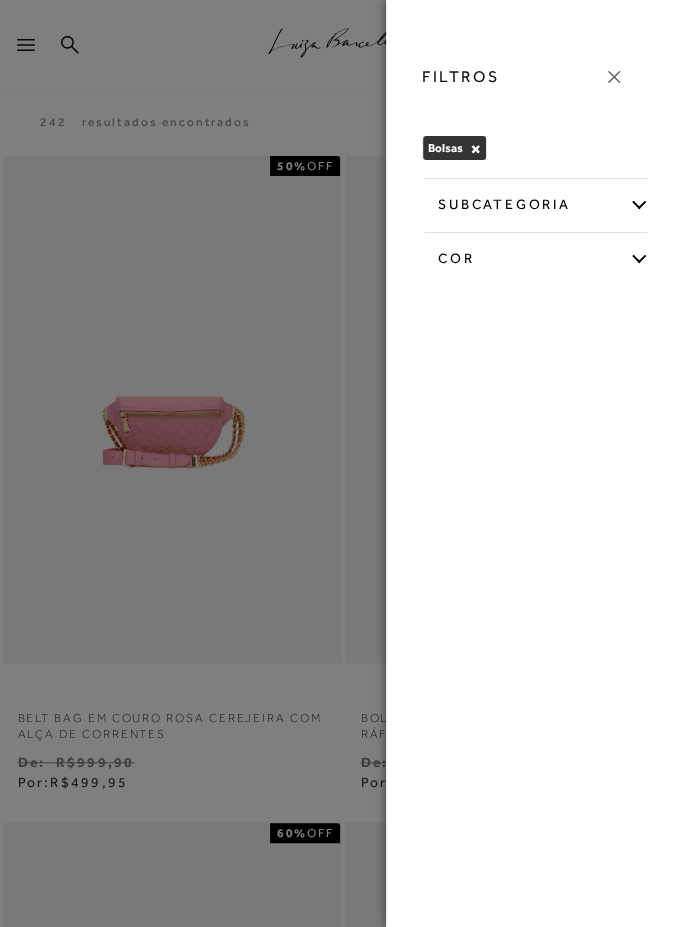 click on "×" at bounding box center [475, 149] 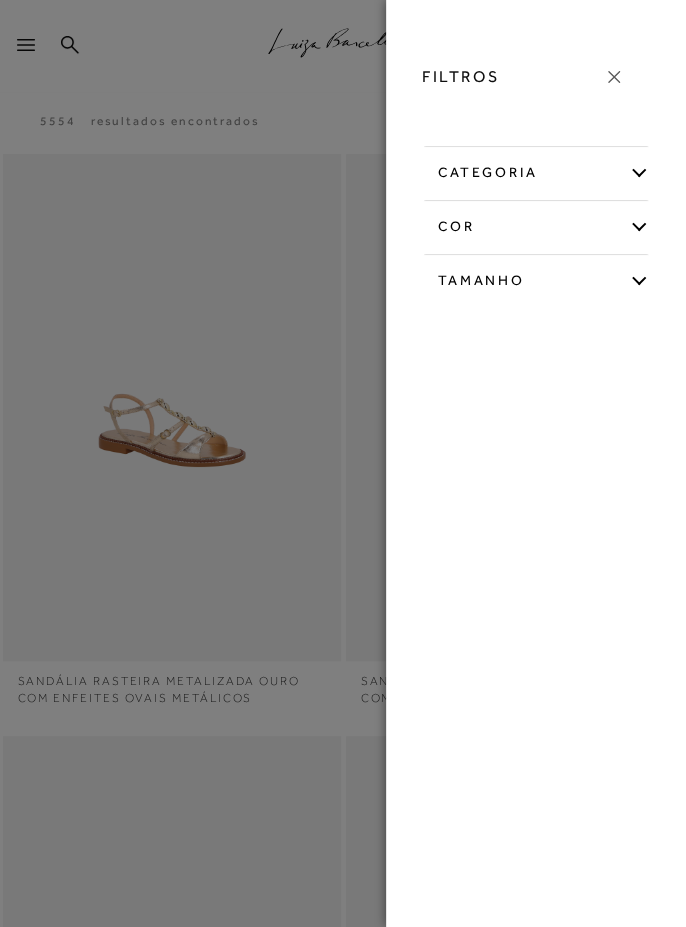 scroll, scrollTop: 0, scrollLeft: 0, axis: both 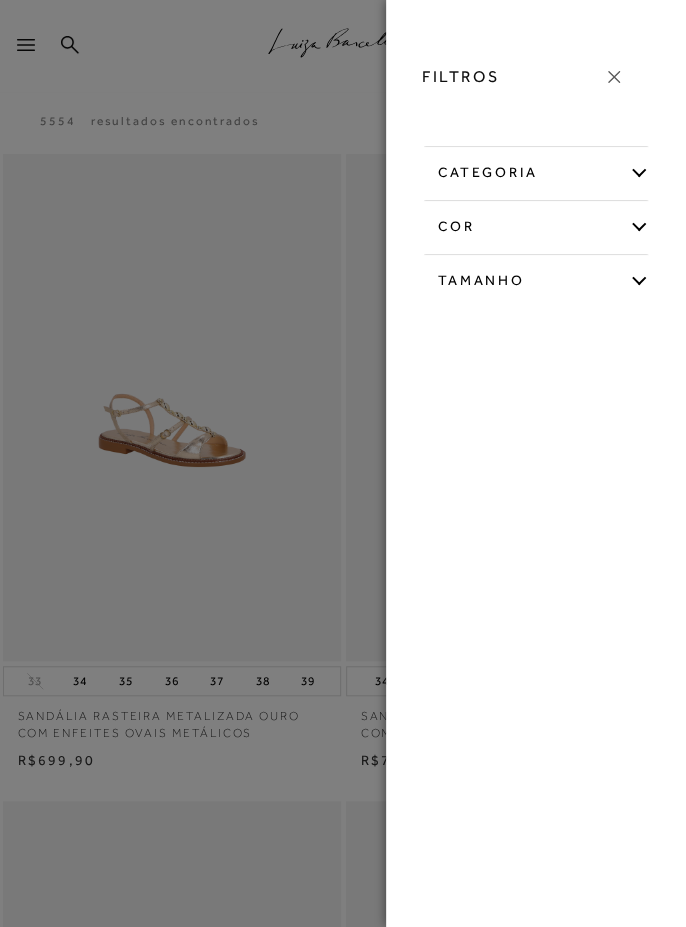 click on "categoria" at bounding box center [536, 169] 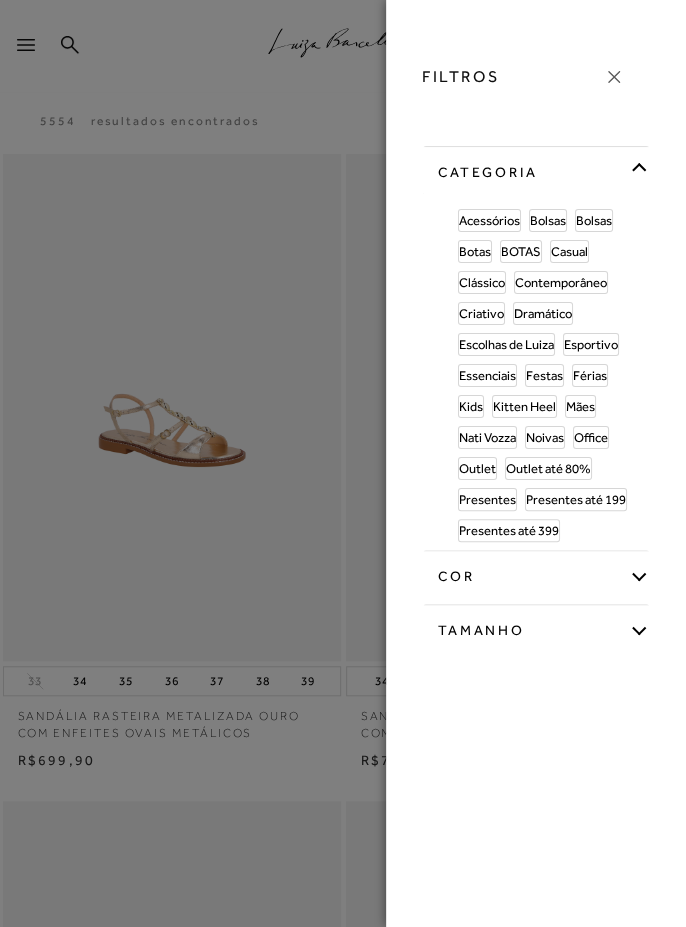 click on "categoria" at bounding box center (536, 169) 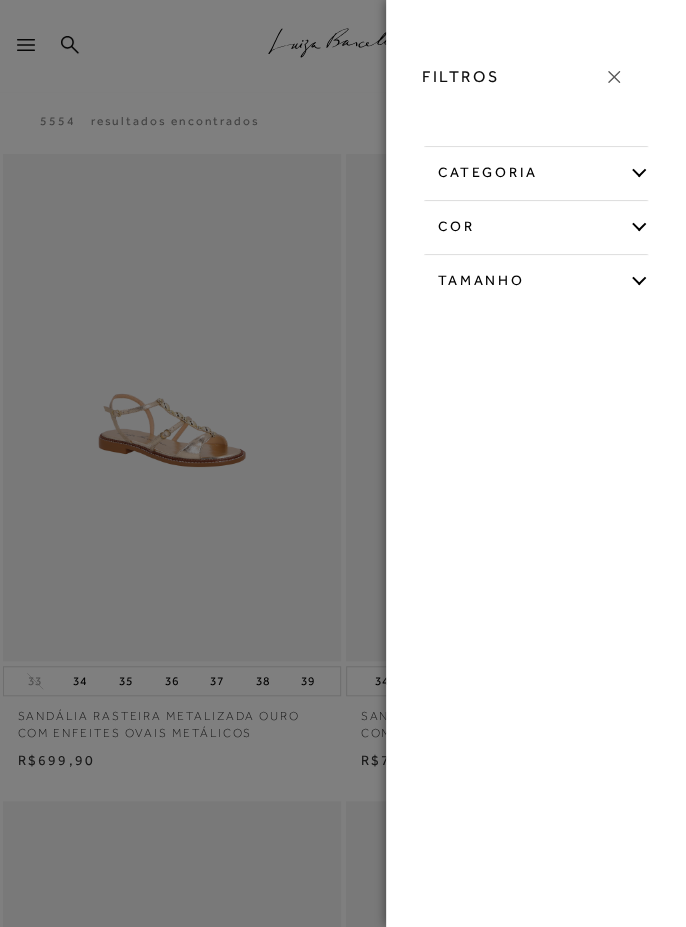 click on "Tamanho" at bounding box center [536, 277] 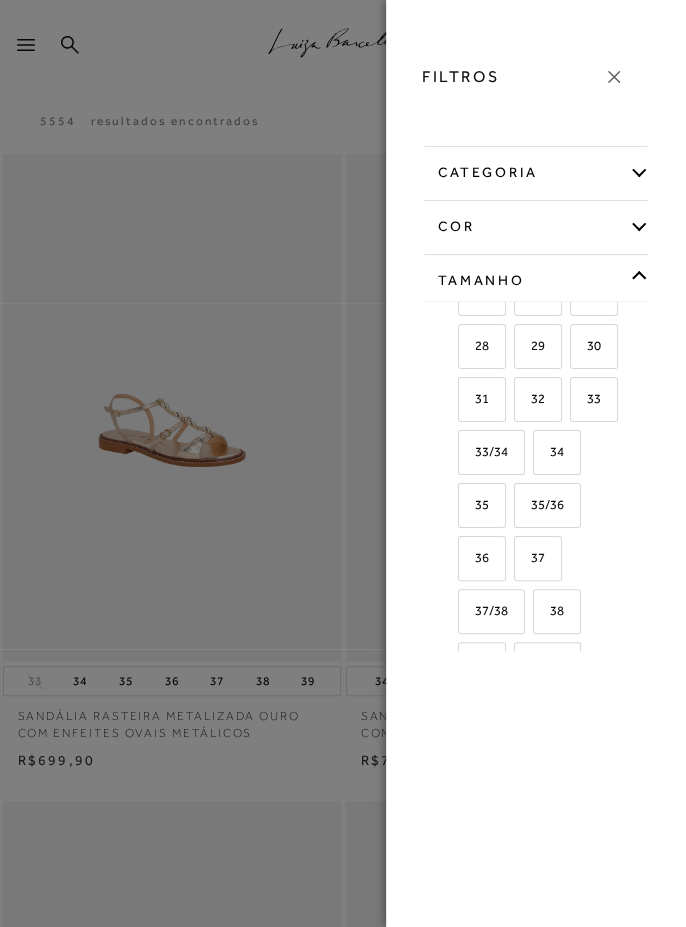 scroll, scrollTop: 57, scrollLeft: 0, axis: vertical 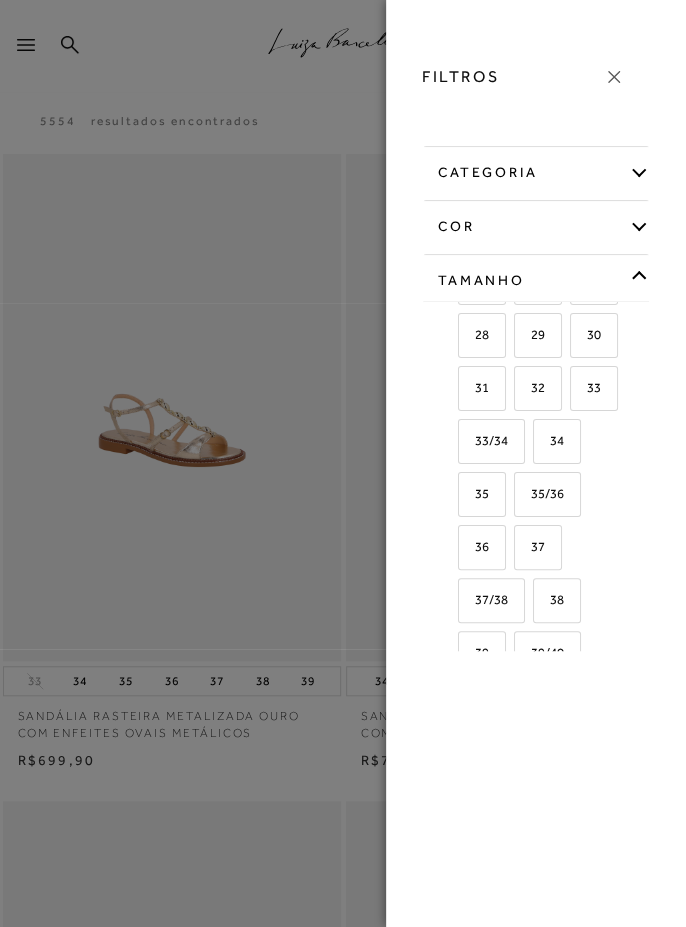 click on "38" at bounding box center [549, 599] 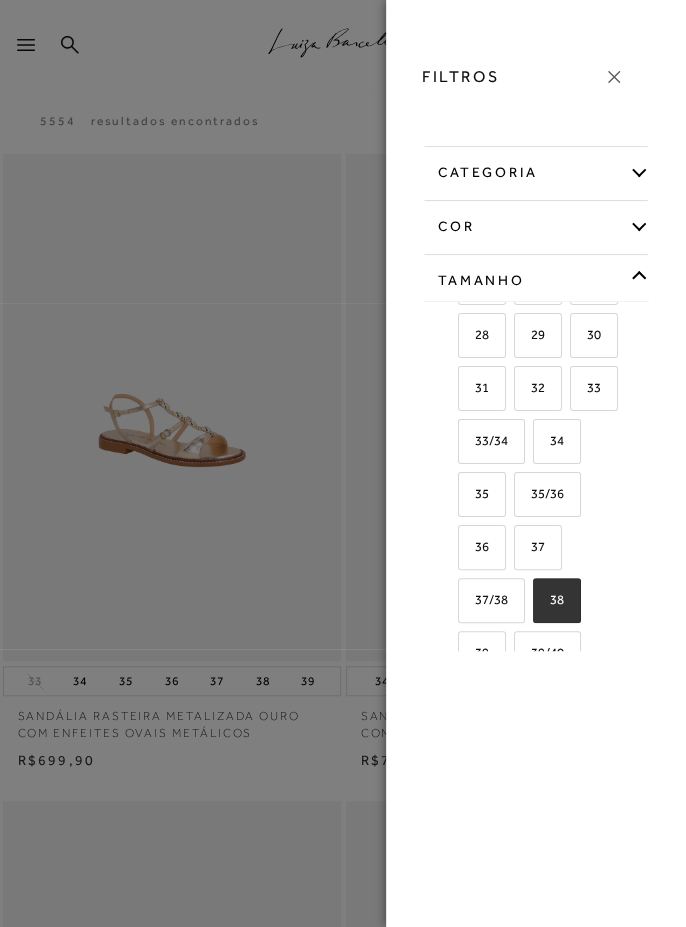 checkbox on "true" 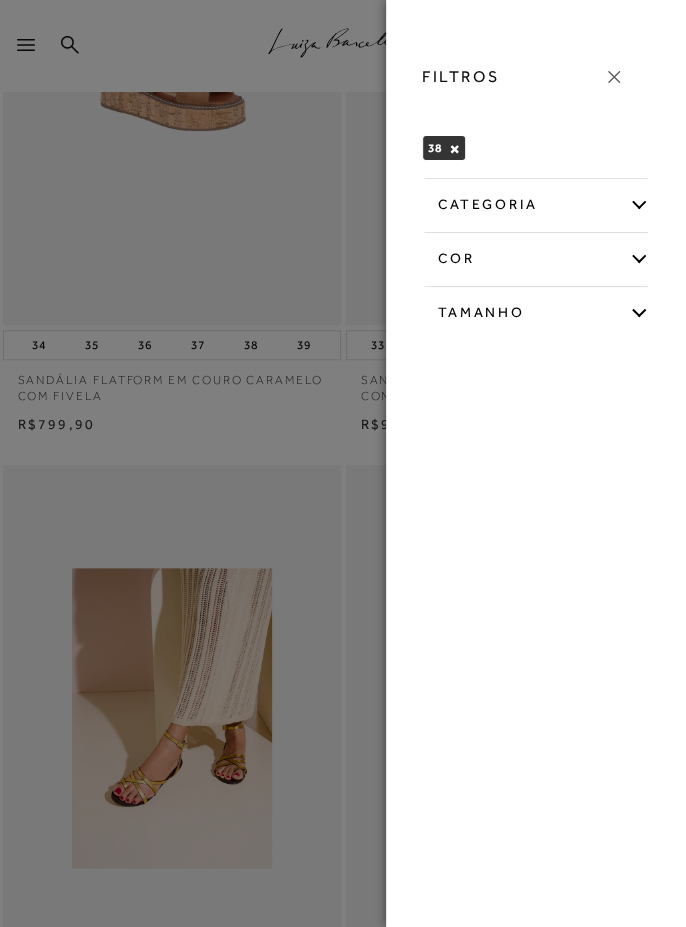 scroll, scrollTop: 344, scrollLeft: 0, axis: vertical 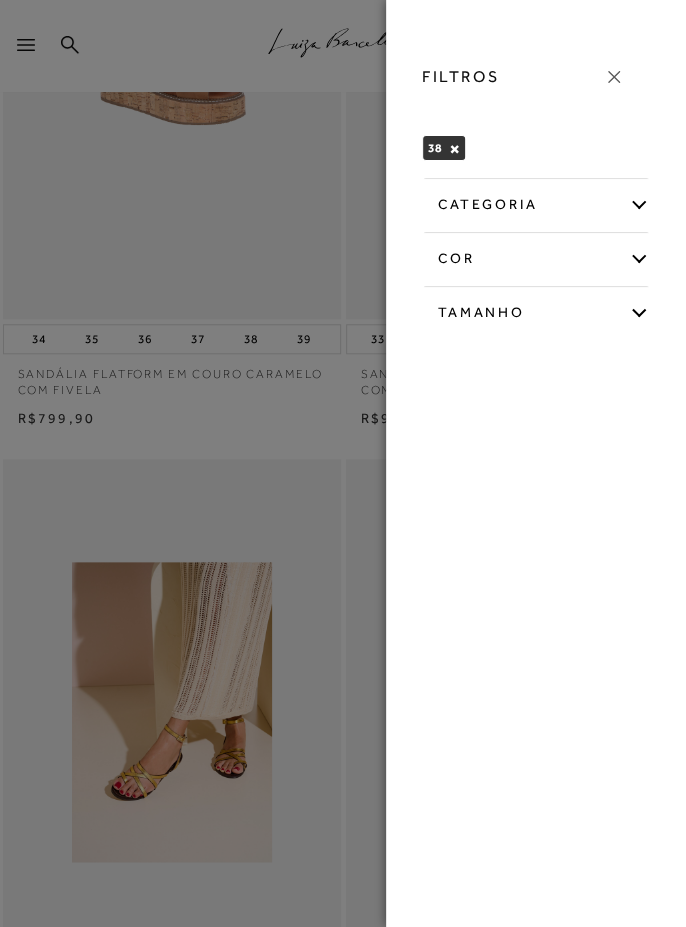 click at bounding box center (343, 463) 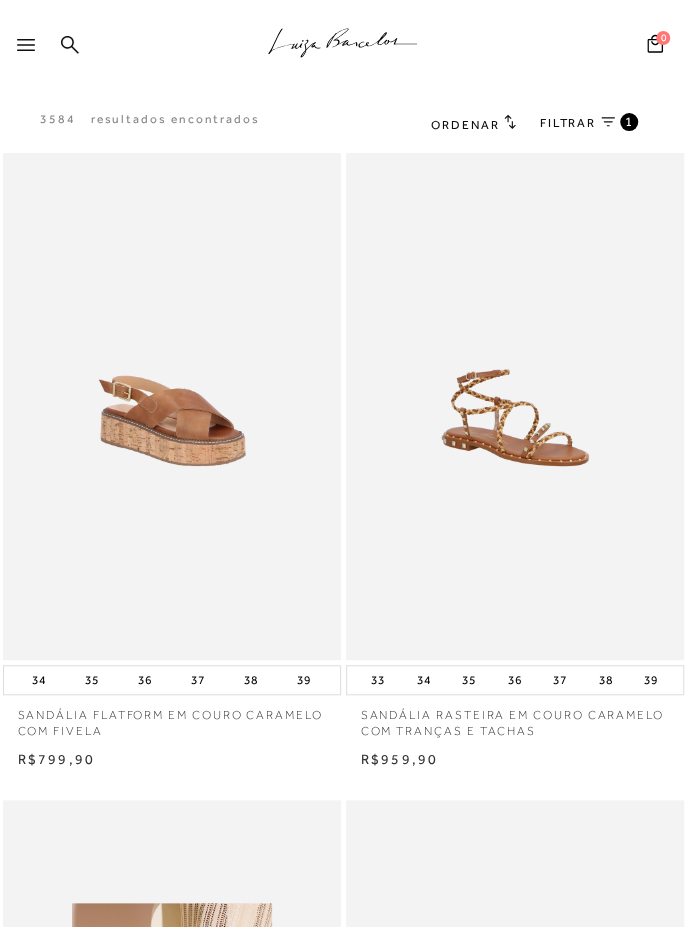 scroll, scrollTop: 0, scrollLeft: 0, axis: both 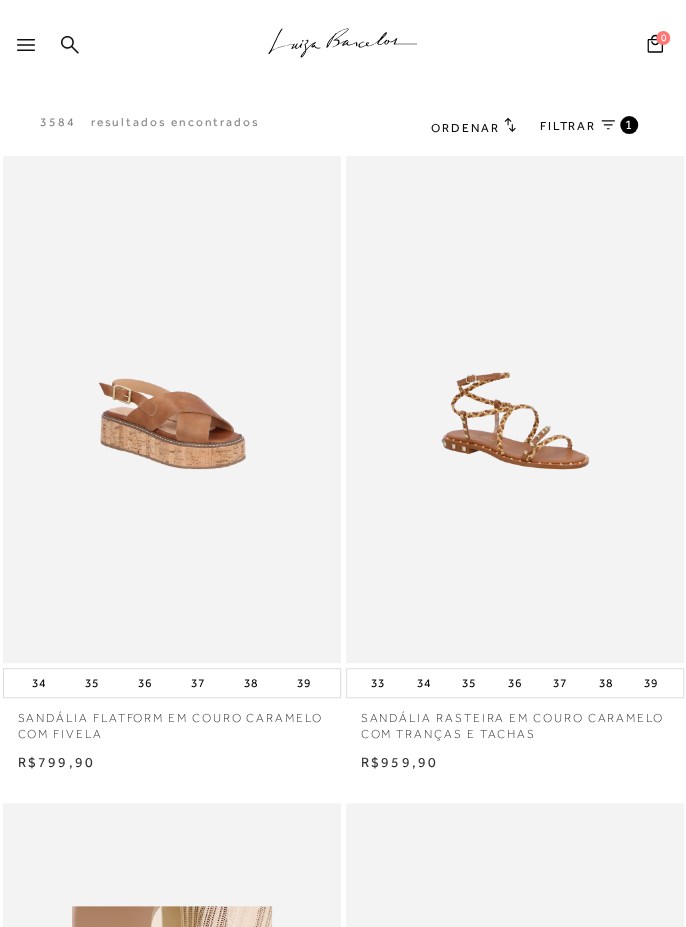 click on ".a{fill-rule:evenodd;stroke:#000!important;stroke-width:0!important;}" 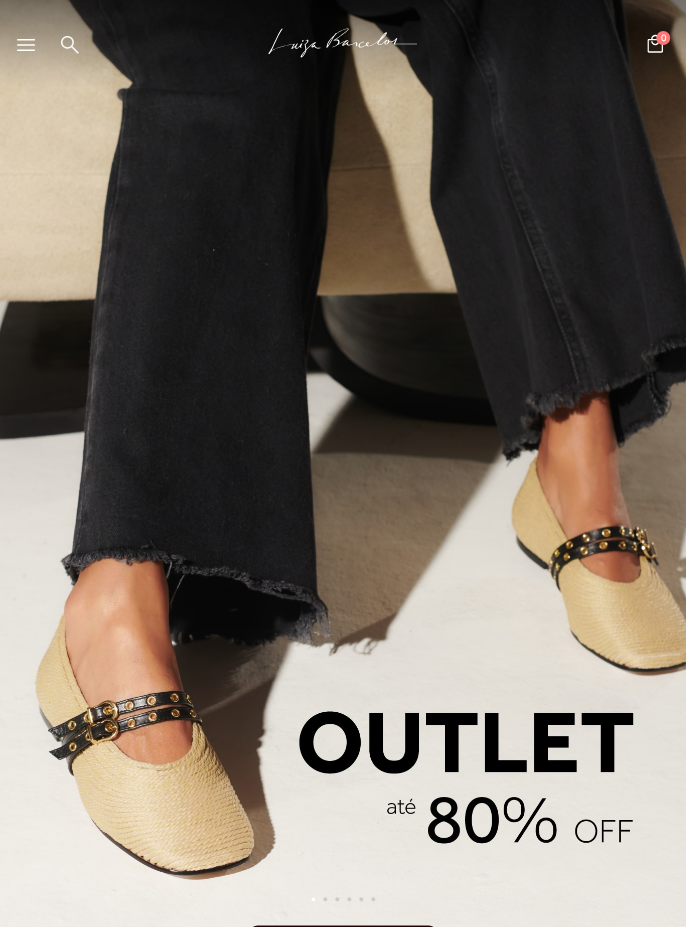 click at bounding box center [0, 0] 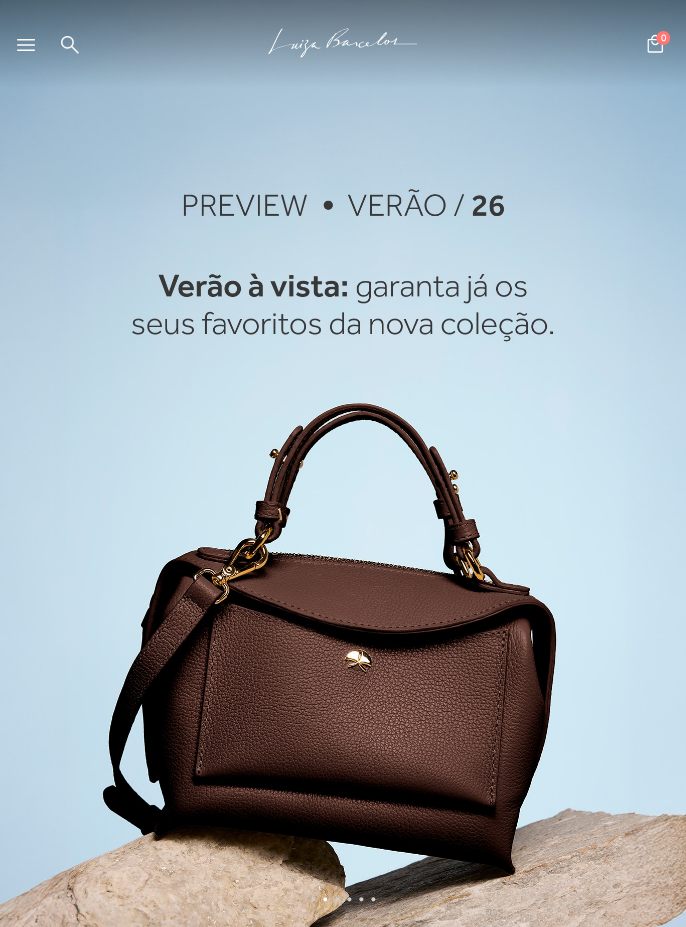 scroll, scrollTop: 0, scrollLeft: 0, axis: both 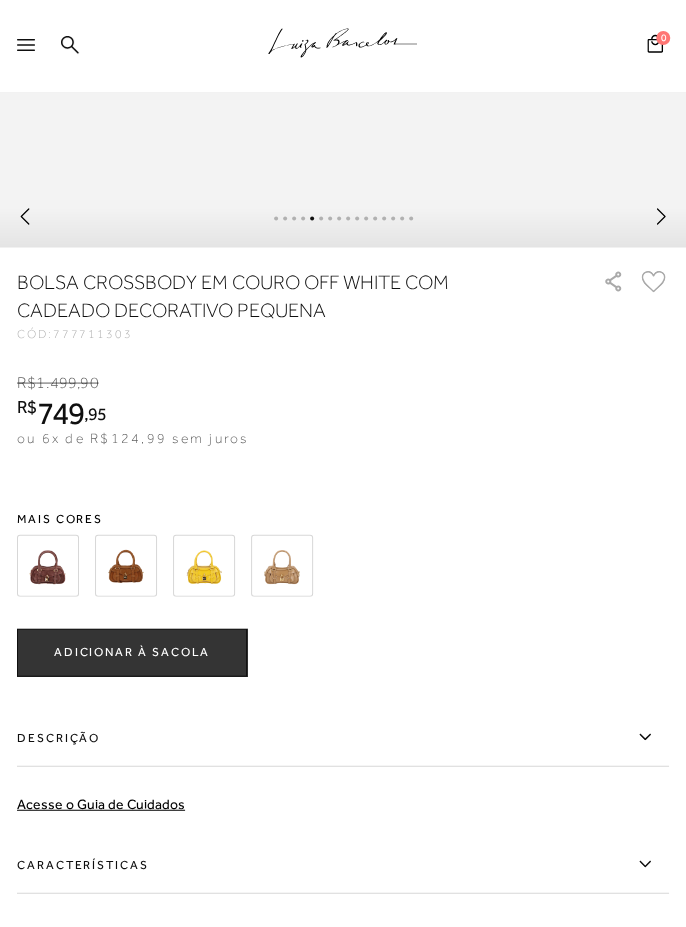click at bounding box center (282, 565) 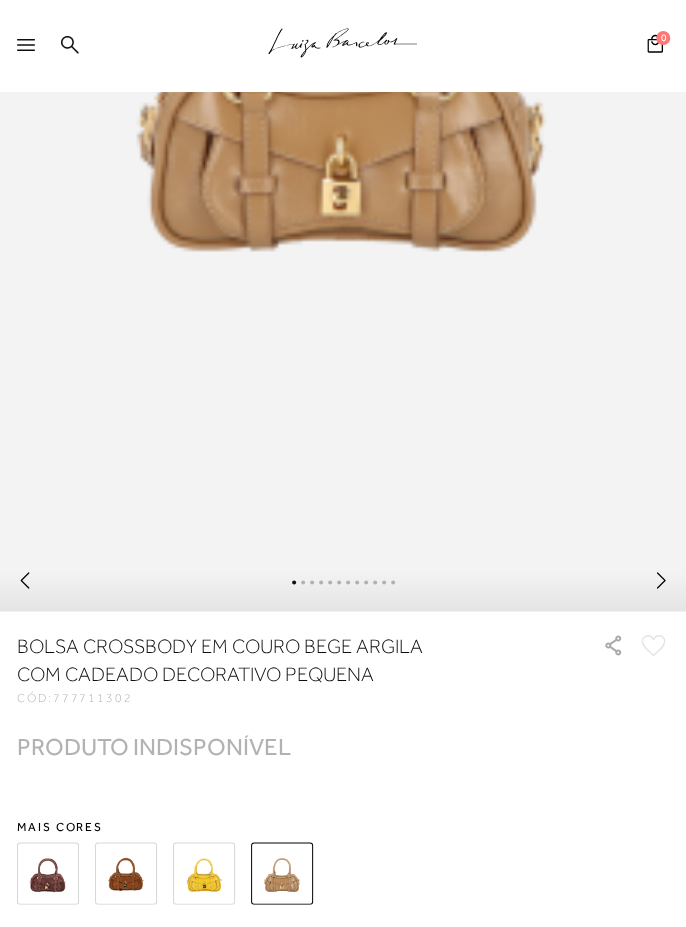 scroll, scrollTop: 638, scrollLeft: 0, axis: vertical 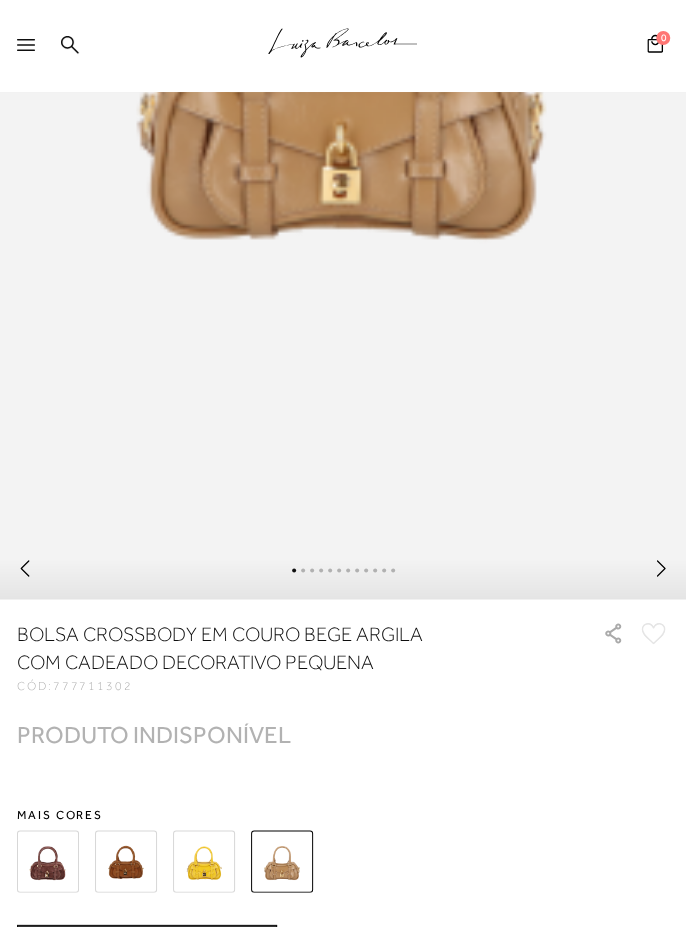 click at bounding box center (126, 861) 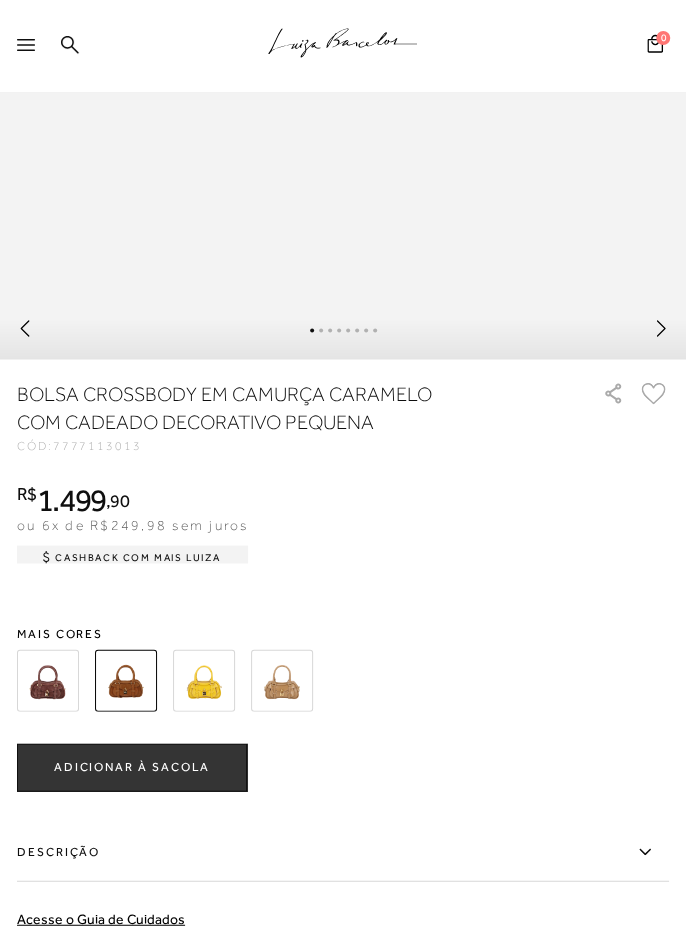 scroll, scrollTop: 0, scrollLeft: 0, axis: both 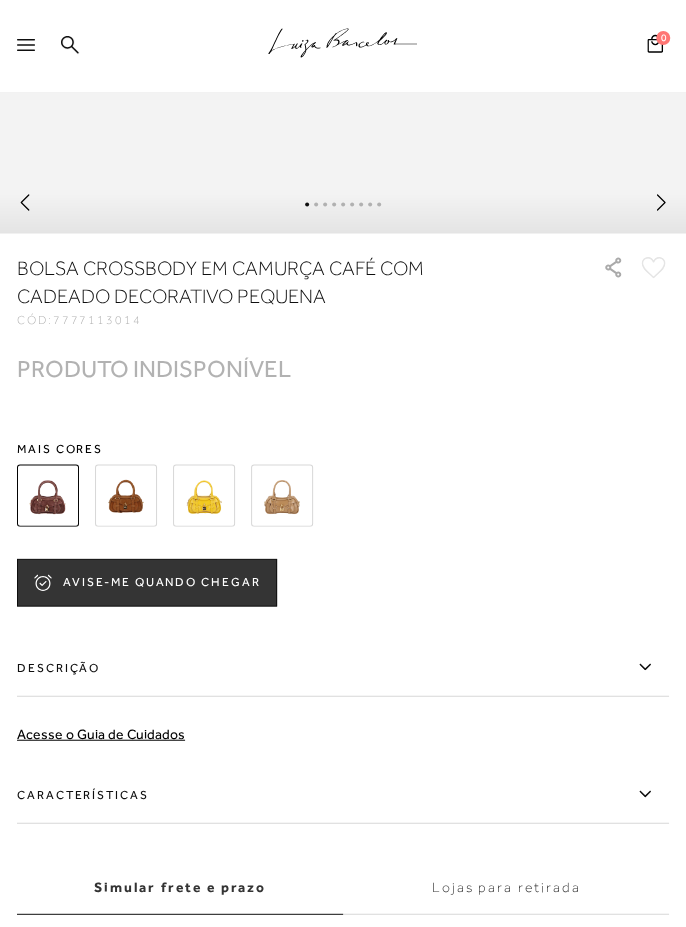 click at bounding box center [126, 495] 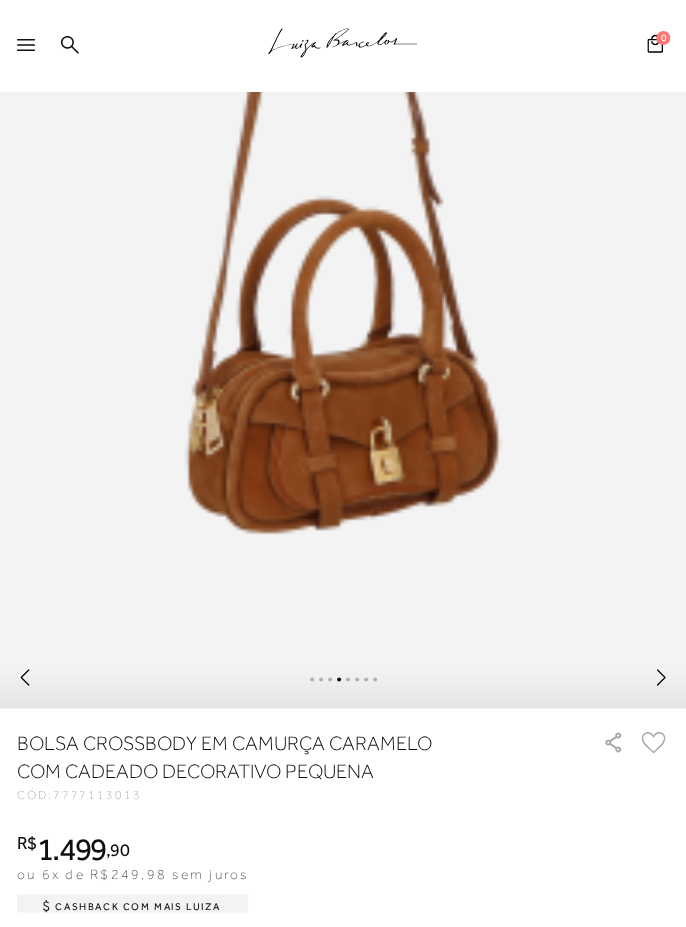 scroll, scrollTop: 530, scrollLeft: 0, axis: vertical 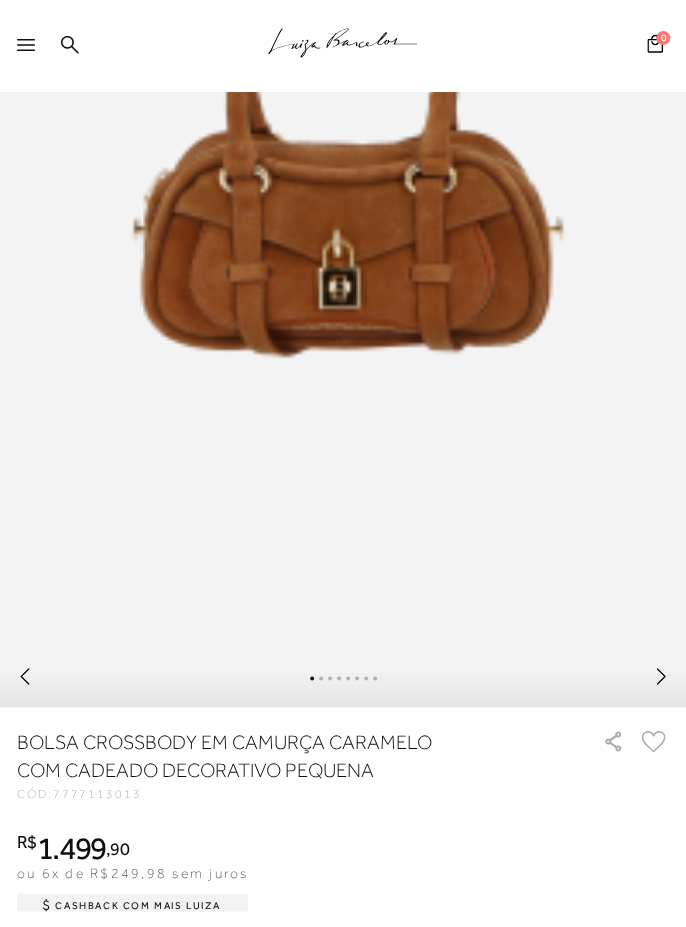 click at bounding box center (204, 1028) 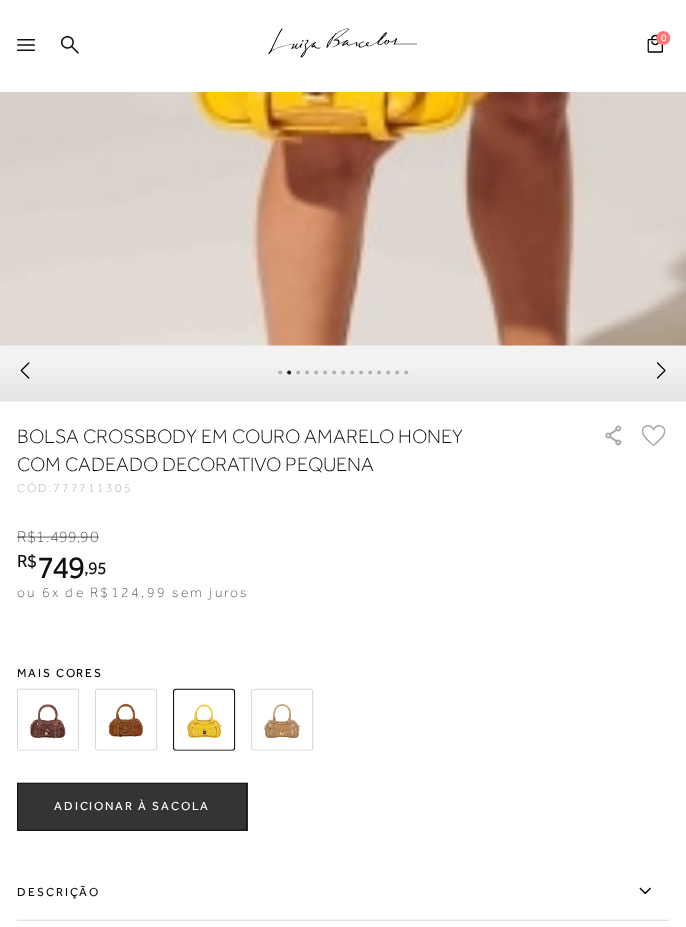 scroll, scrollTop: 836, scrollLeft: 0, axis: vertical 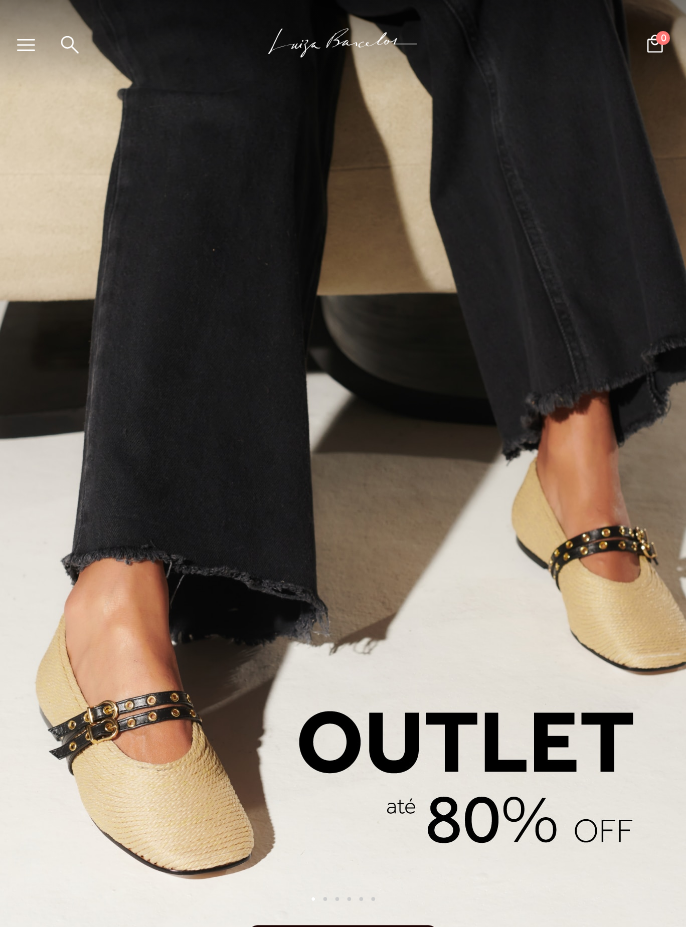 click at bounding box center [343, 548] 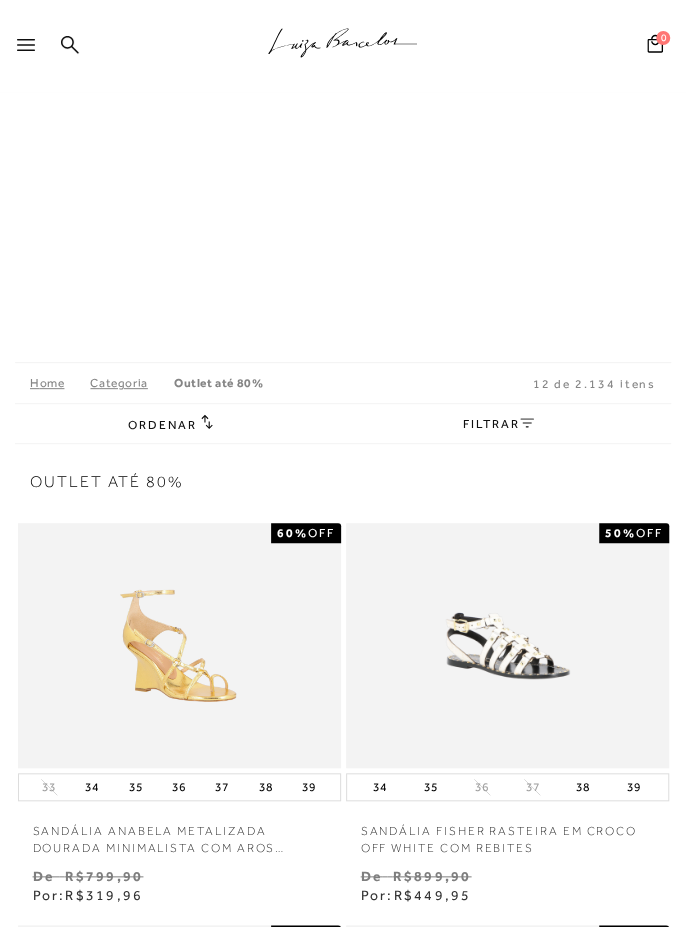 scroll, scrollTop: 0, scrollLeft: 0, axis: both 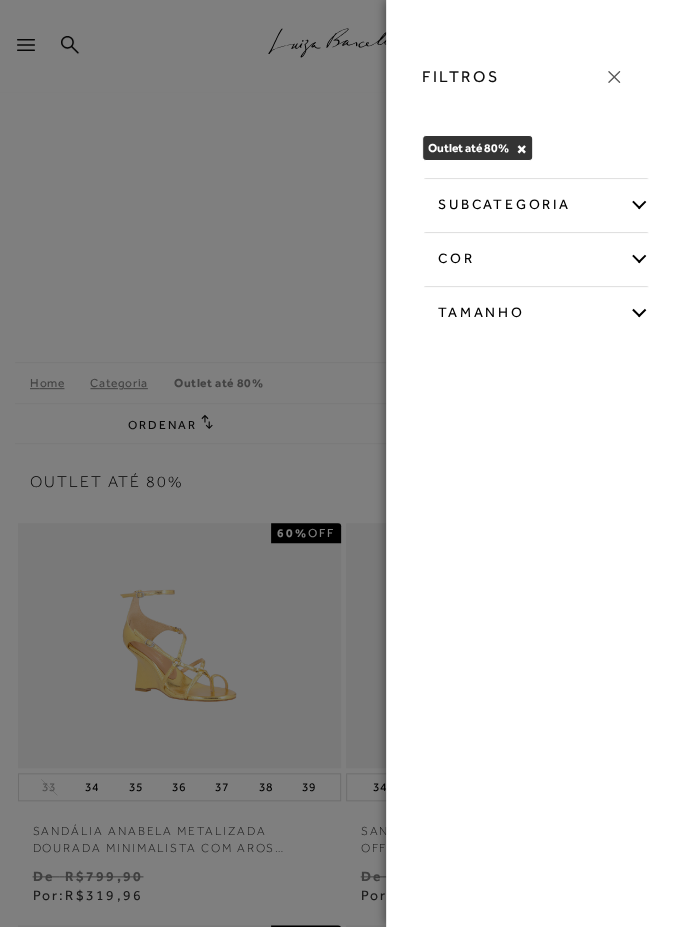 click on "Tamanho" at bounding box center (536, 309) 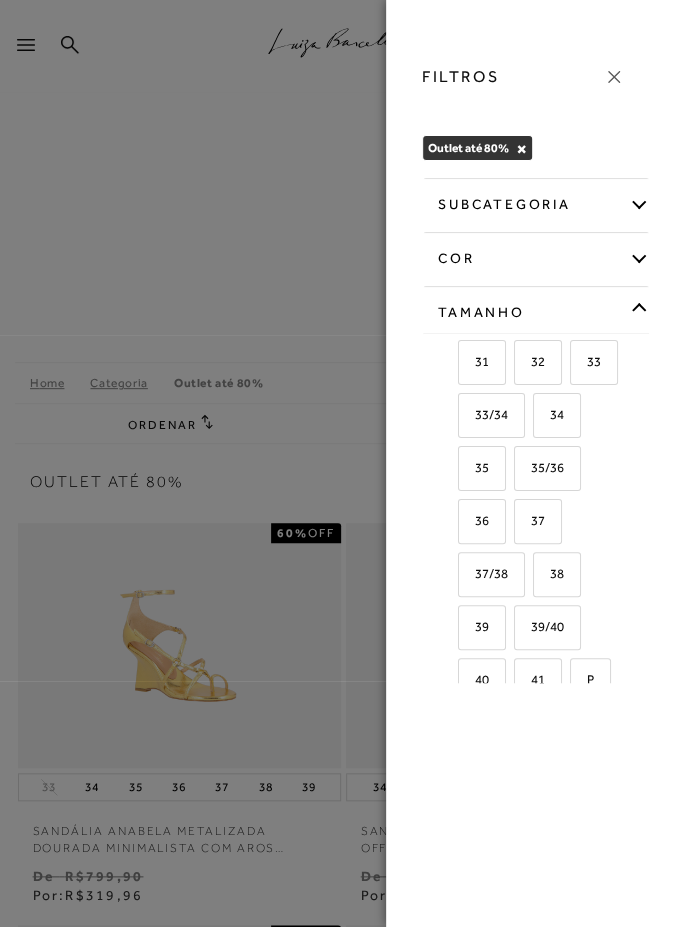 scroll, scrollTop: 138, scrollLeft: 0, axis: vertical 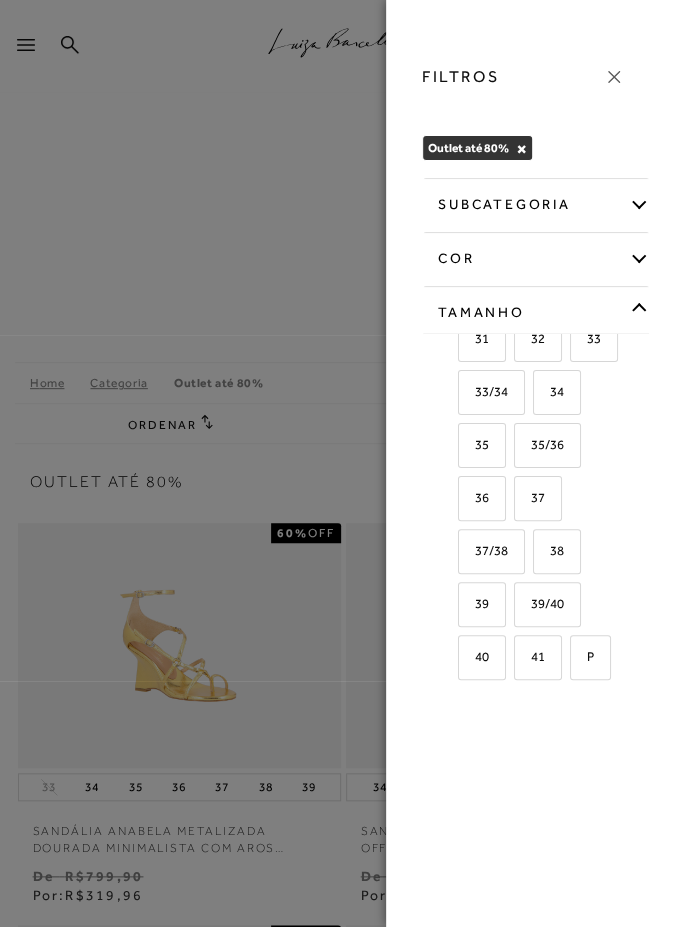 click on "39/40" at bounding box center (547, 604) 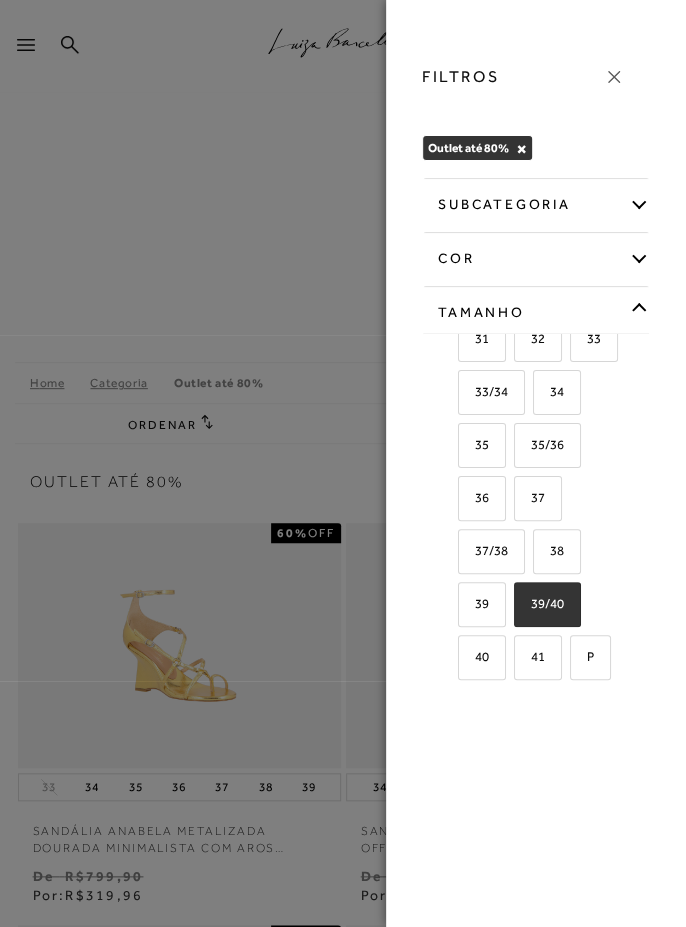 checkbox on "true" 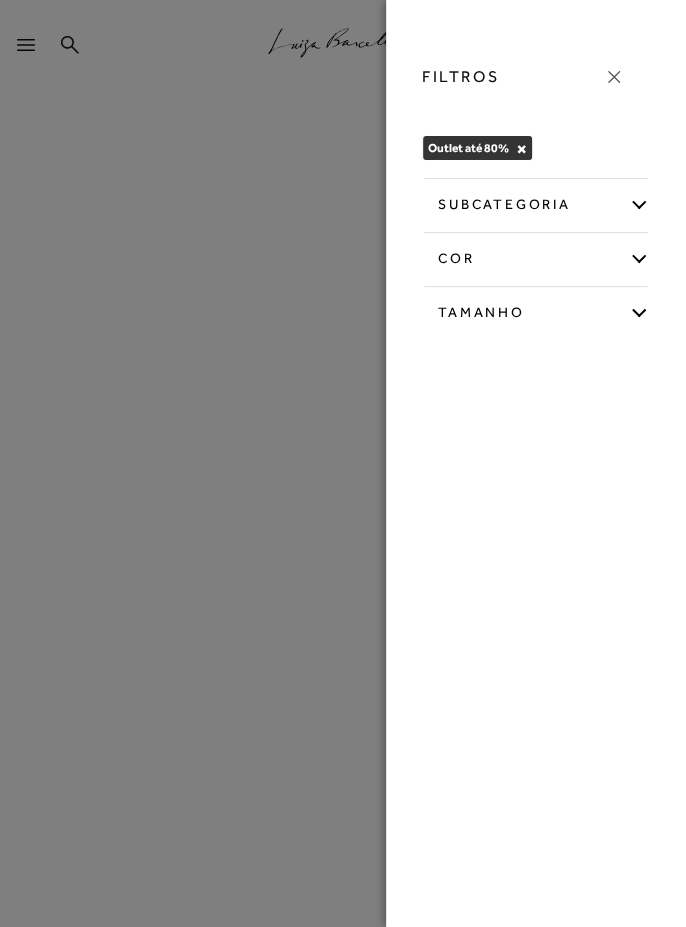 click on "FILTROS
Outlet até 80%
×
Limpar todos os refinamentos
subcategoria
Bolsas" at bounding box center (536, 463) 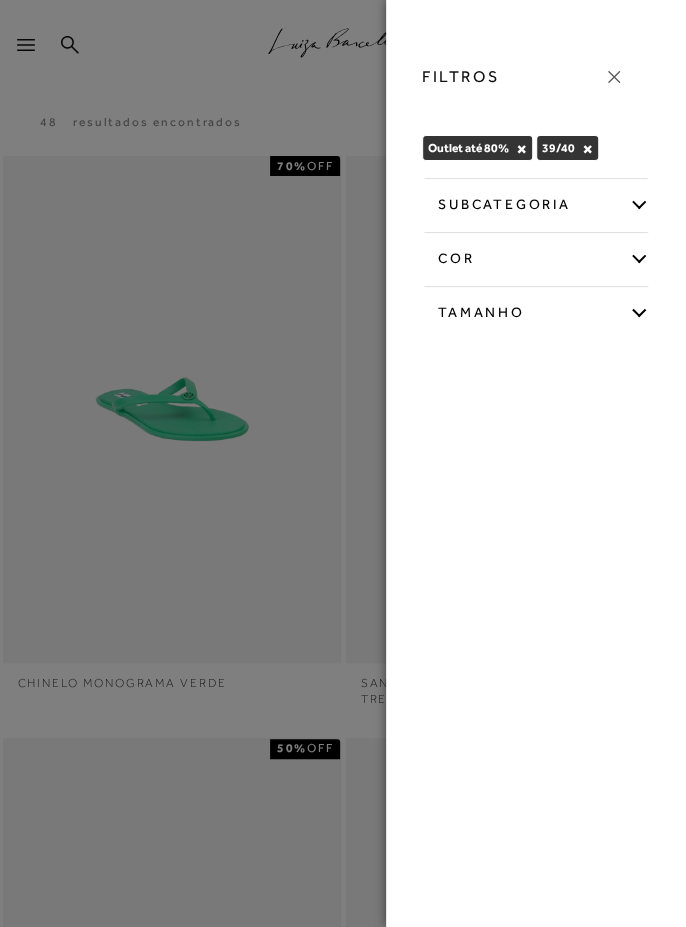 click on "×" at bounding box center (587, 149) 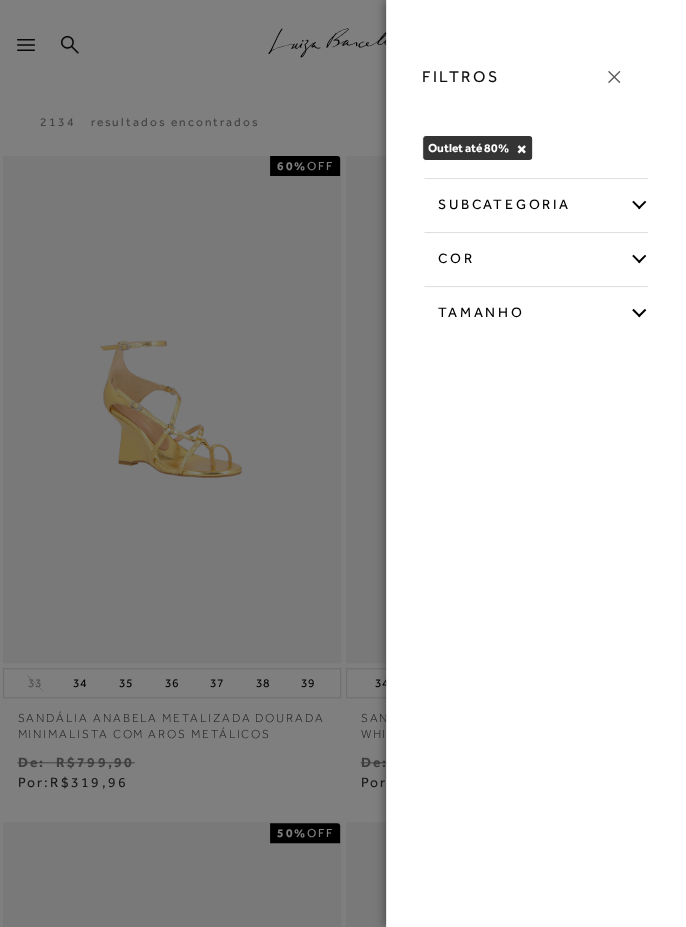 scroll, scrollTop: 0, scrollLeft: 0, axis: both 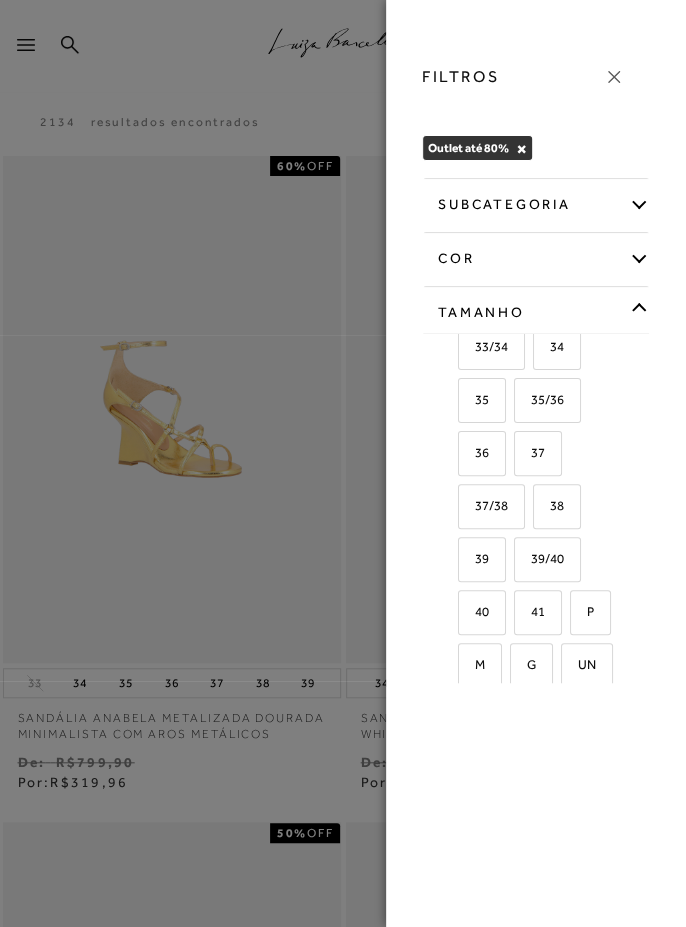 click on "38" at bounding box center [557, 506] 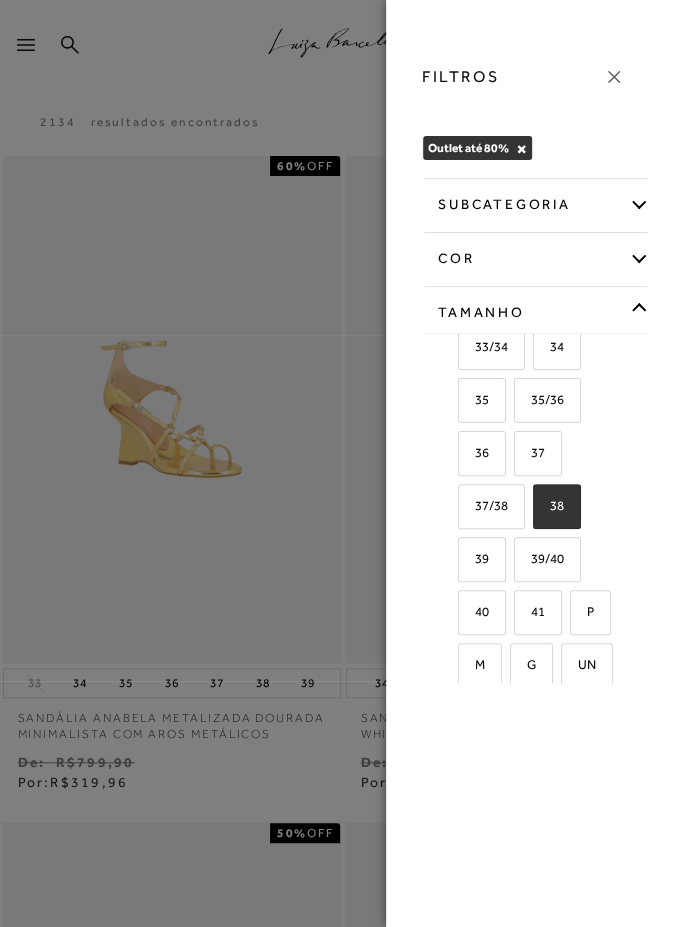 checkbox on "true" 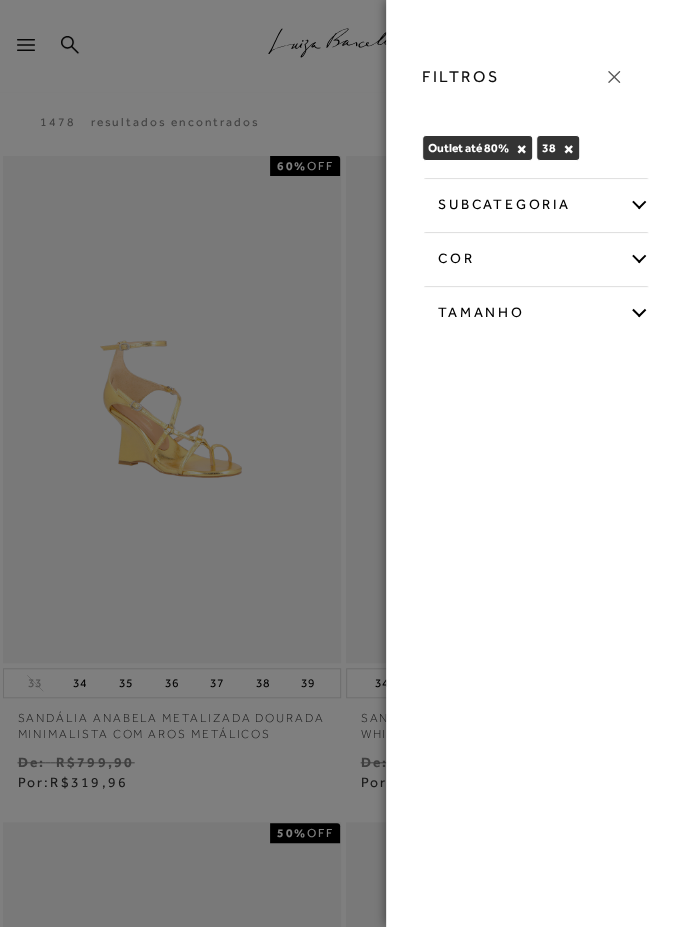 click at bounding box center [343, 463] 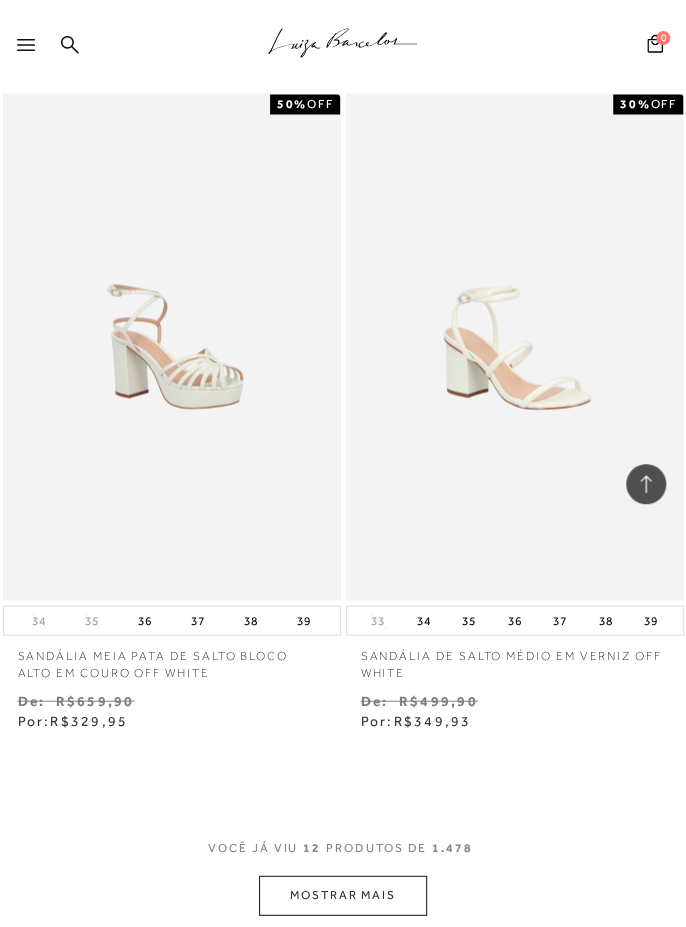 scroll, scrollTop: 3401, scrollLeft: 0, axis: vertical 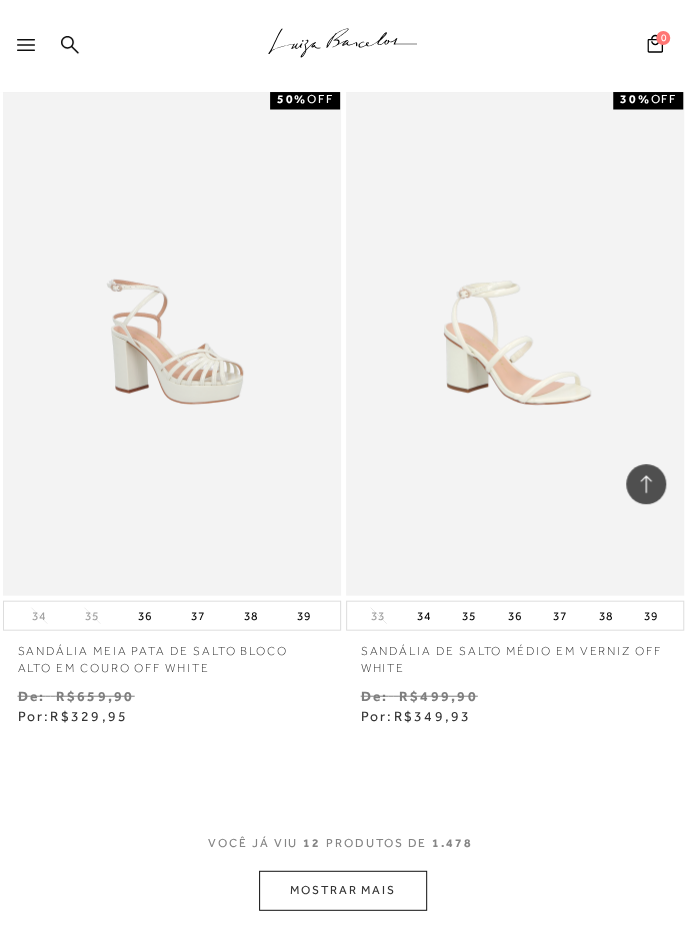 click on "MOSTRAR MAIS" at bounding box center [343, 889] 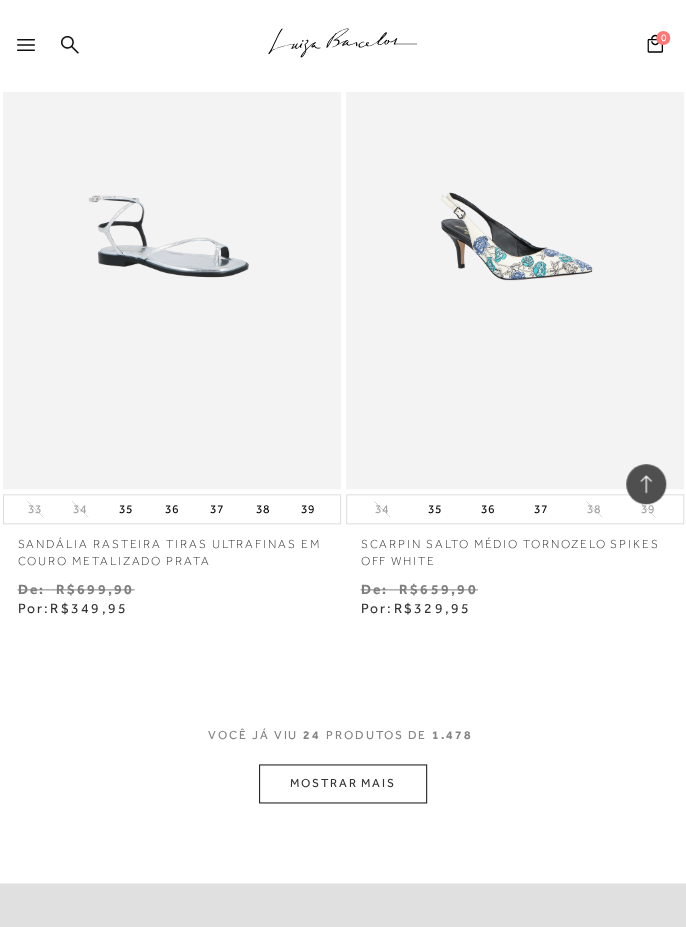 scroll, scrollTop: 7539, scrollLeft: 0, axis: vertical 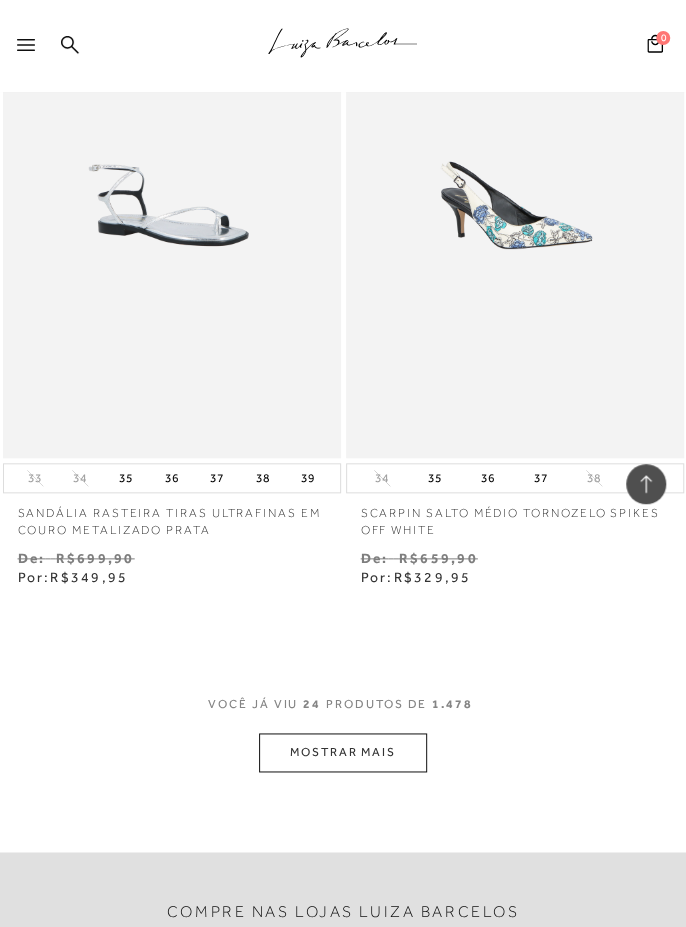 click on "MOSTRAR MAIS" at bounding box center [343, 752] 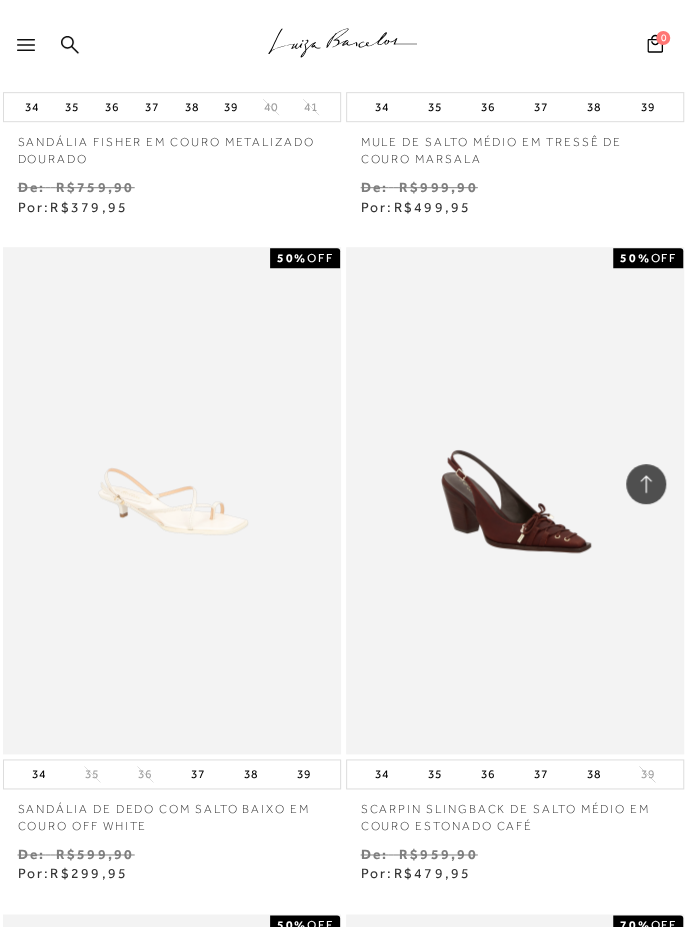 scroll, scrollTop: 9907, scrollLeft: 0, axis: vertical 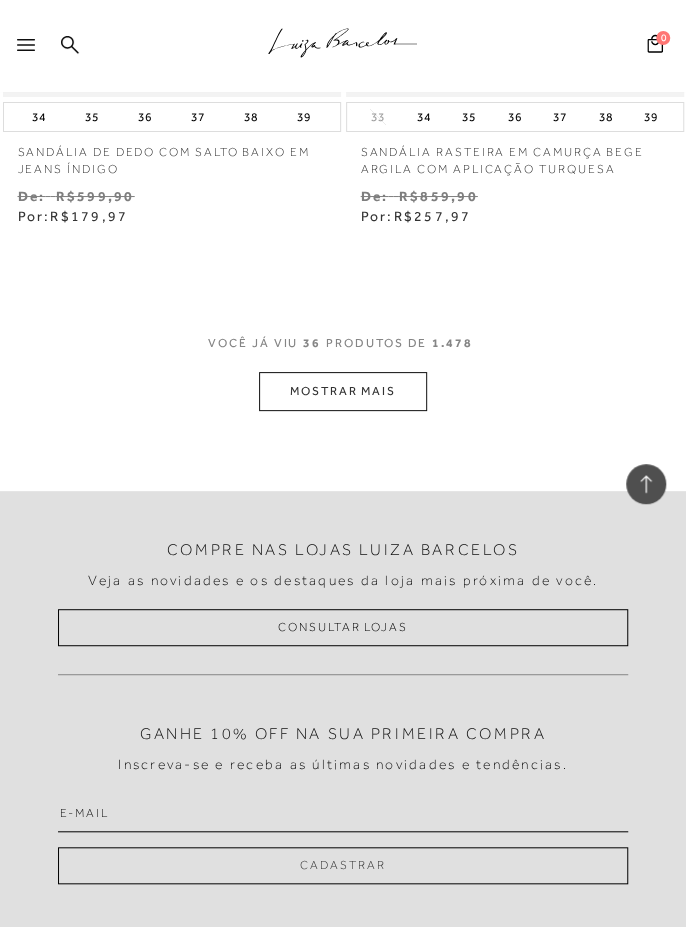 click on "MOSTRAR MAIS" at bounding box center (343, 391) 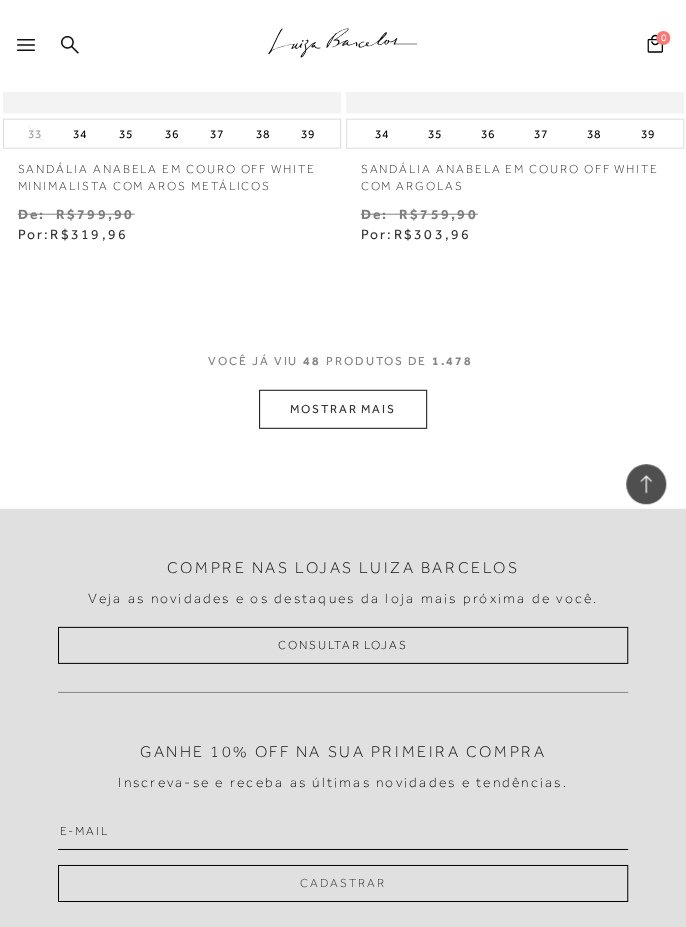 scroll, scrollTop: 15889, scrollLeft: 0, axis: vertical 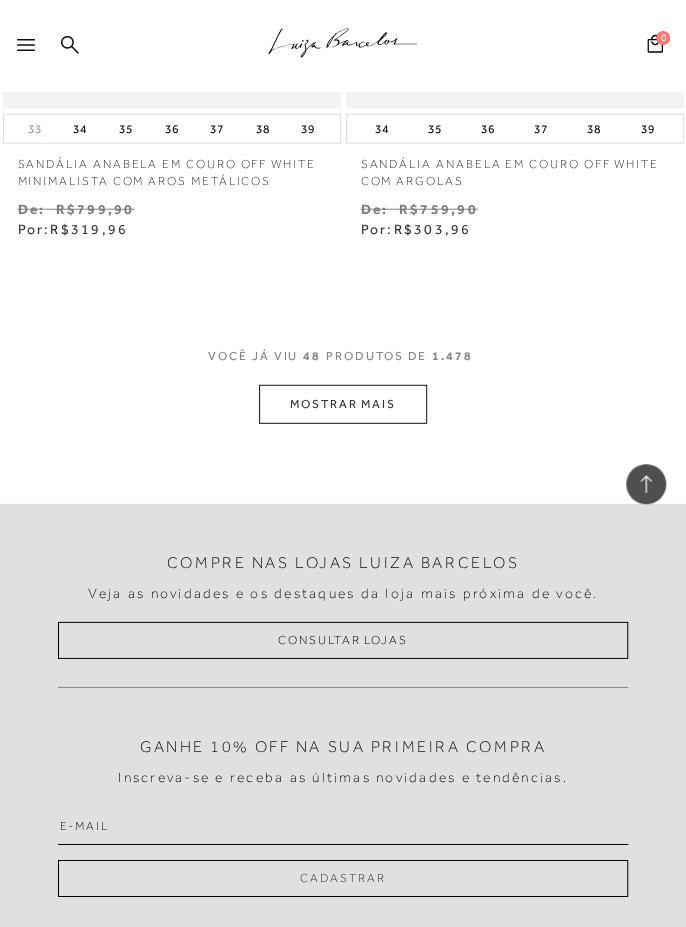 click on "MOSTRAR MAIS" at bounding box center [343, 404] 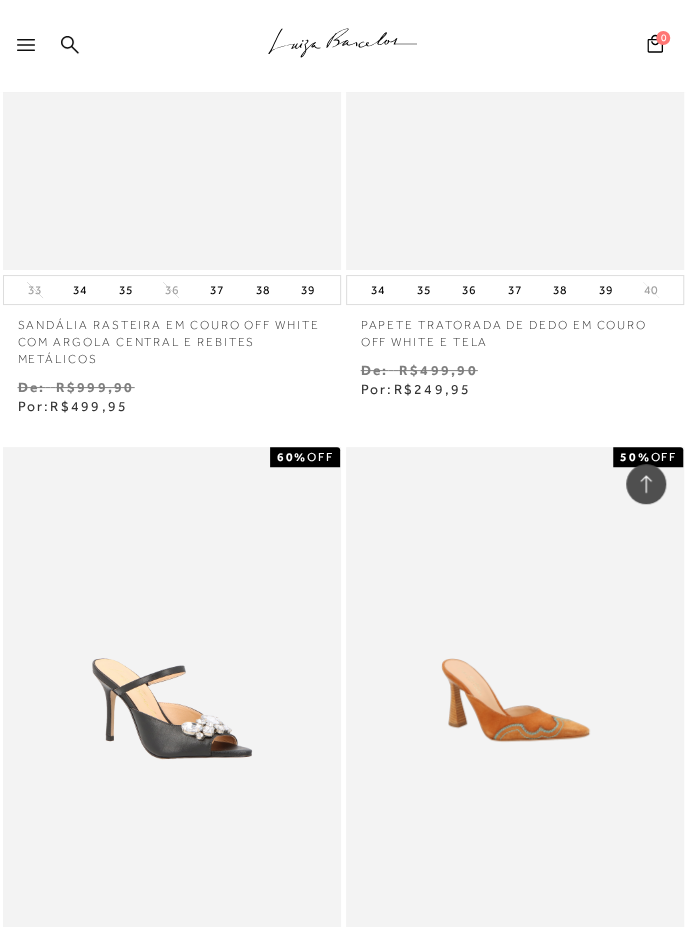 scroll, scrollTop: 19081, scrollLeft: 0, axis: vertical 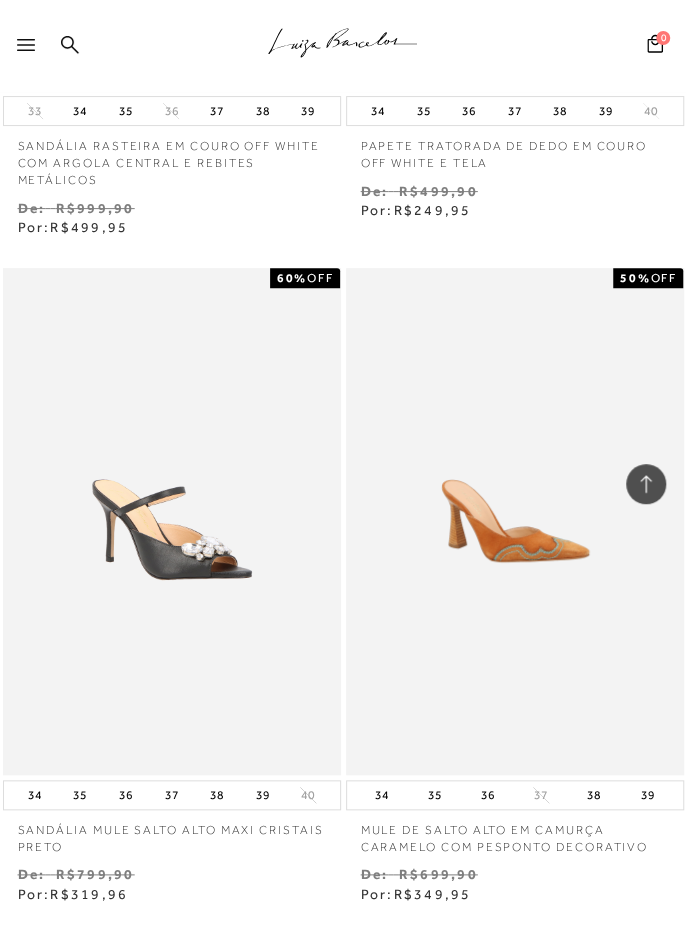 click on "38" at bounding box center (594, 795) 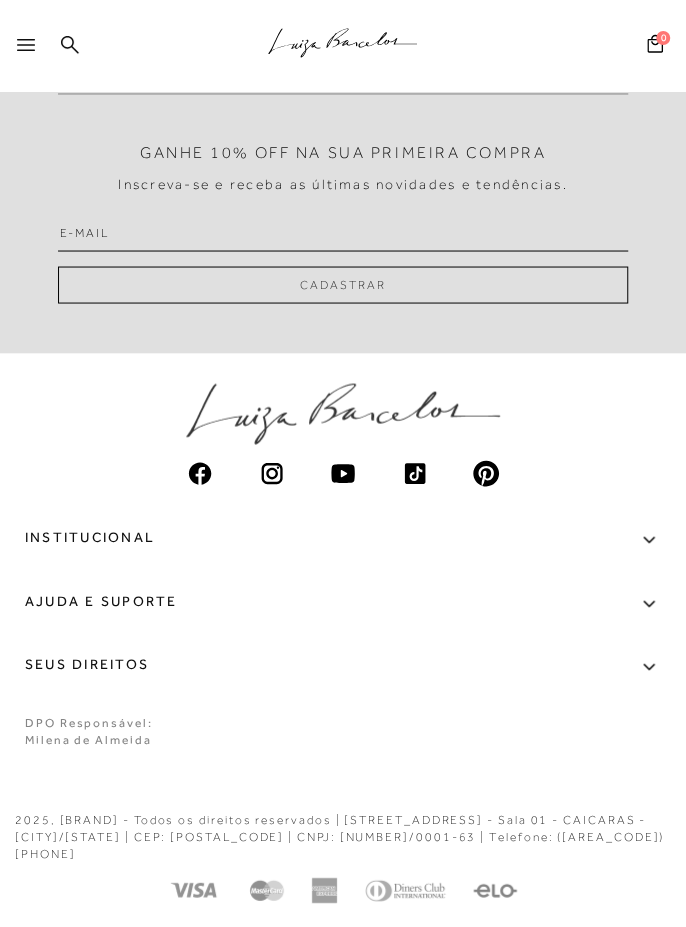 scroll, scrollTop: 0, scrollLeft: 0, axis: both 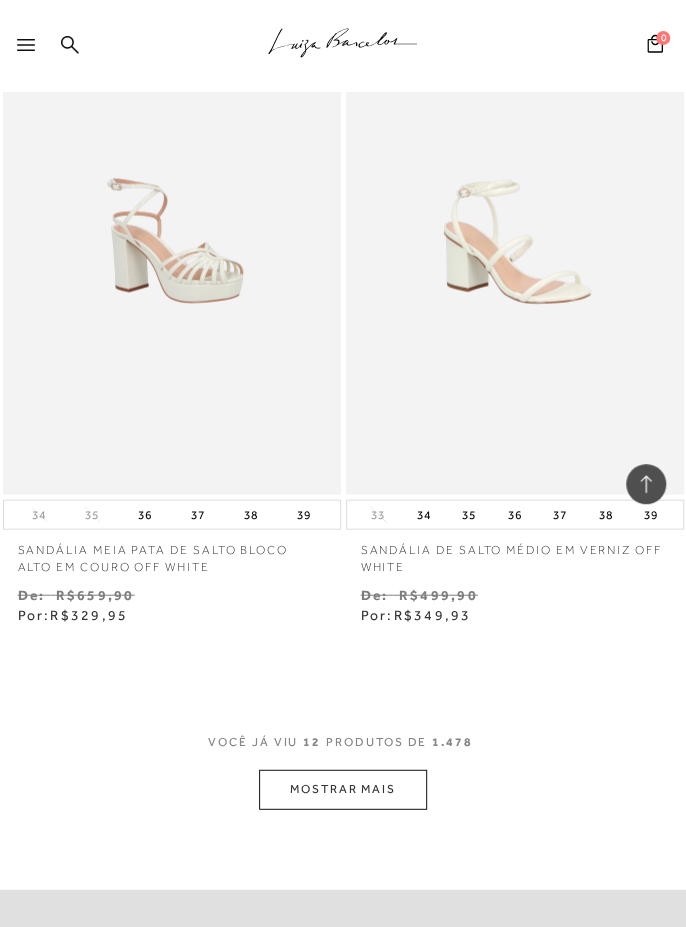 click on "MOSTRAR MAIS" at bounding box center [343, 788] 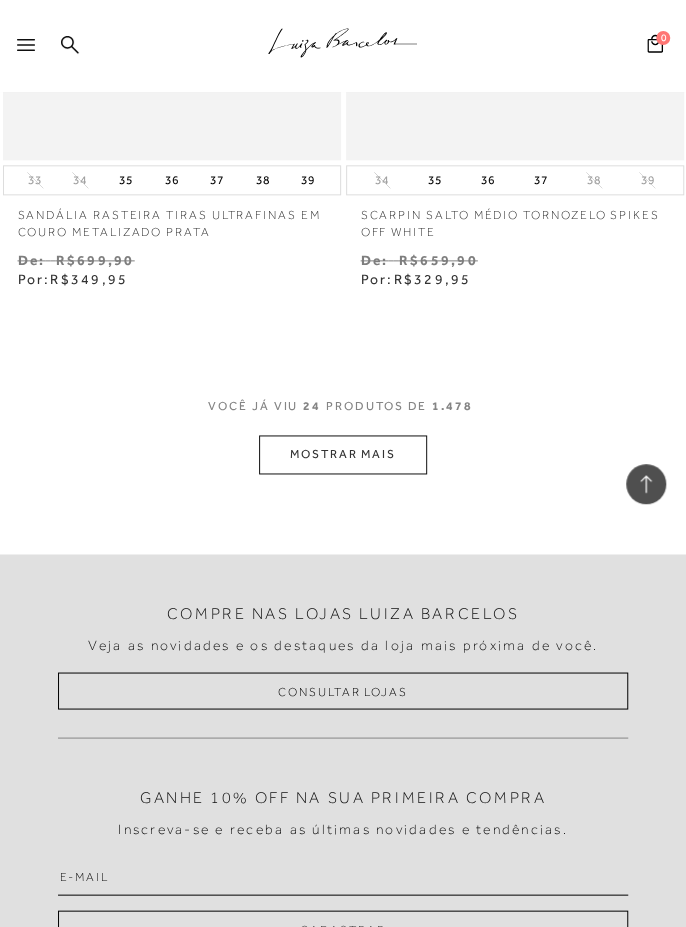 scroll, scrollTop: 7836, scrollLeft: 0, axis: vertical 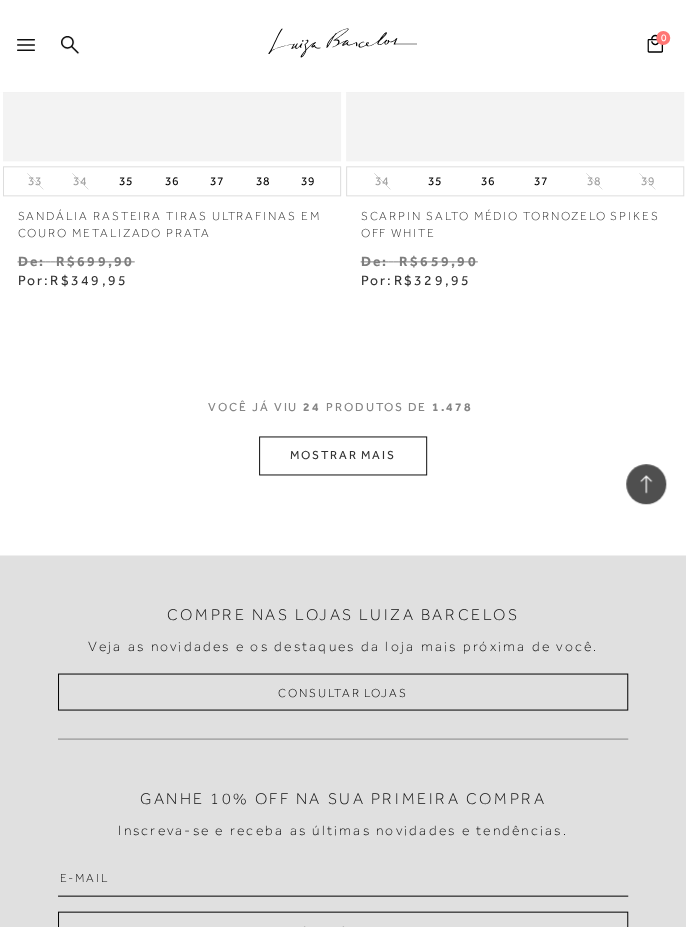 click on "MOSTRAR MAIS" at bounding box center [343, 455] 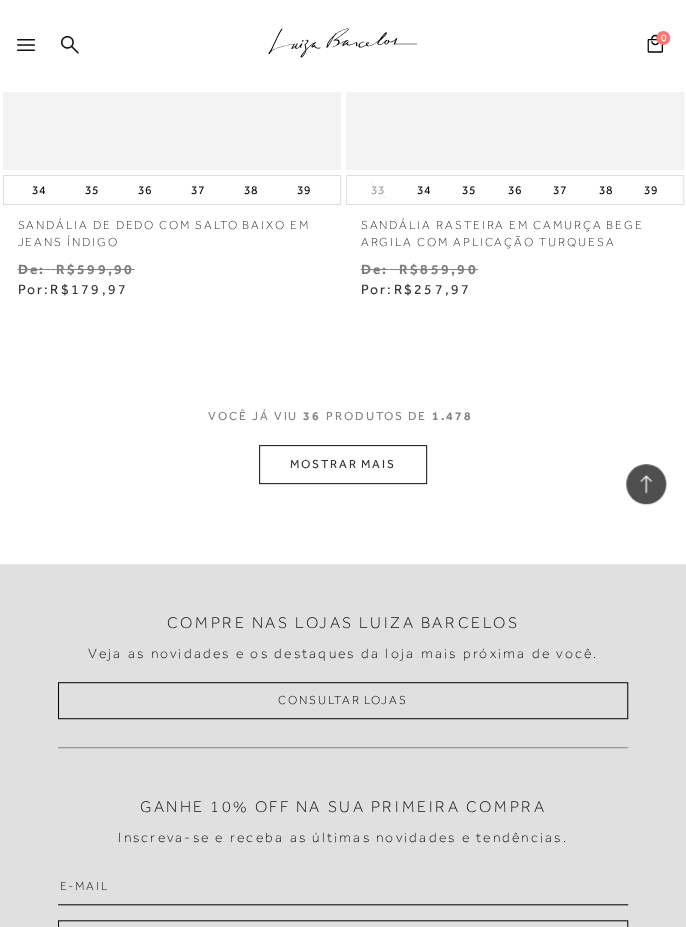 scroll, scrollTop: 11829, scrollLeft: 0, axis: vertical 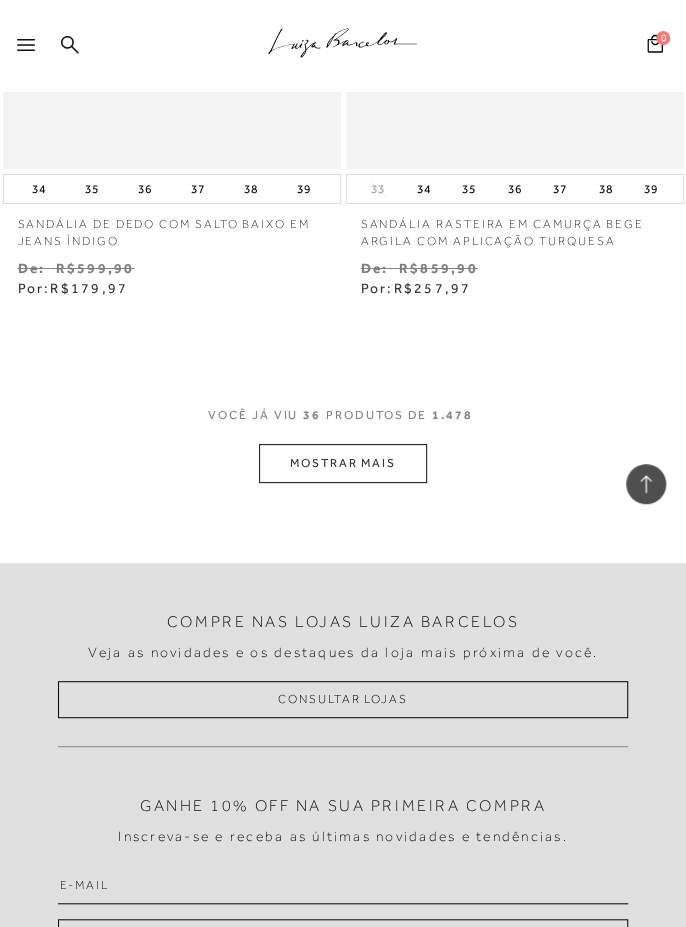 click on "MOSTRAR MAIS" at bounding box center [343, 463] 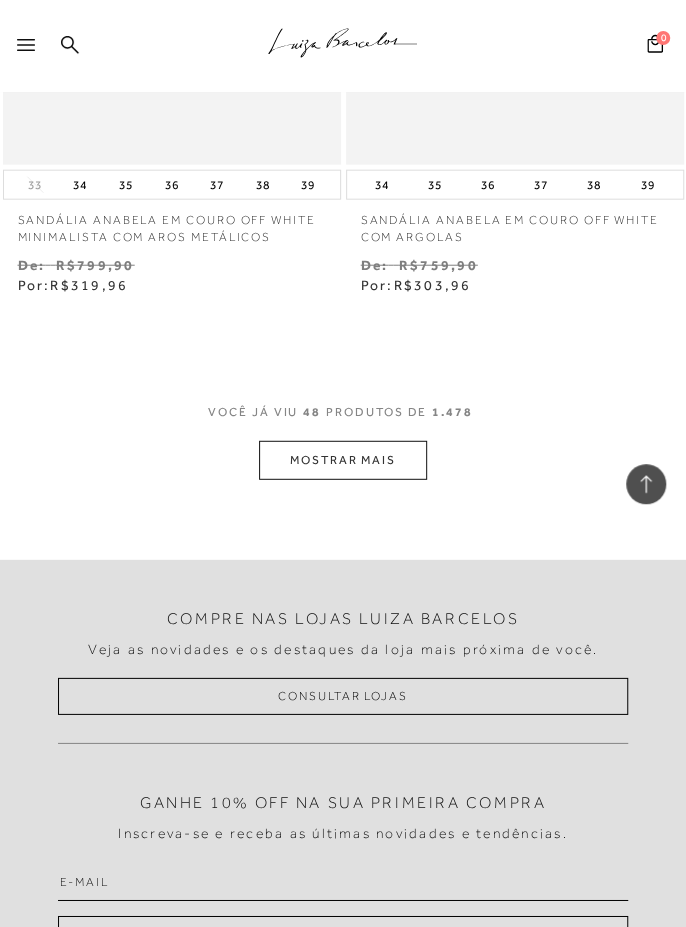 scroll, scrollTop: 15839, scrollLeft: 0, axis: vertical 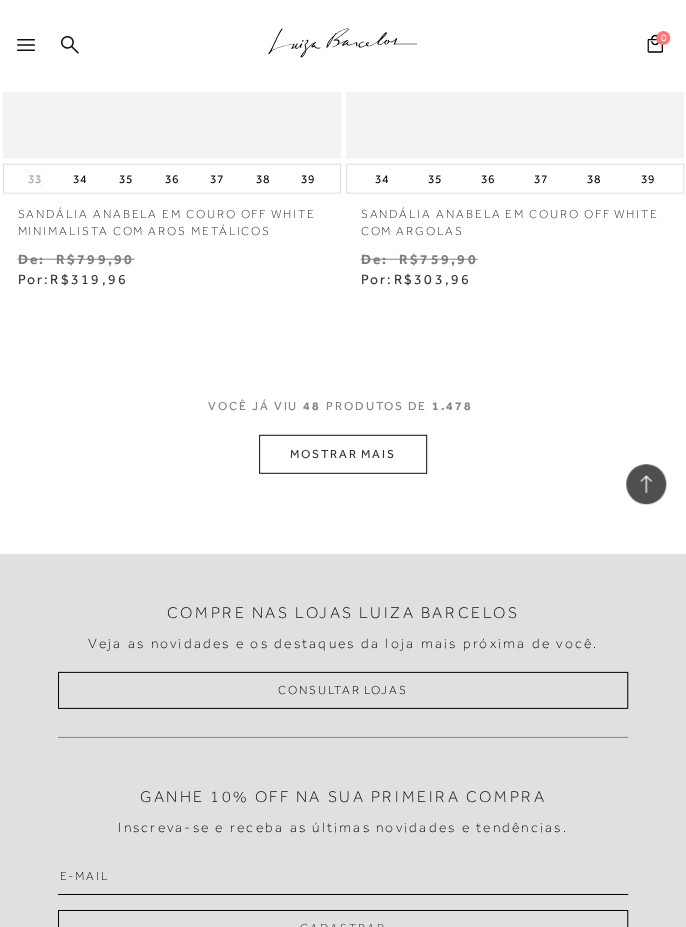 click on "MOSTRAR MAIS" at bounding box center [343, 454] 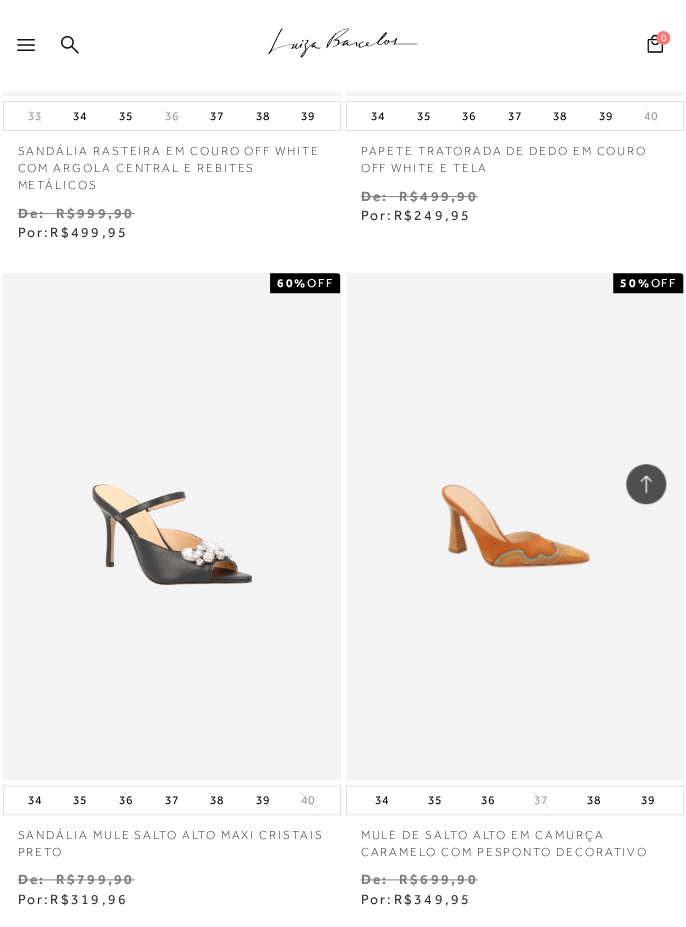 scroll, scrollTop: 19268, scrollLeft: 0, axis: vertical 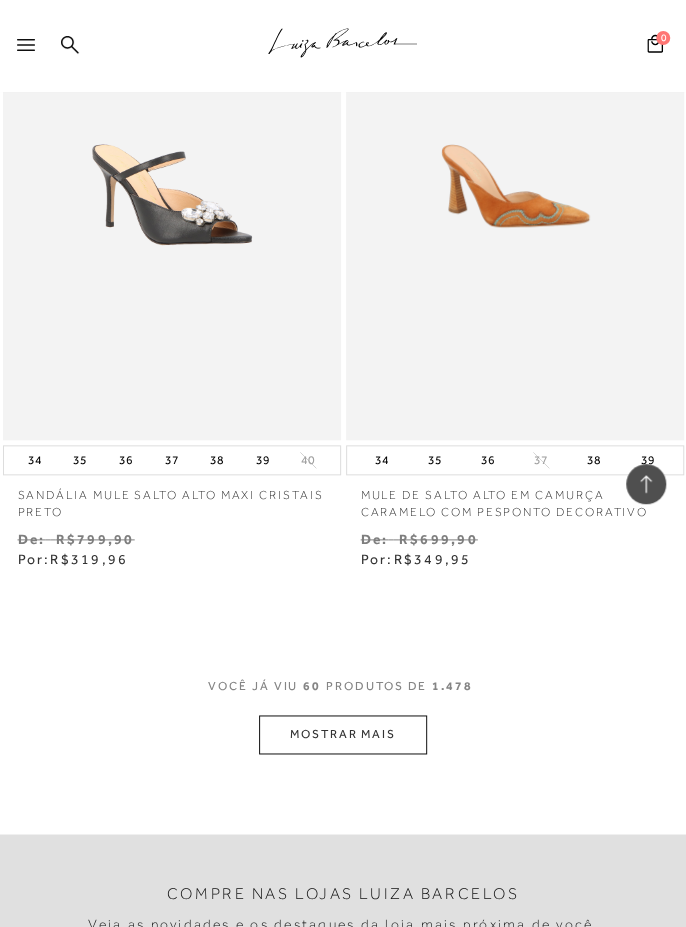 click on "MOSTRAR MAIS" at bounding box center (343, 734) 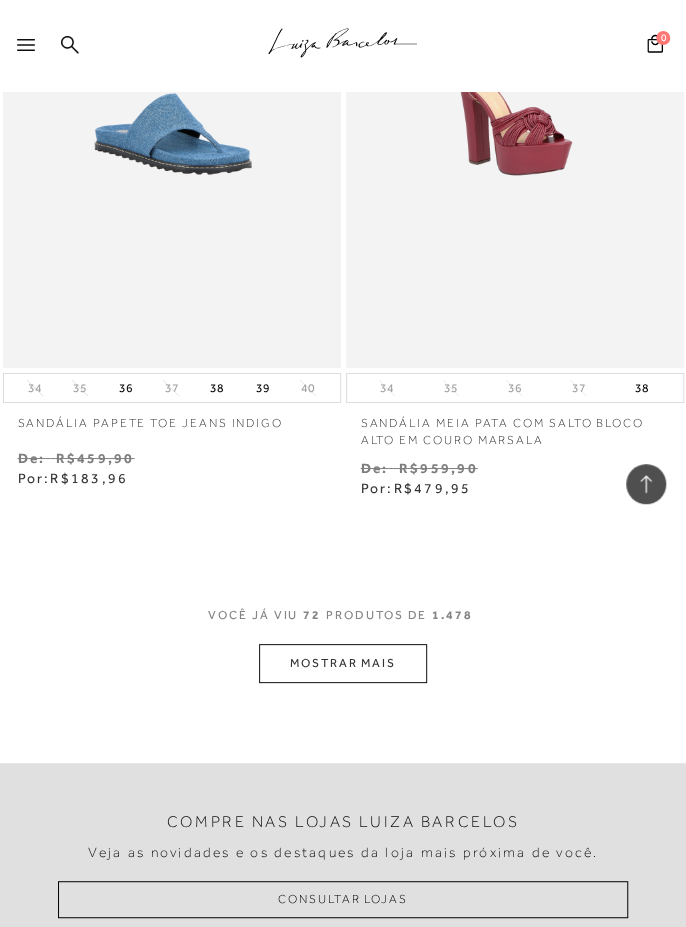 scroll, scrollTop: 23682, scrollLeft: 0, axis: vertical 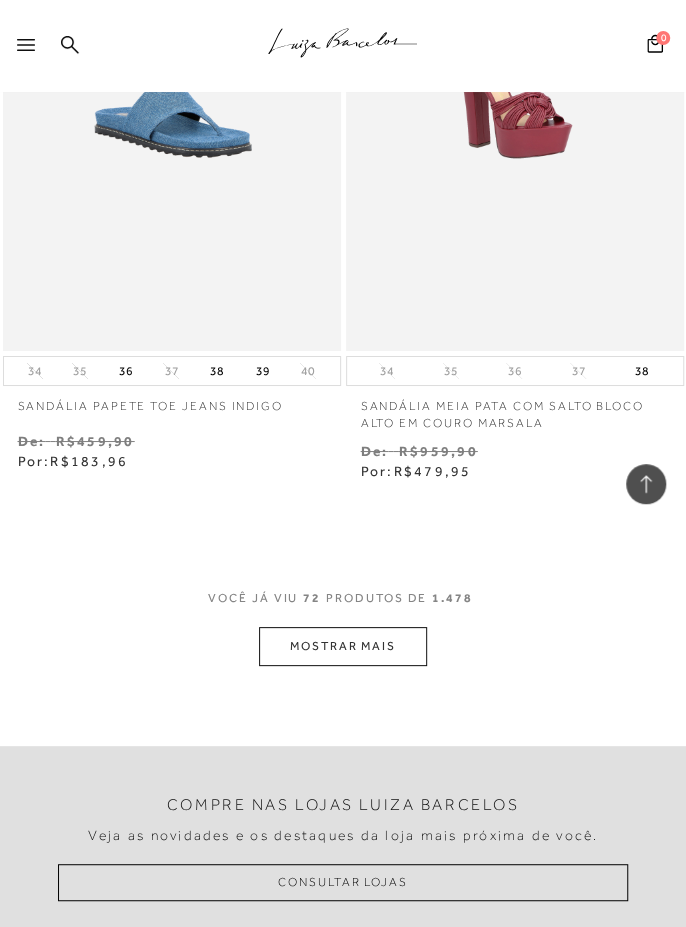 click on "MOSTRAR MAIS" at bounding box center [343, 646] 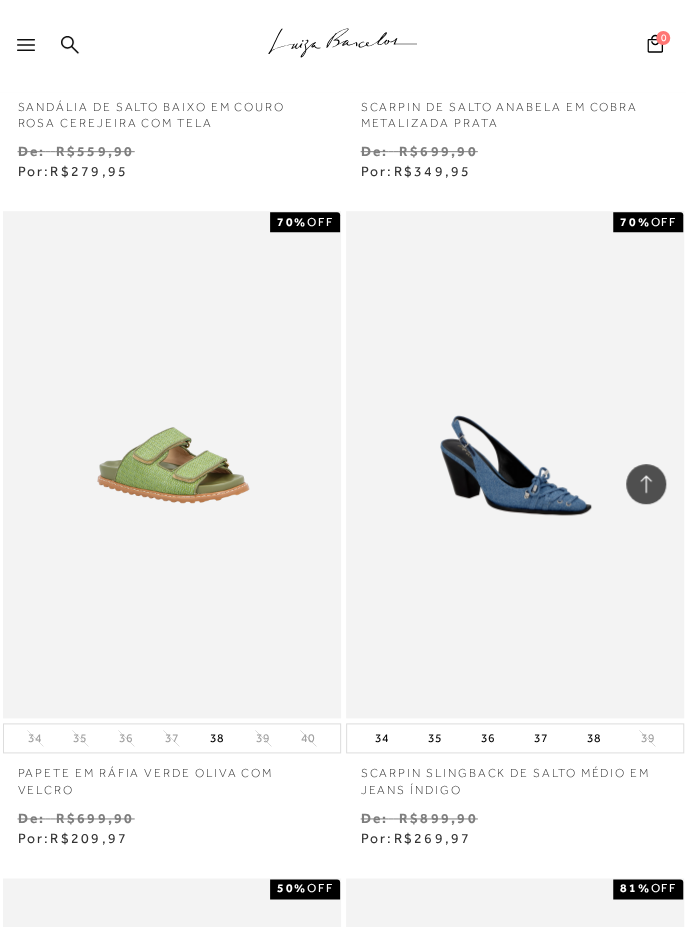 scroll, scrollTop: 26668, scrollLeft: 0, axis: vertical 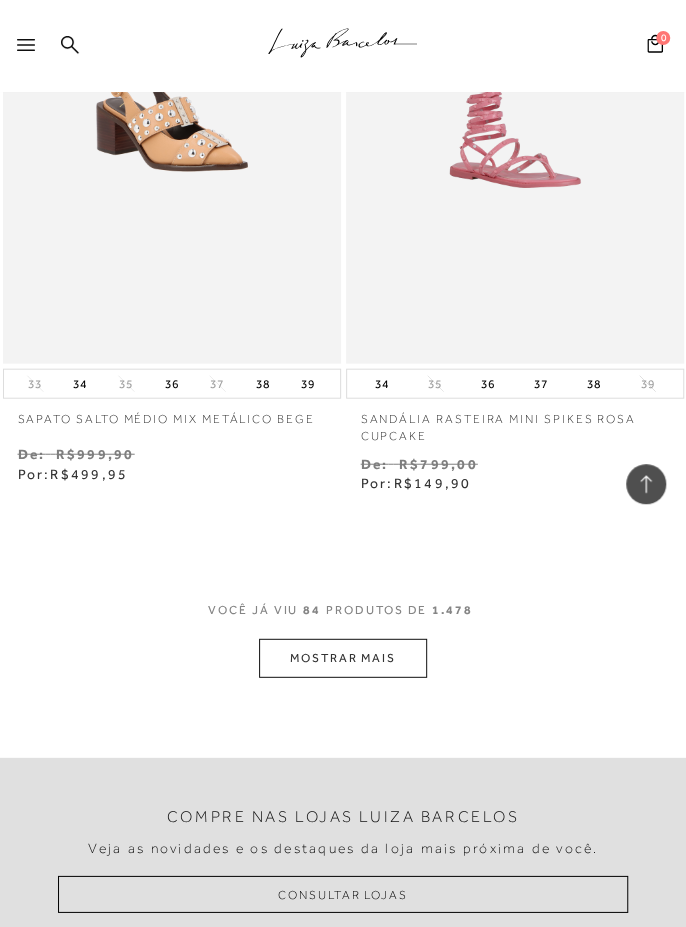 click on "MOSTRAR MAIS" at bounding box center (343, 658) 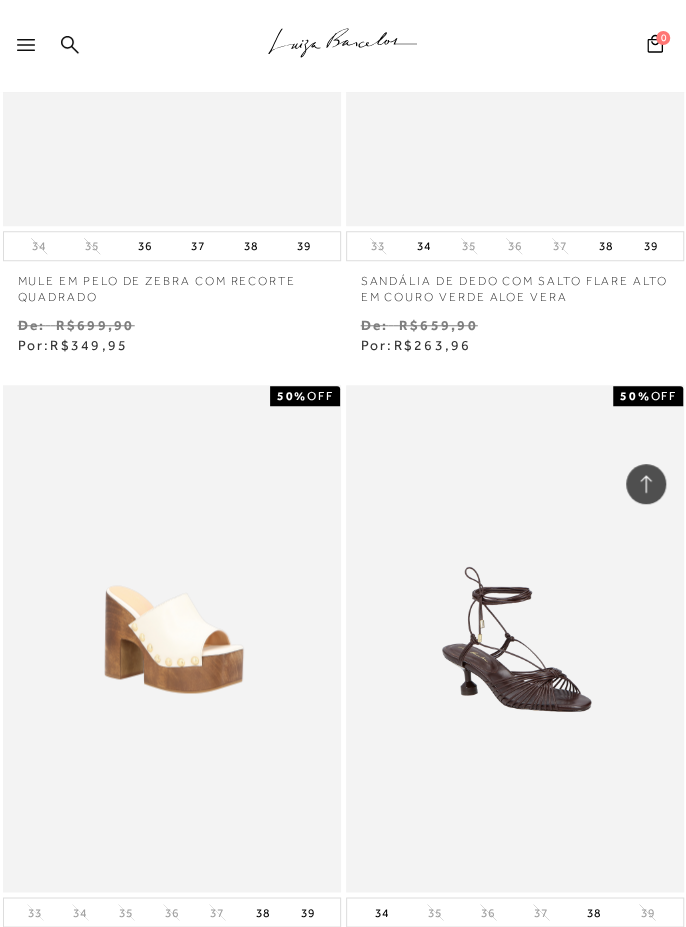 scroll, scrollTop: 29145, scrollLeft: 0, axis: vertical 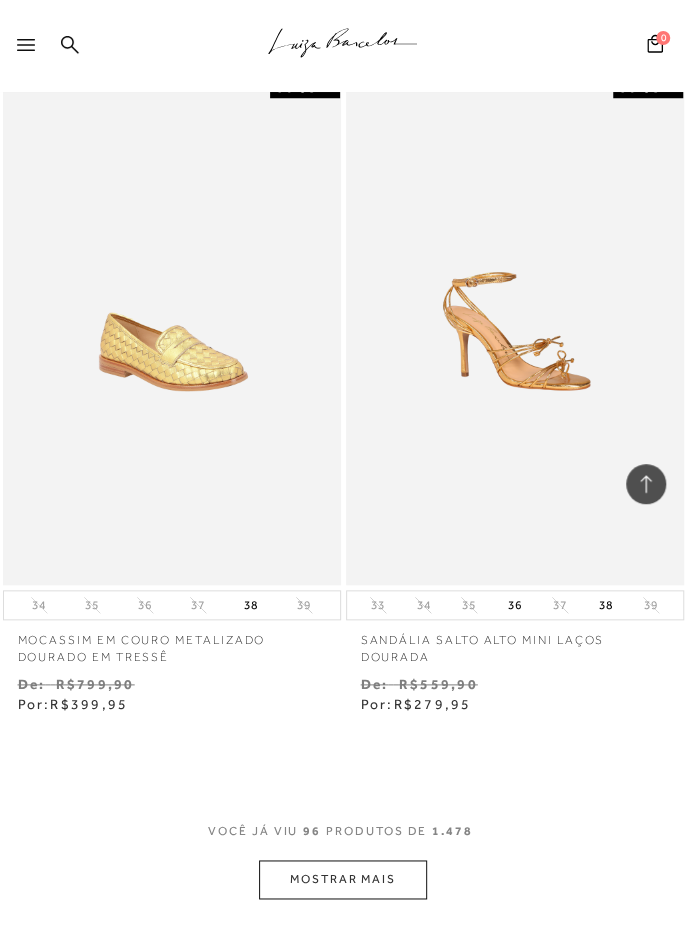 click on "MOSTRAR MAIS" at bounding box center (343, 879) 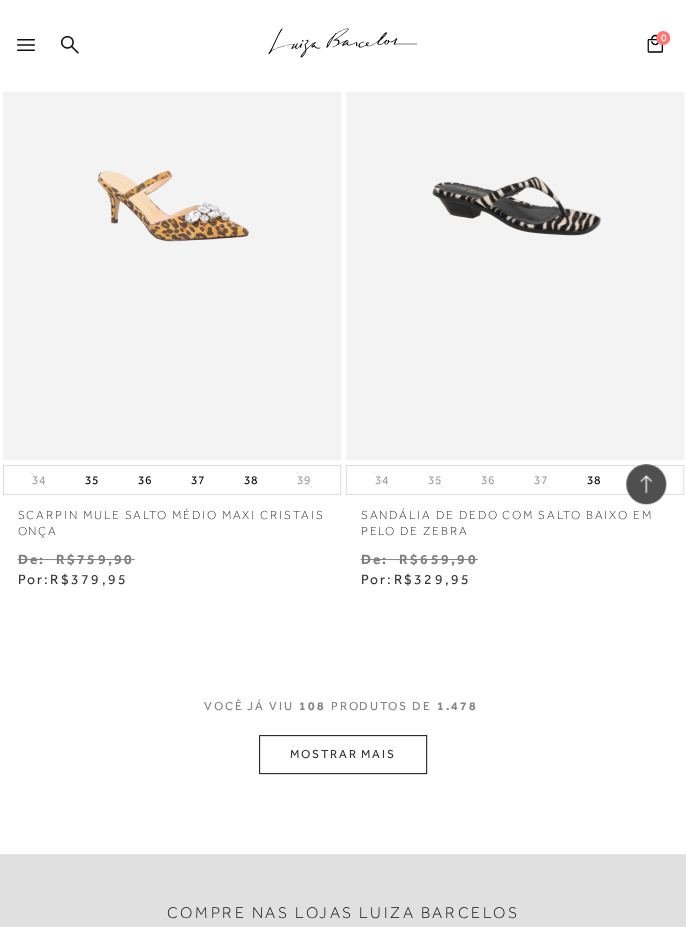 scroll, scrollTop: 35571, scrollLeft: 0, axis: vertical 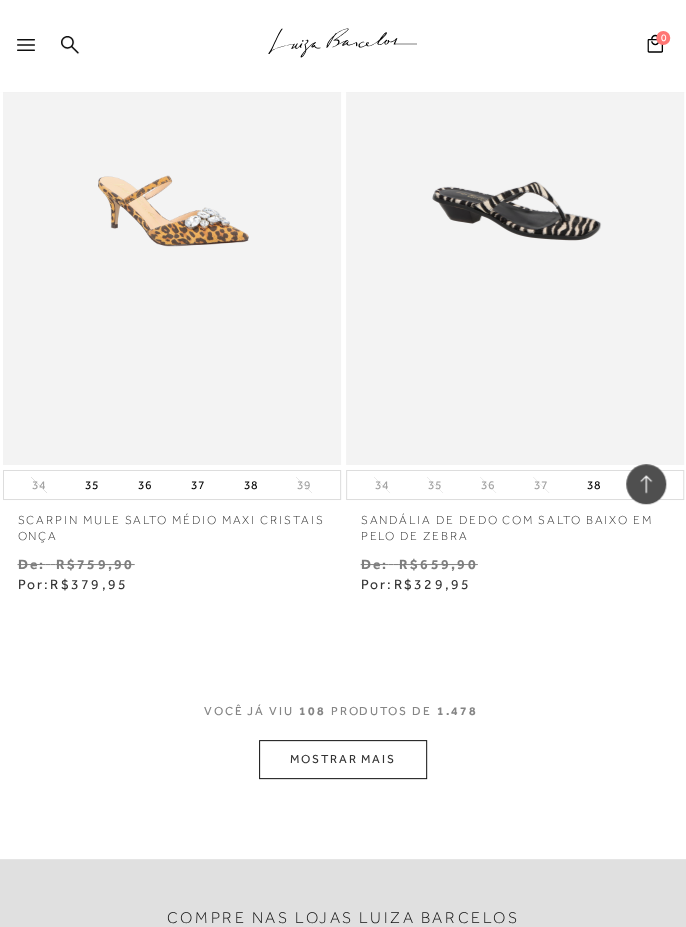 click on "MOSTRAR MAIS" at bounding box center (343, 759) 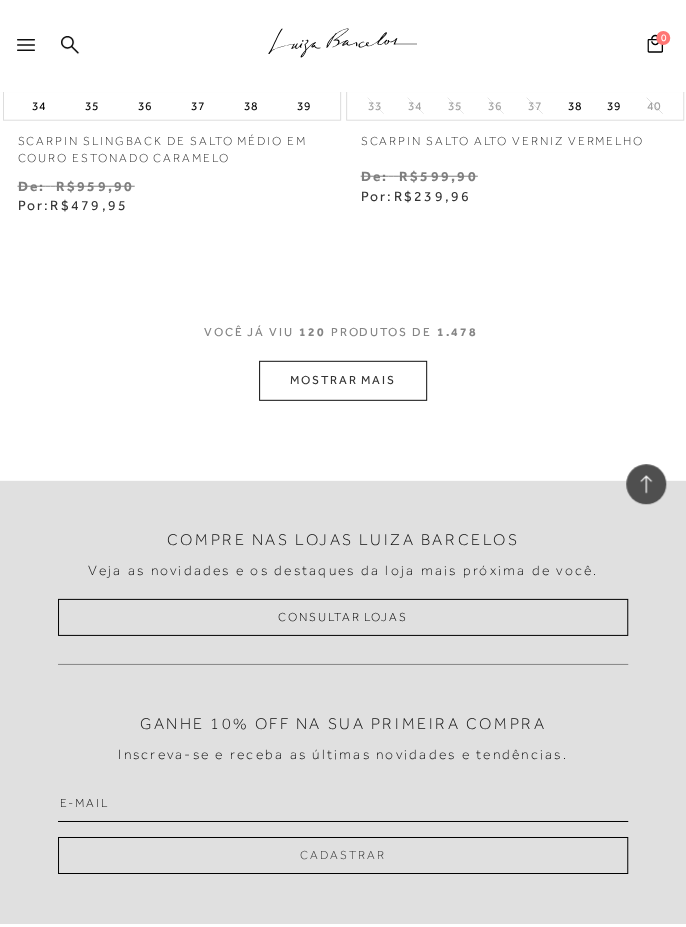 scroll, scrollTop: 39958, scrollLeft: 0, axis: vertical 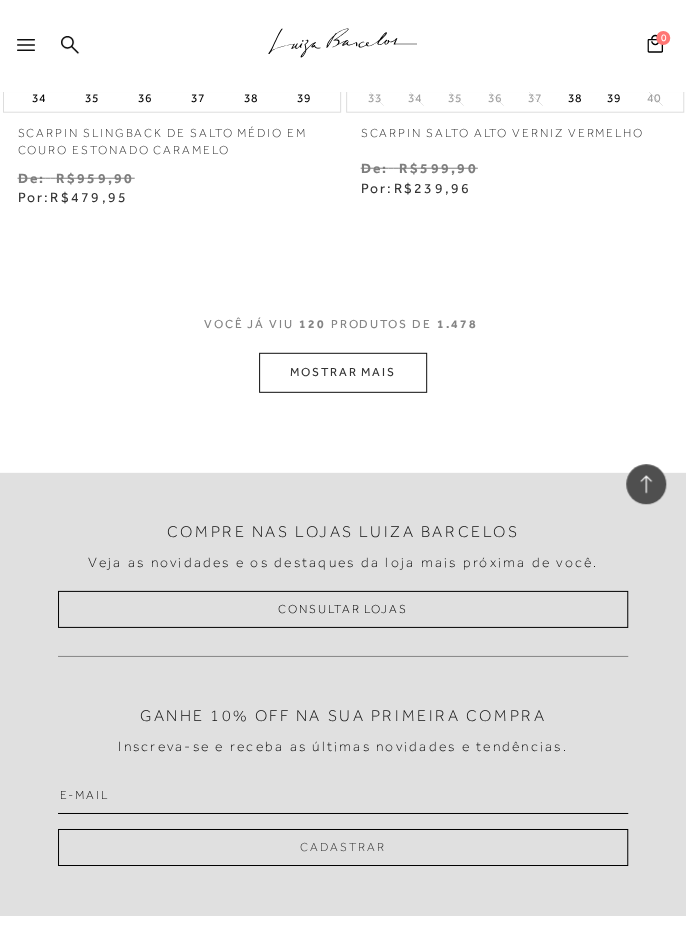 click on "MOSTRAR MAIS" at bounding box center (343, 372) 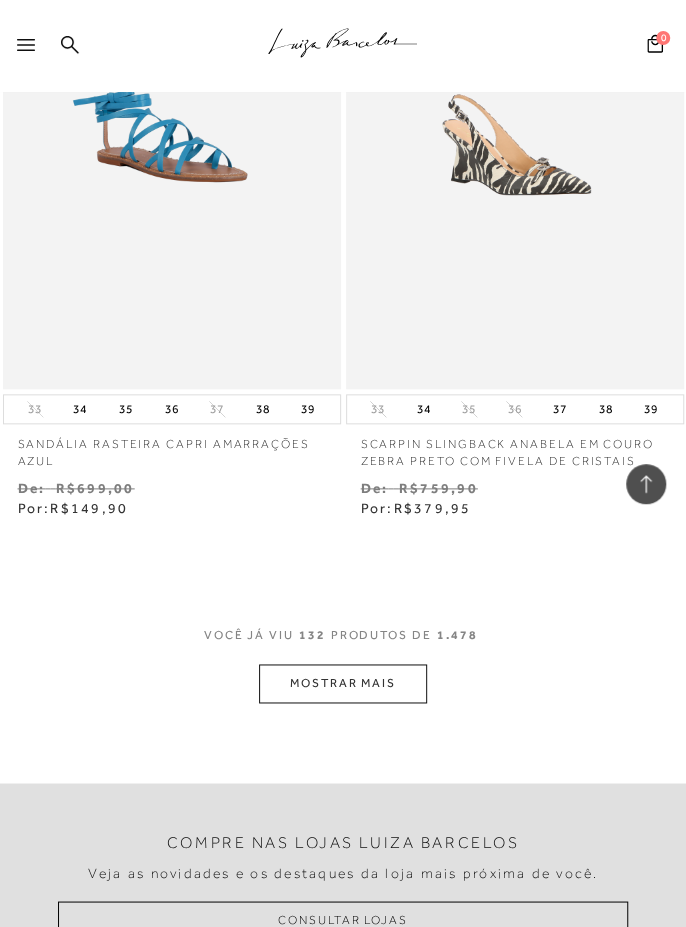 scroll, scrollTop: 43649, scrollLeft: 0, axis: vertical 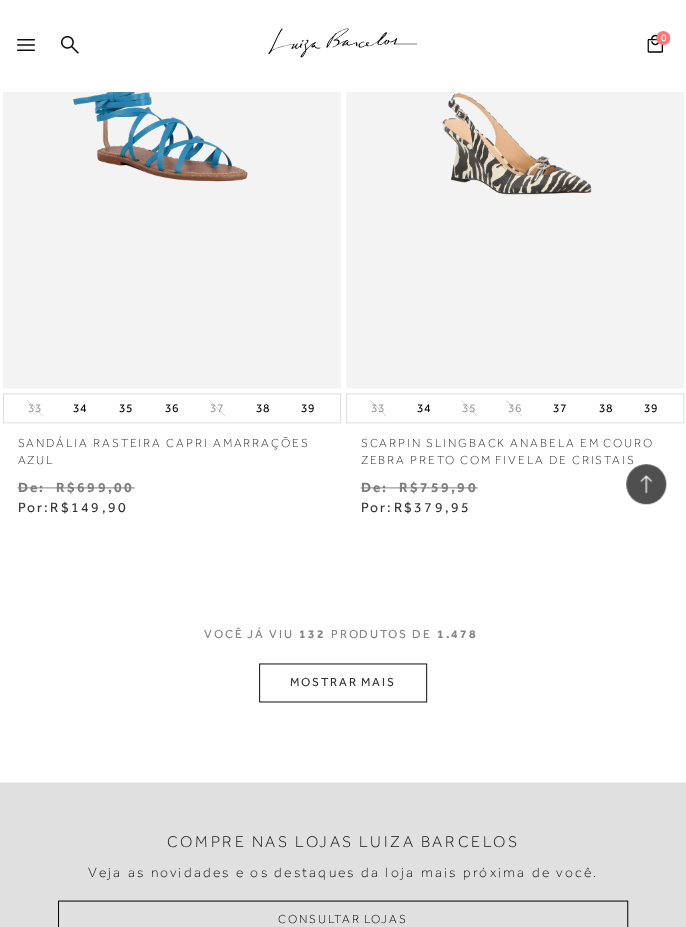 click on "MOSTRAR MAIS" at bounding box center (343, 682) 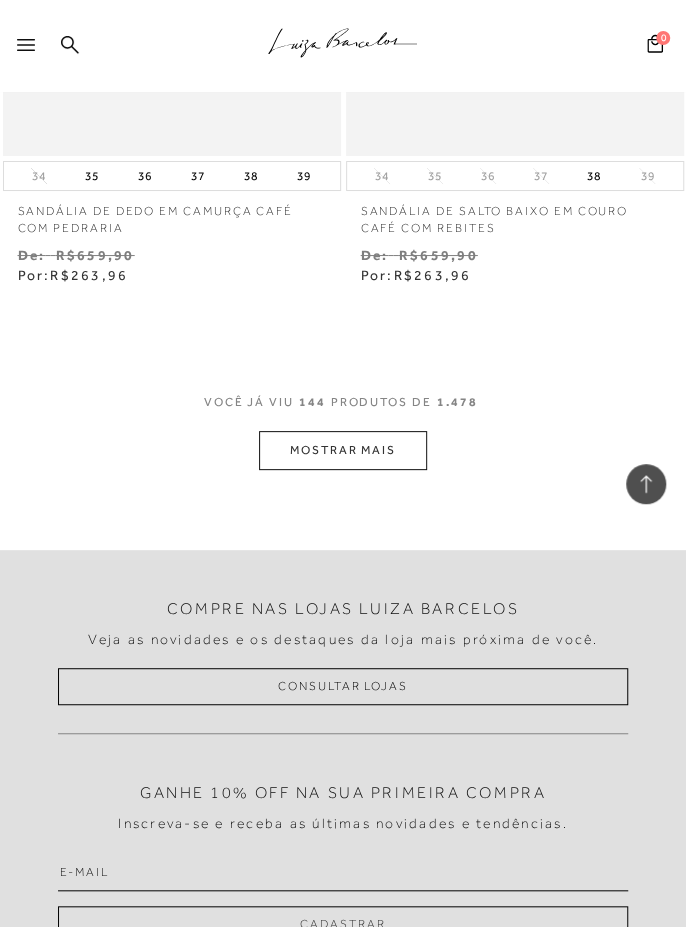 scroll, scrollTop: 47902, scrollLeft: 0, axis: vertical 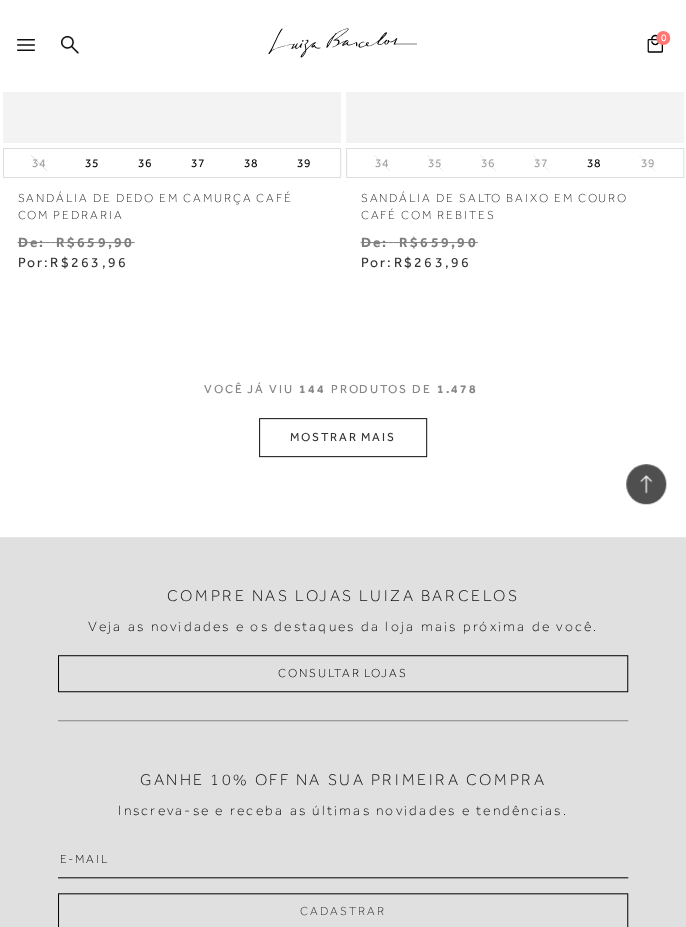 click on "MOSTRAR MAIS" at bounding box center [343, 437] 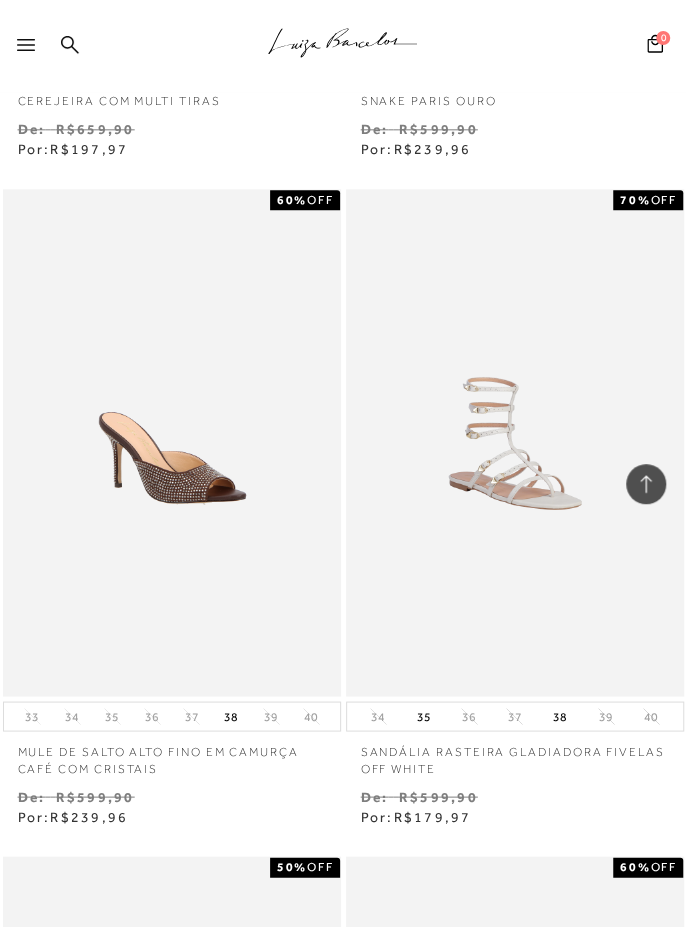 scroll, scrollTop: 48680, scrollLeft: 0, axis: vertical 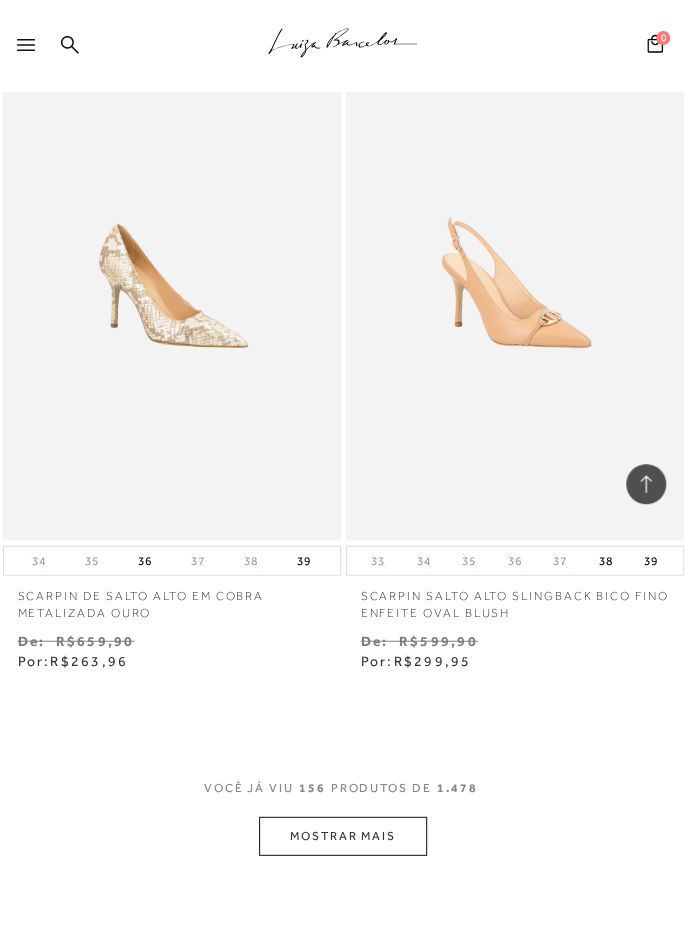 click on "MOSTRAR MAIS" at bounding box center [343, 835] 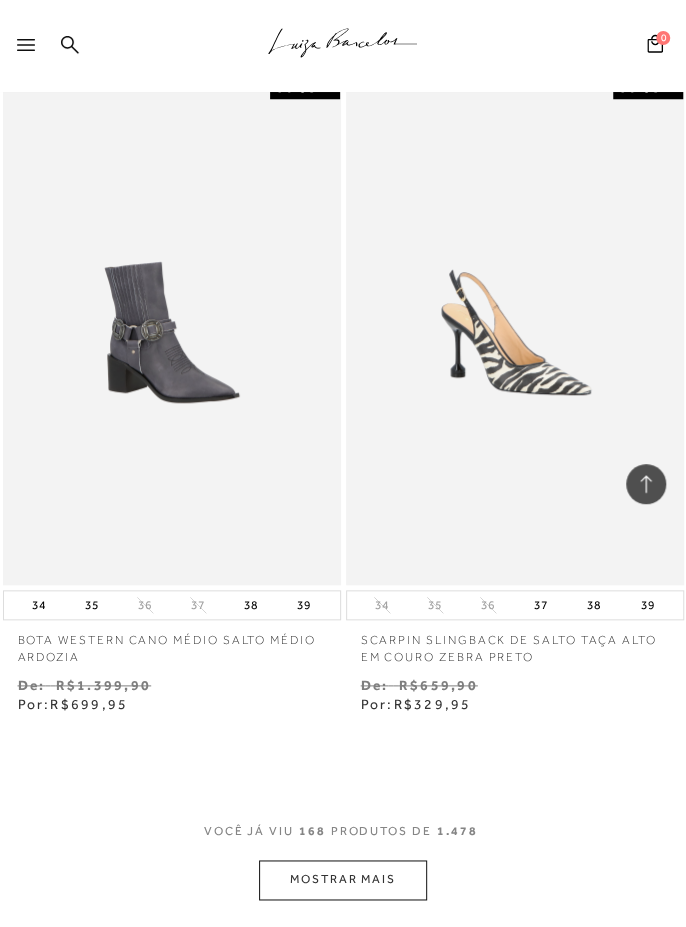 scroll, scrollTop: 55489, scrollLeft: 0, axis: vertical 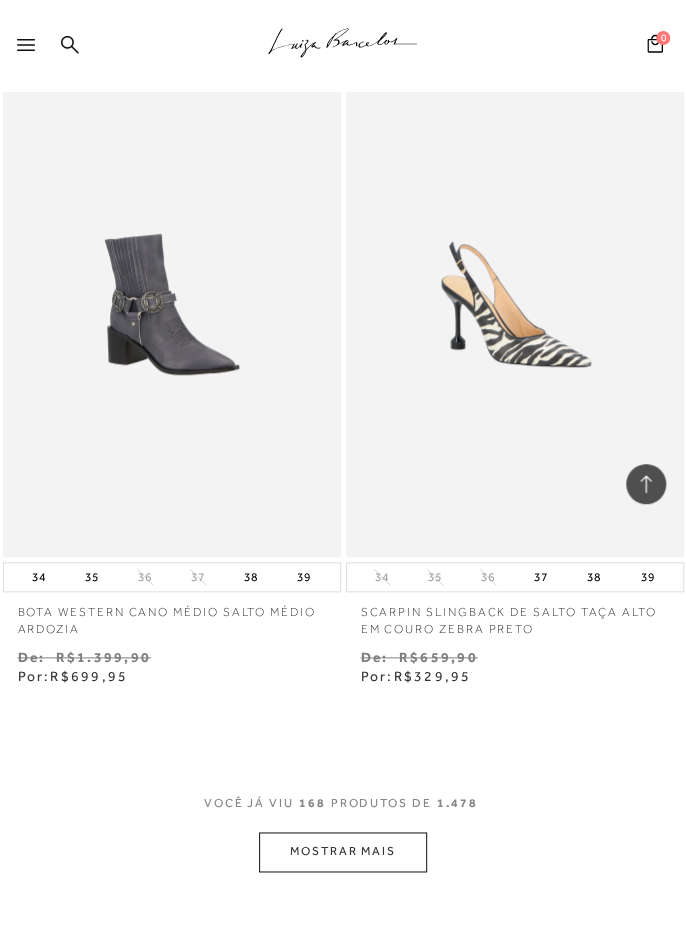 click on "MOSTRAR MAIS" at bounding box center (343, 851) 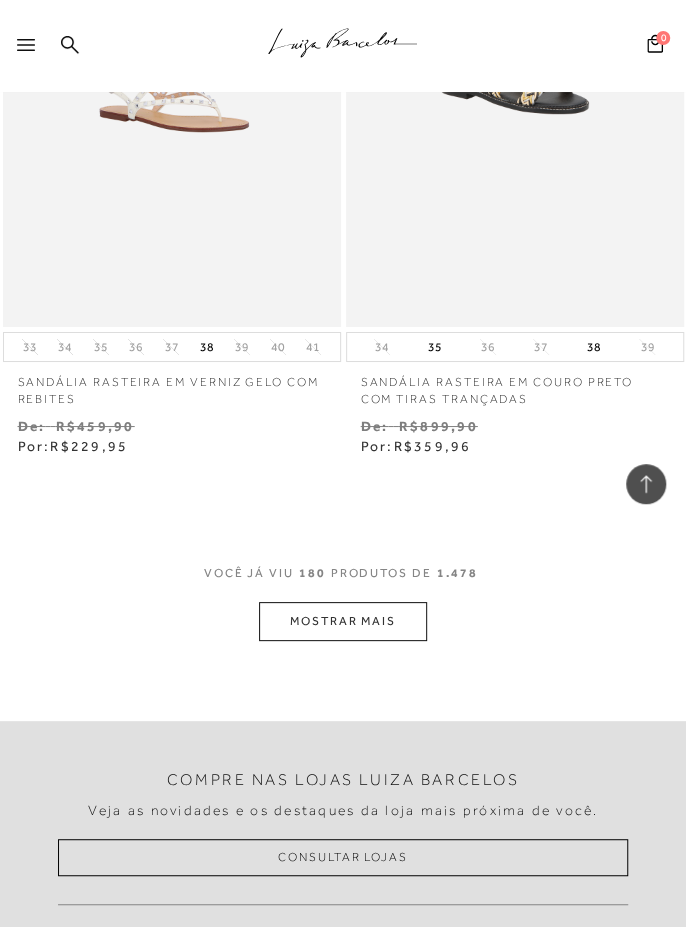 scroll, scrollTop: 59742, scrollLeft: 0, axis: vertical 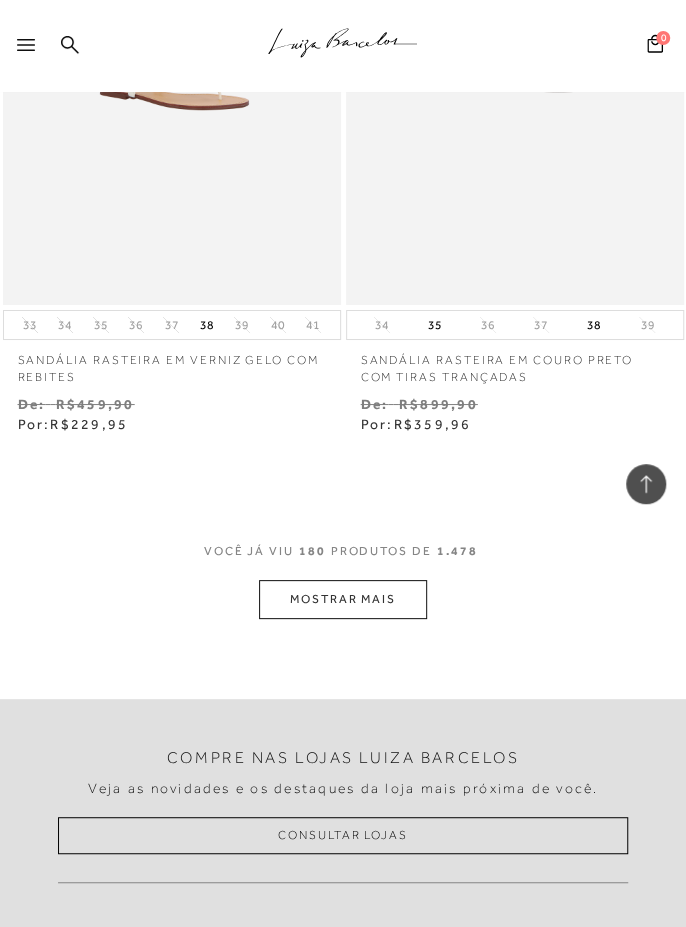 click on "MOSTRAR MAIS" at bounding box center [343, 599] 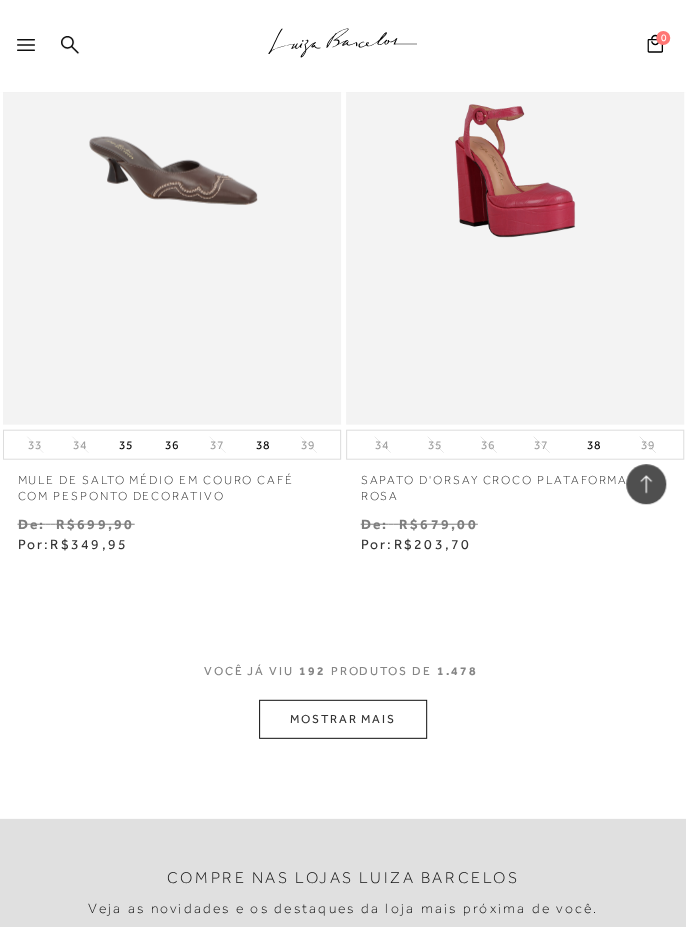 scroll, scrollTop: 63630, scrollLeft: 0, axis: vertical 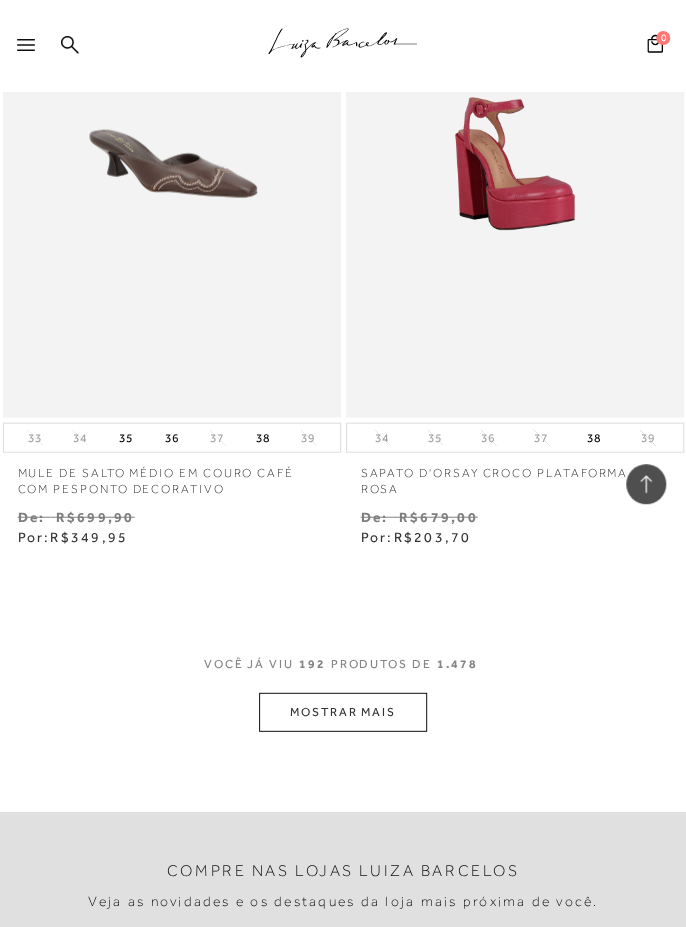 click on "MOSTRAR MAIS" at bounding box center (343, 712) 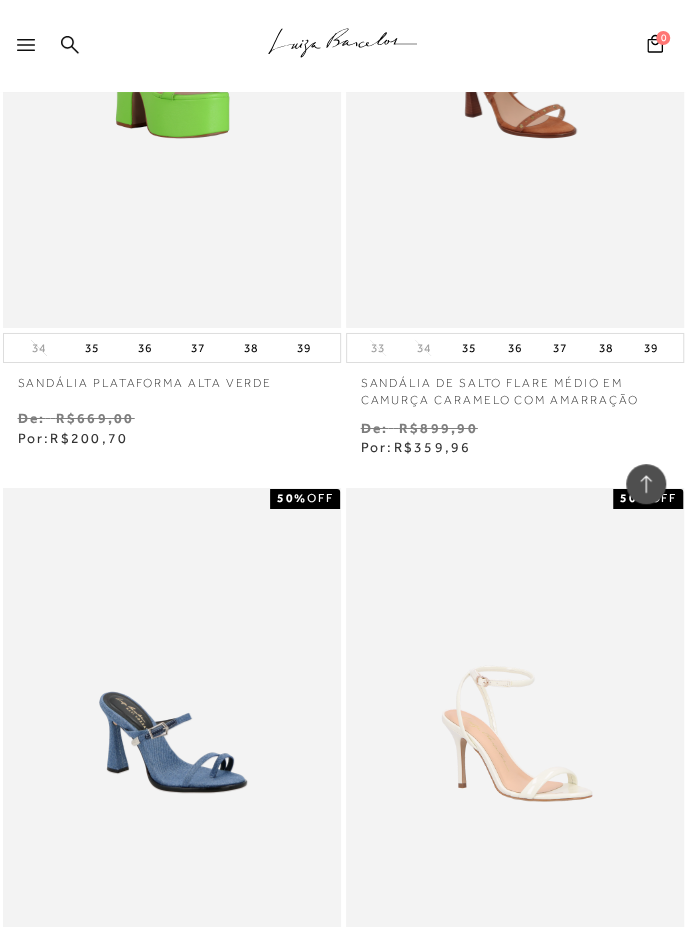 scroll, scrollTop: 64420, scrollLeft: 0, axis: vertical 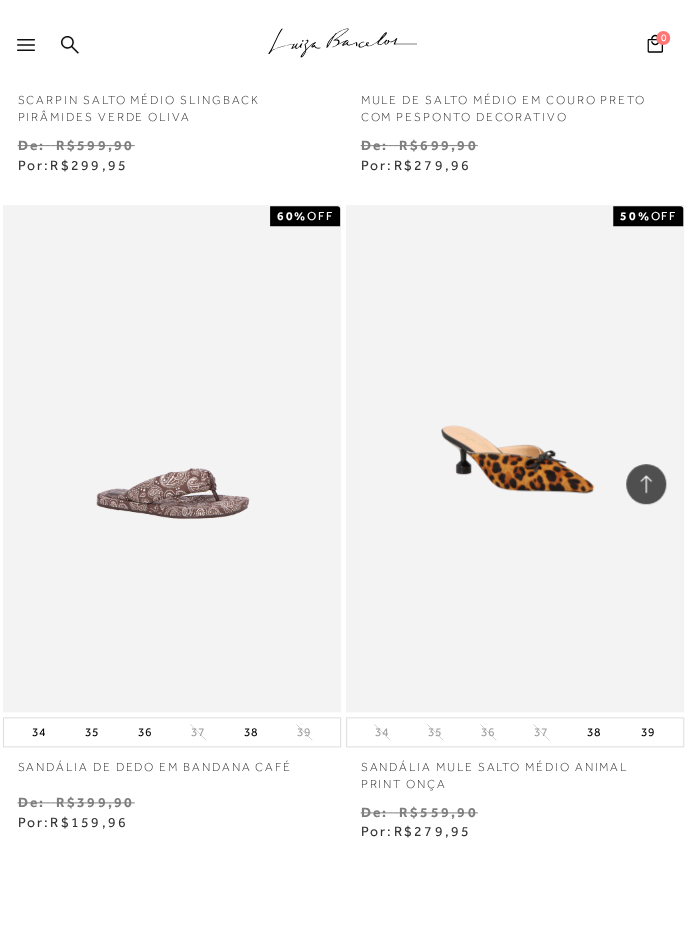 click on "MOSTRAR MAIS" at bounding box center [343, 1006] 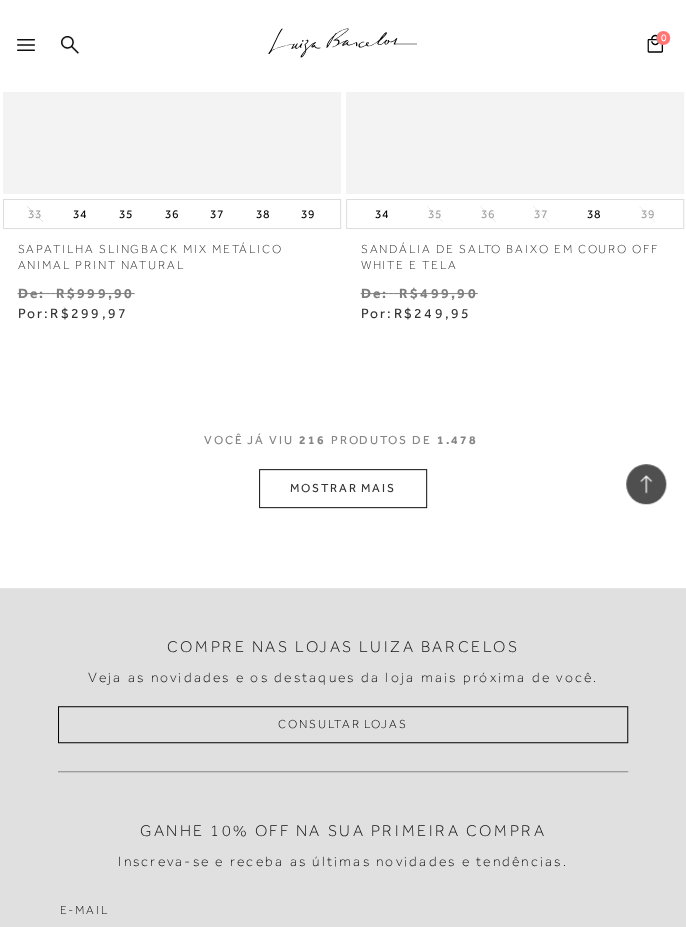 scroll, scrollTop: 71874, scrollLeft: 0, axis: vertical 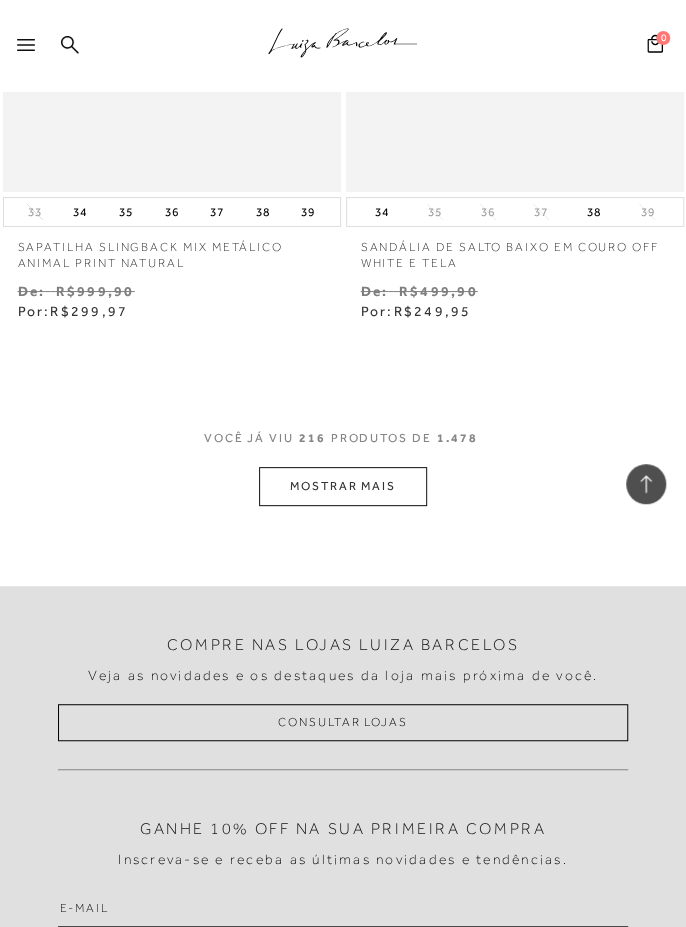 click on "MOSTRAR MAIS" at bounding box center [343, 486] 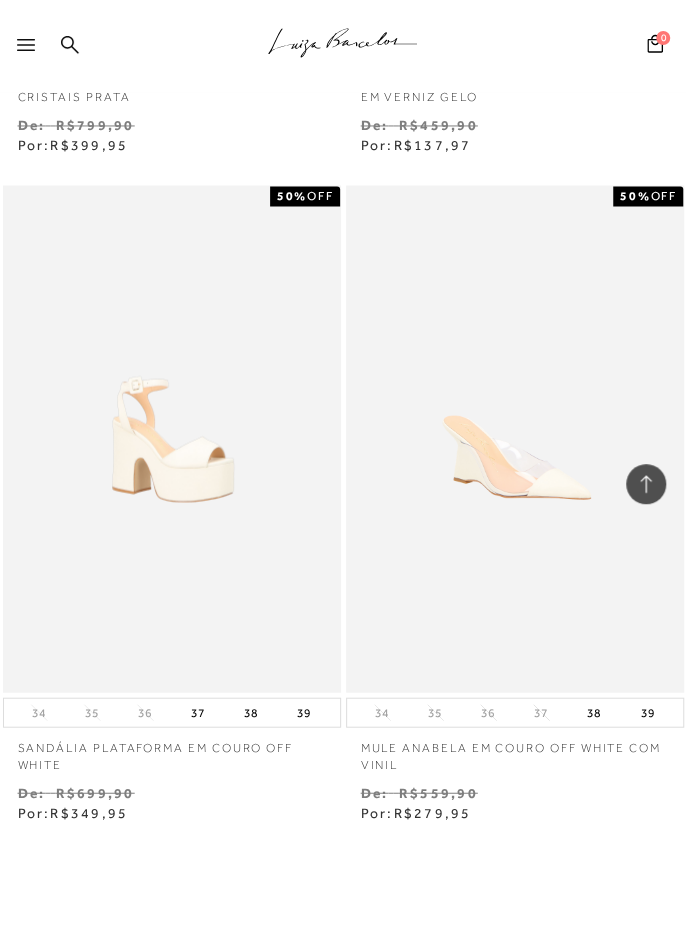 scroll, scrollTop: 75380, scrollLeft: 0, axis: vertical 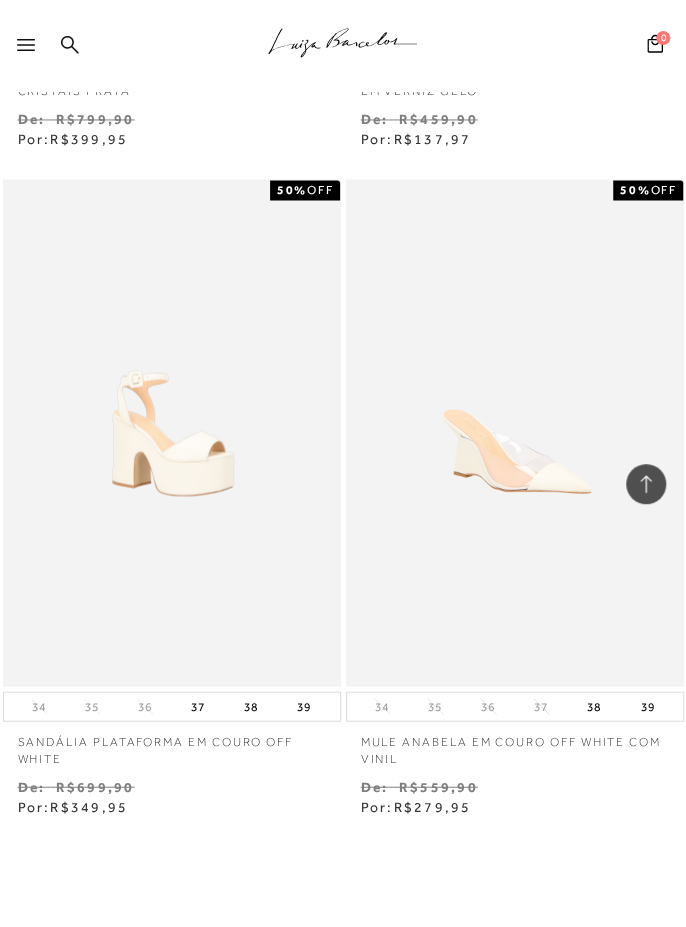 click on "MOSTRAR MAIS" at bounding box center (343, 980) 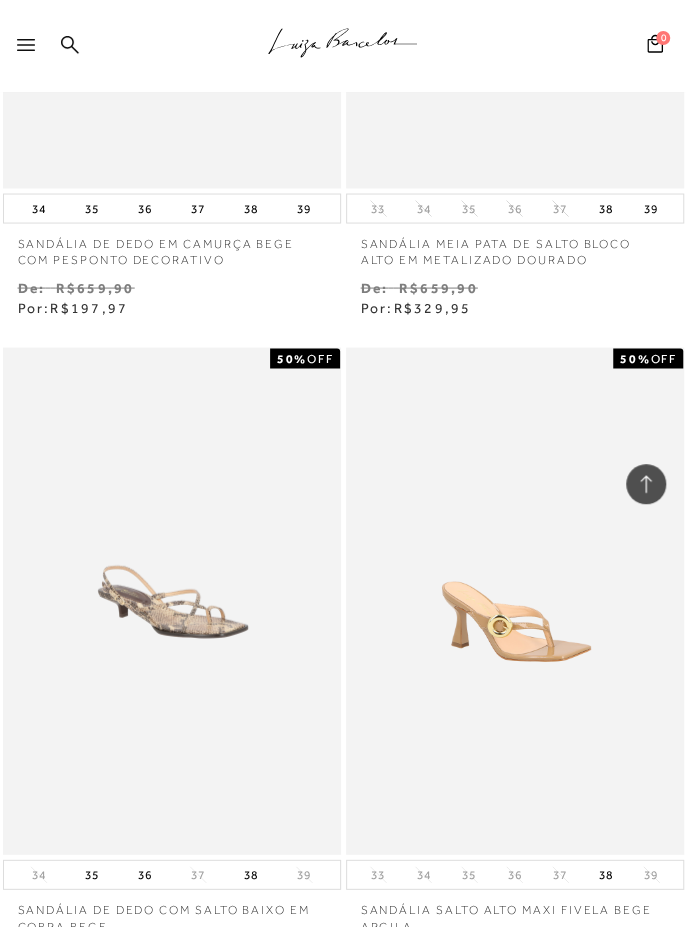 scroll, scrollTop: 77934, scrollLeft: 0, axis: vertical 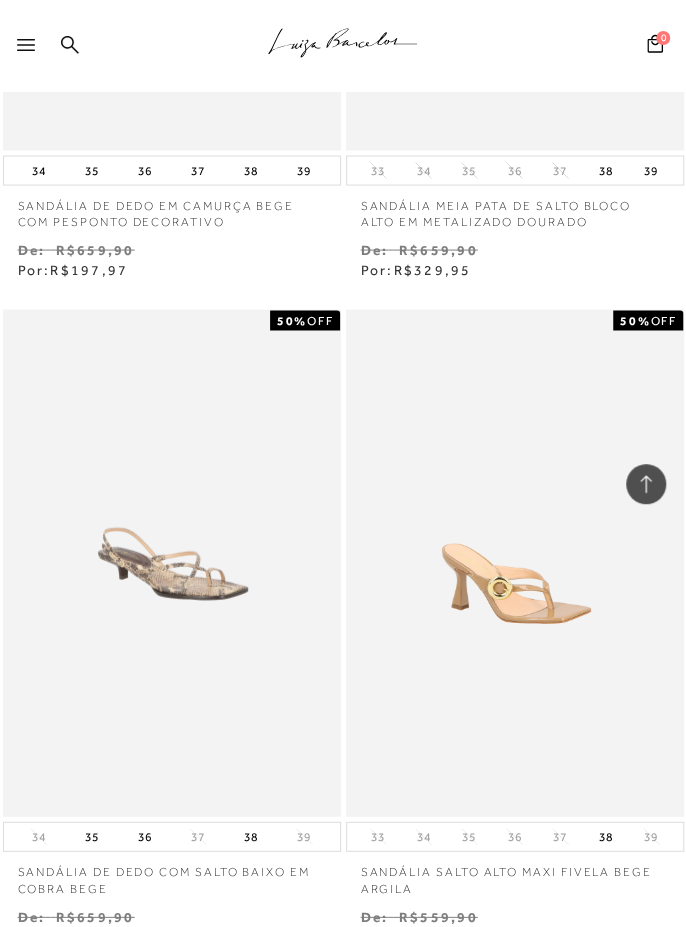click at bounding box center (515, 563) 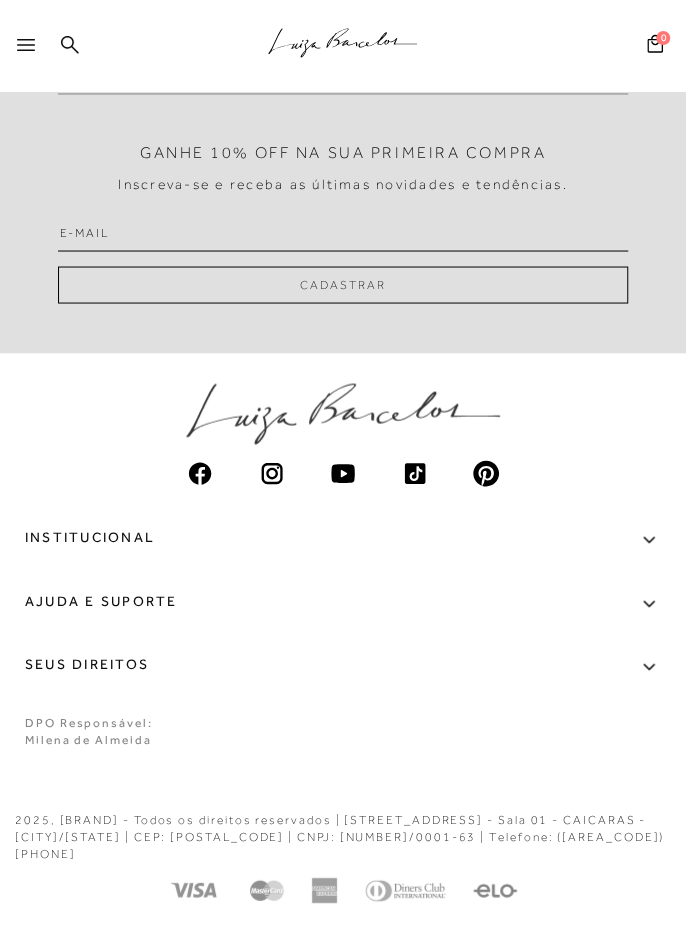 scroll, scrollTop: 0, scrollLeft: 0, axis: both 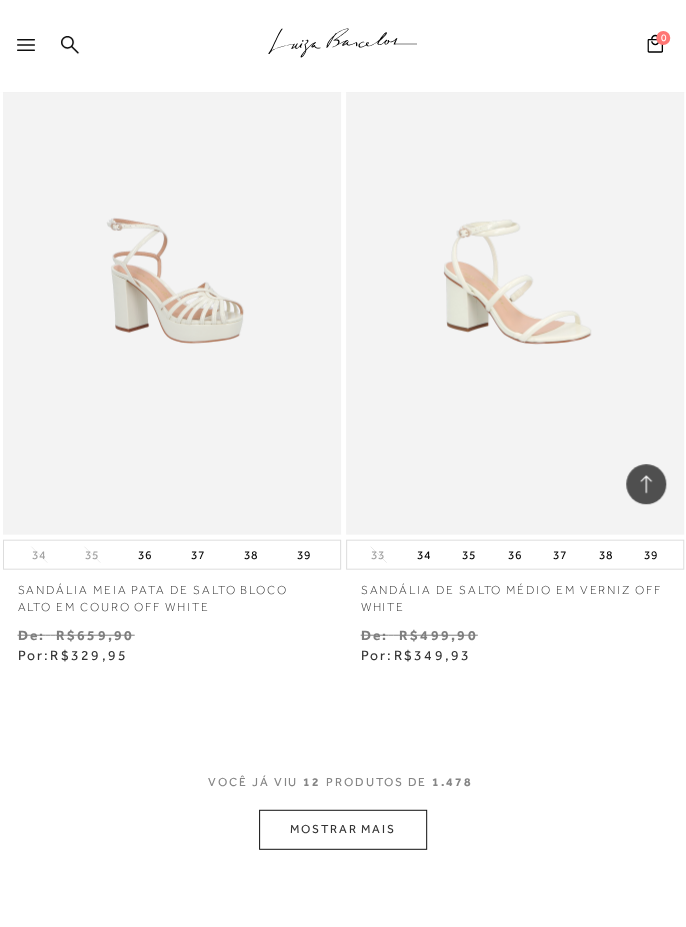 click on "MOSTRAR MAIS" at bounding box center (343, 828) 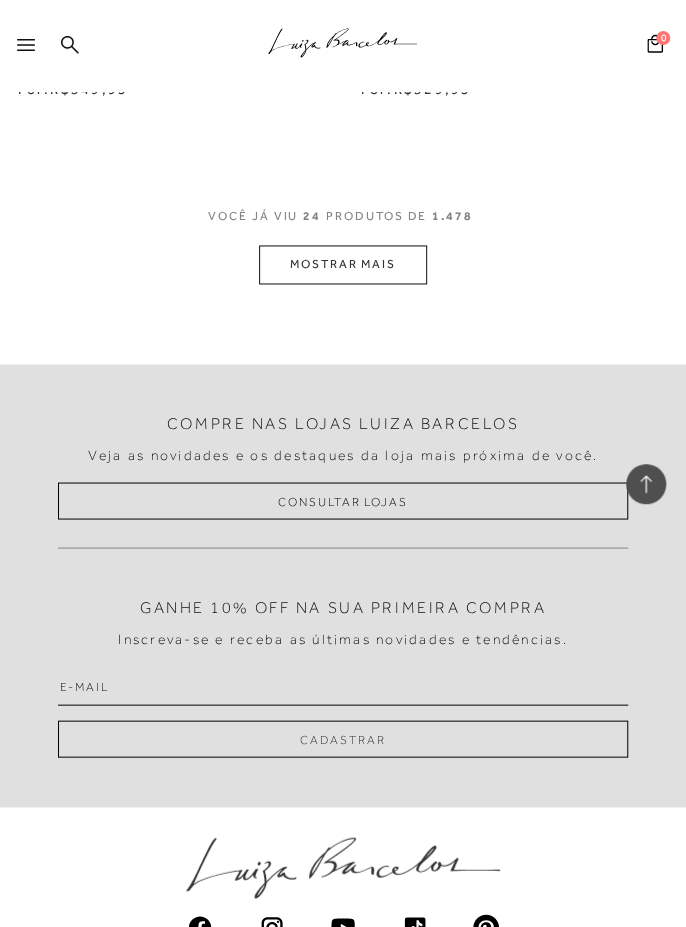 scroll, scrollTop: 8026, scrollLeft: 0, axis: vertical 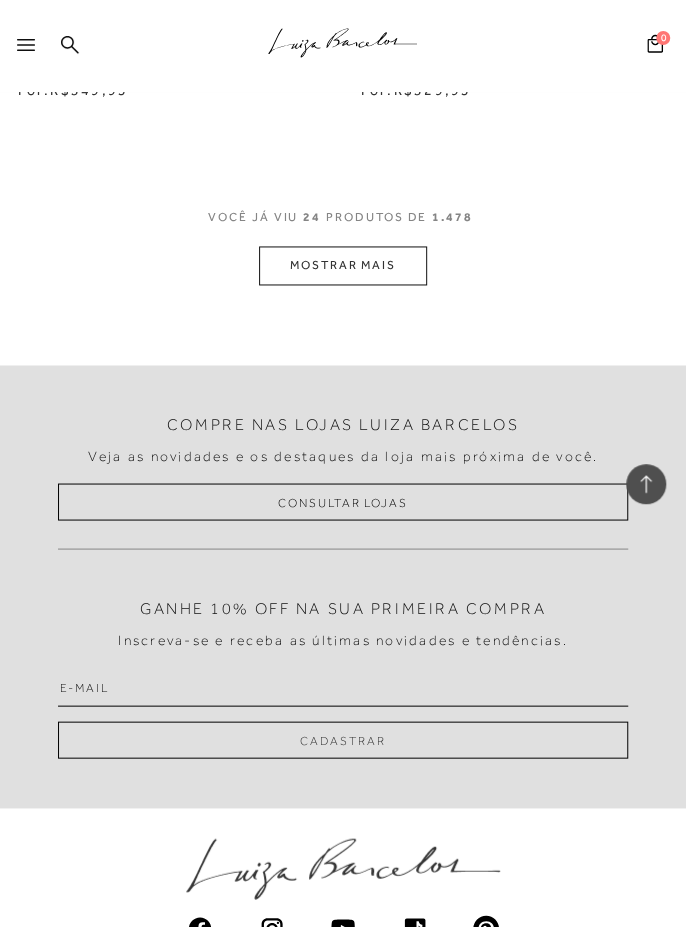 click on "MOSTRAR MAIS" at bounding box center [343, 265] 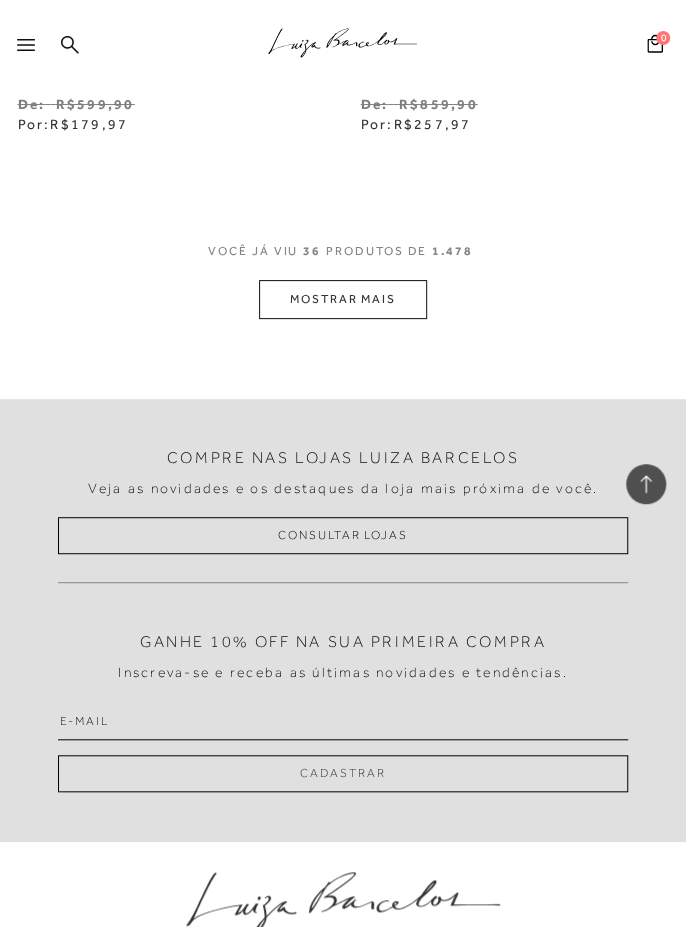 scroll, scrollTop: 11991, scrollLeft: 0, axis: vertical 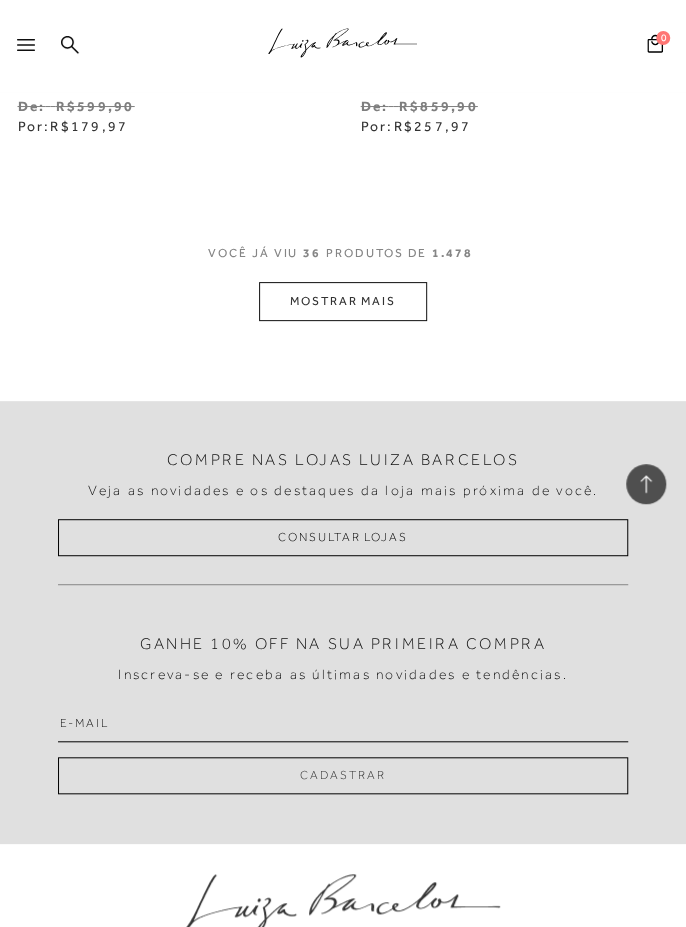 click on "Resultados da pesquisa
Outlet até 80%
Resultados: 25 - 36 (de 1.478)
Opções de exibição
1478
resultados encontrados
Ordenar Padrão Lançamentos 2" at bounding box center (343, -5795) 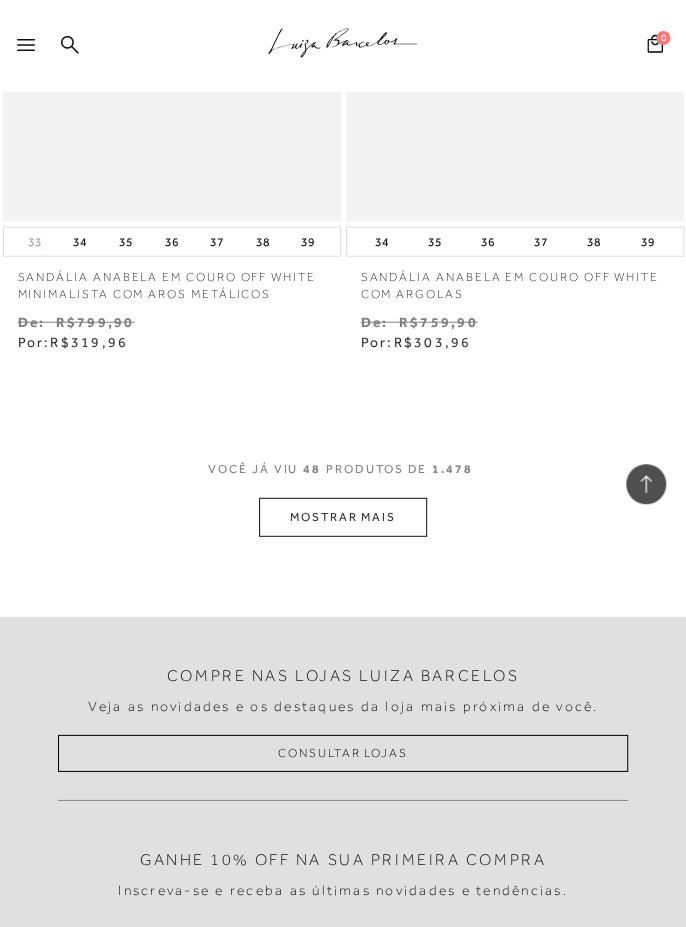 scroll, scrollTop: 15775, scrollLeft: 0, axis: vertical 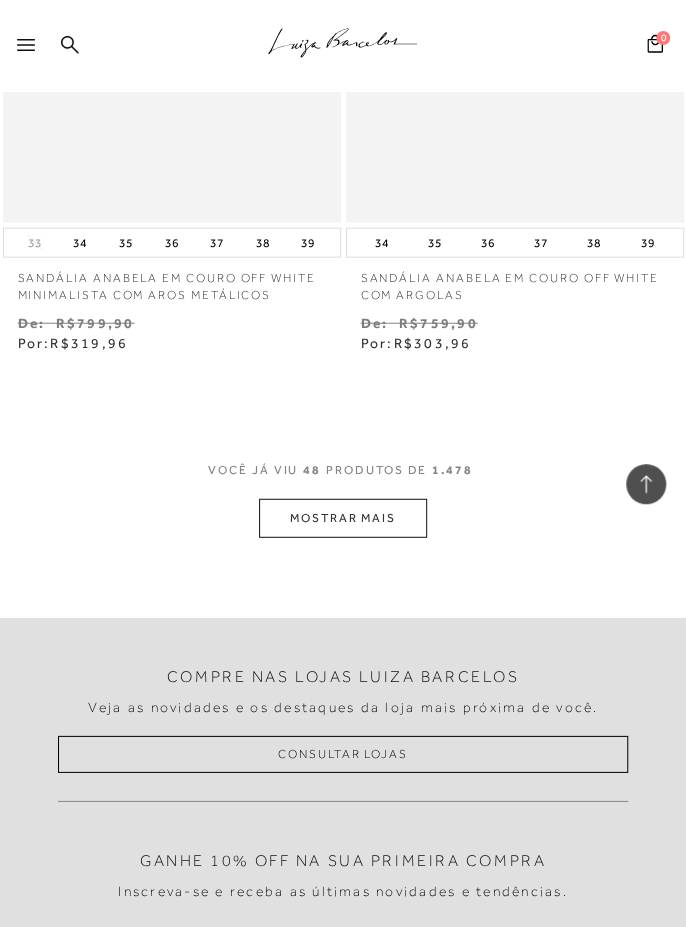 click on "MOSTRAR MAIS" at bounding box center (343, 518) 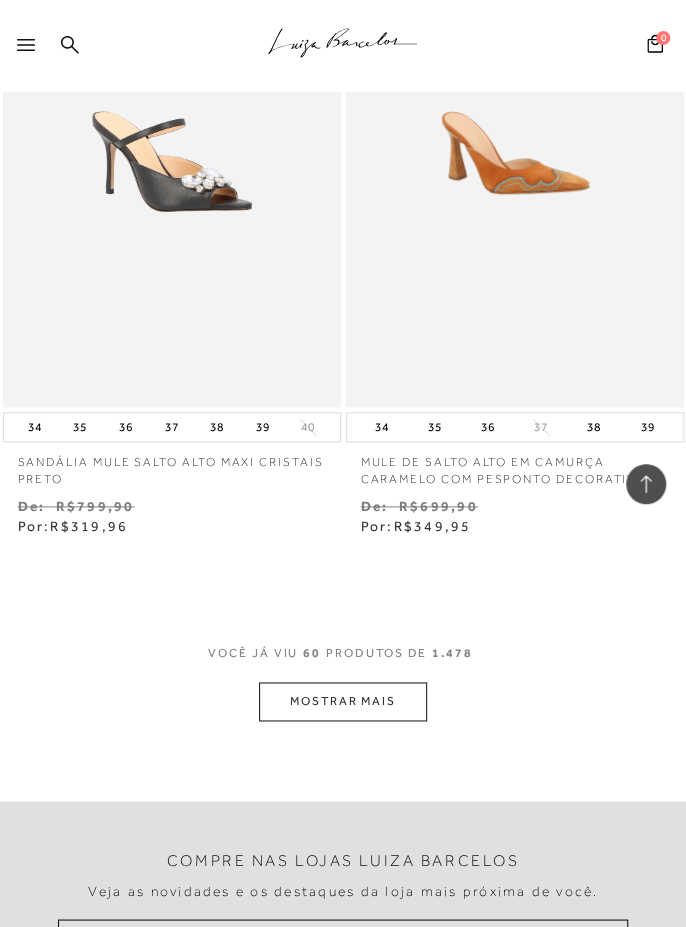 scroll, scrollTop: 19684, scrollLeft: 0, axis: vertical 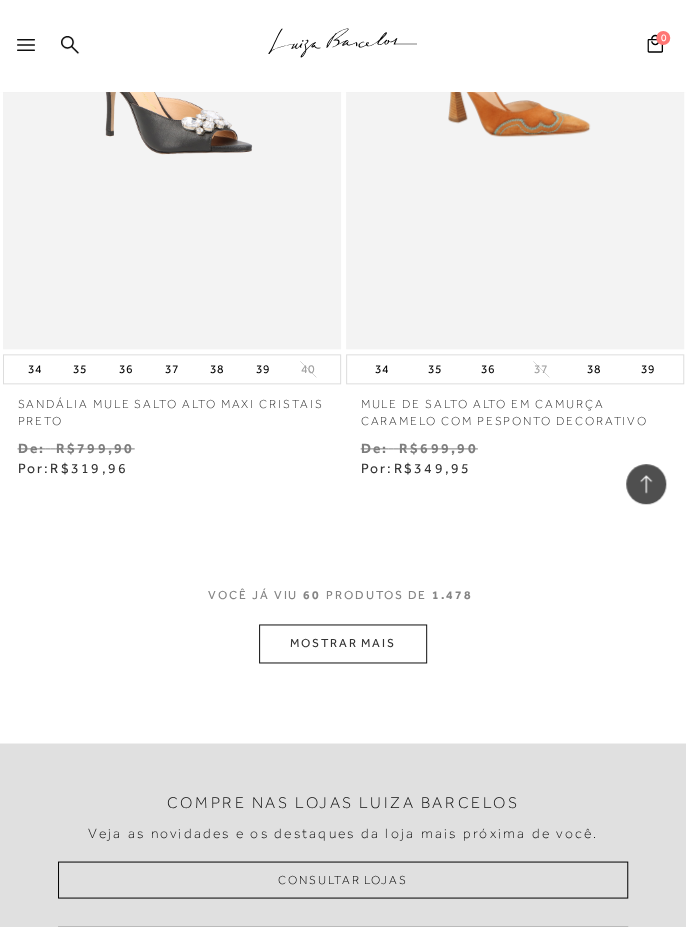 click on "MOSTRAR MAIS" at bounding box center [343, 643] 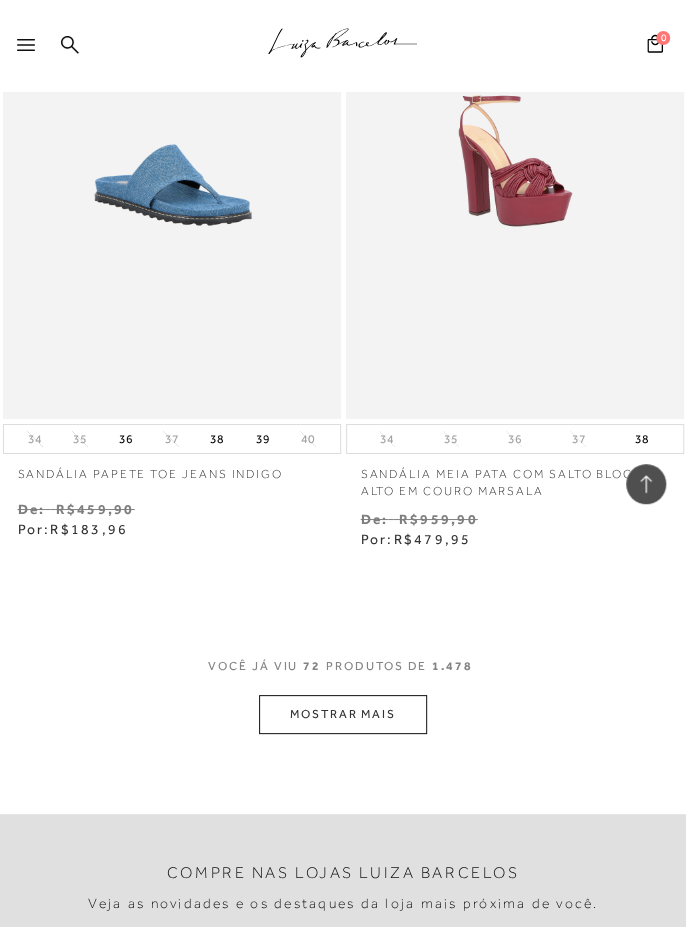 scroll, scrollTop: 23617, scrollLeft: 0, axis: vertical 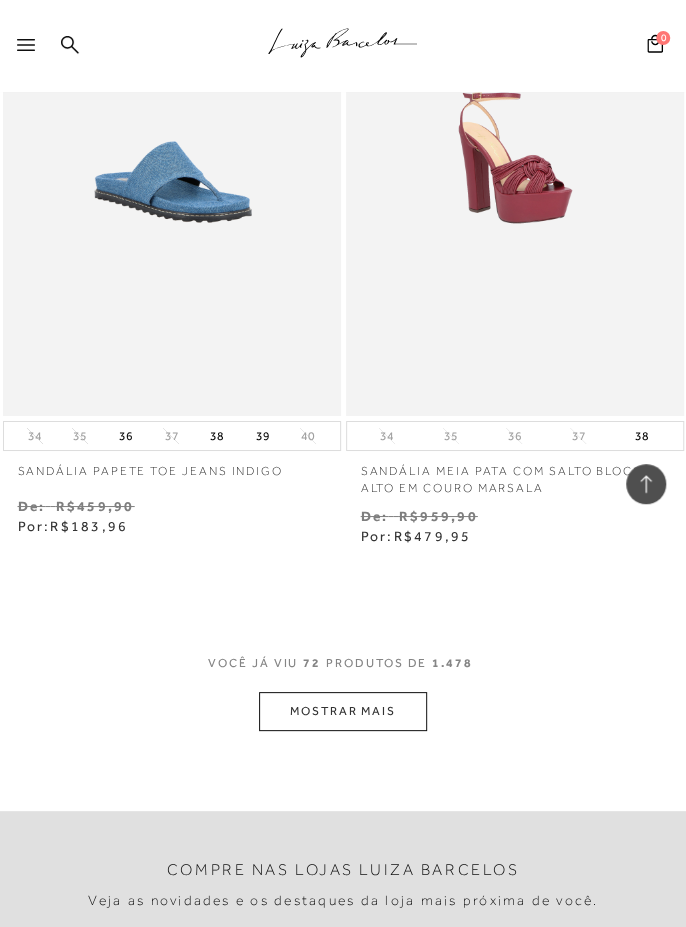 click on "MOSTRAR MAIS" at bounding box center (343, 711) 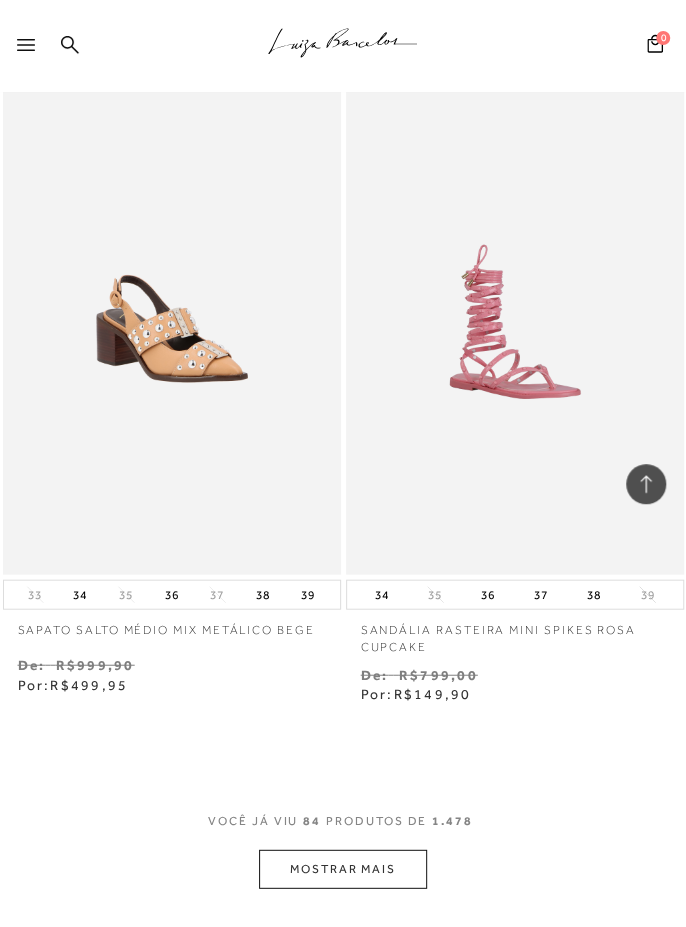 scroll, scrollTop: 27461, scrollLeft: 0, axis: vertical 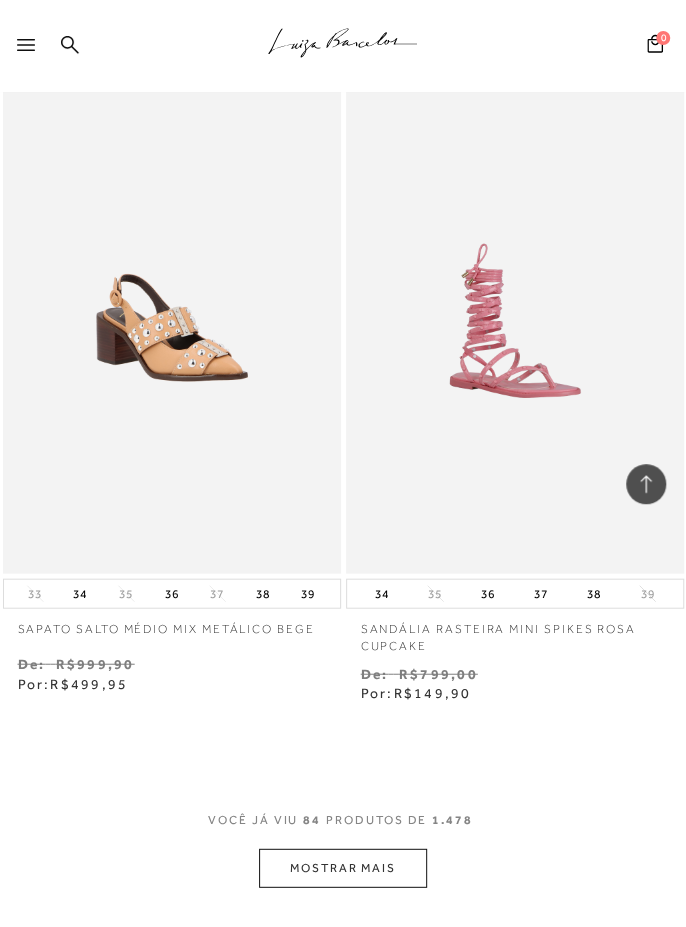 click on "MOSTRAR MAIS" at bounding box center (343, 867) 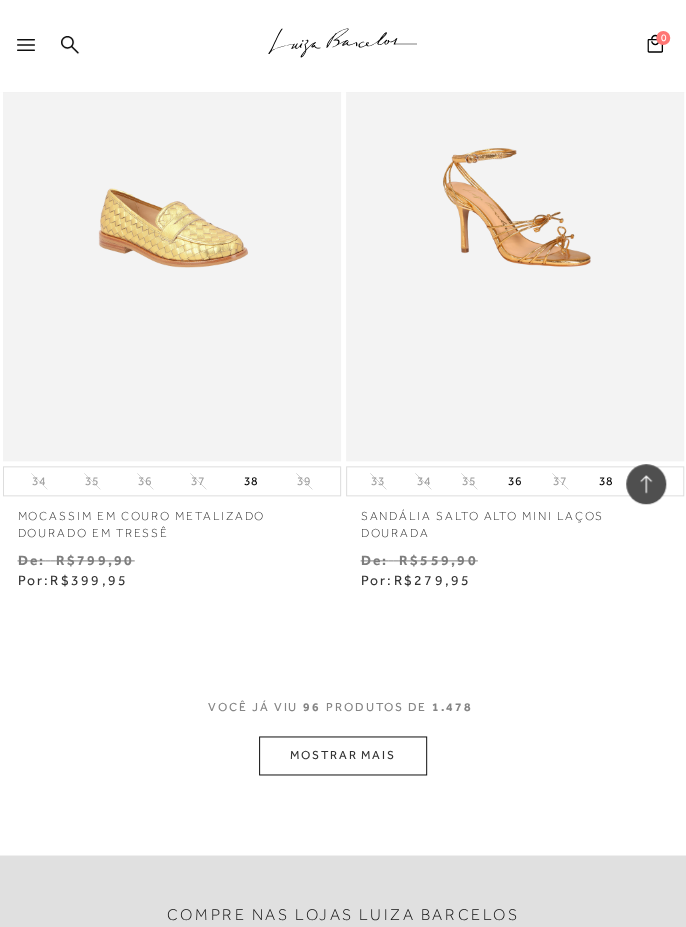 scroll, scrollTop: 31587, scrollLeft: 0, axis: vertical 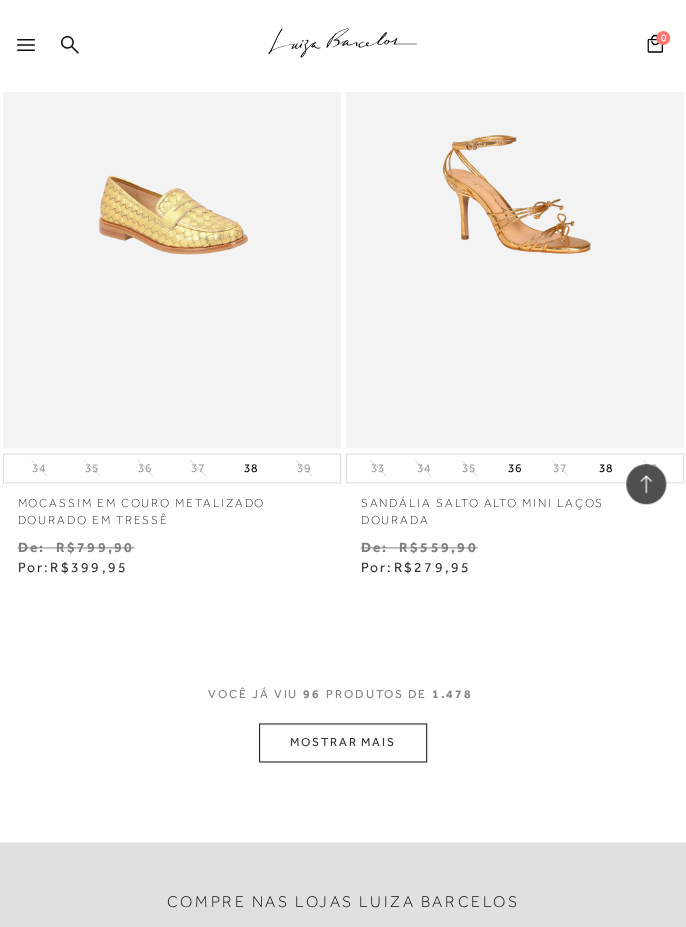 click on "MOSTRAR MAIS" at bounding box center (343, 742) 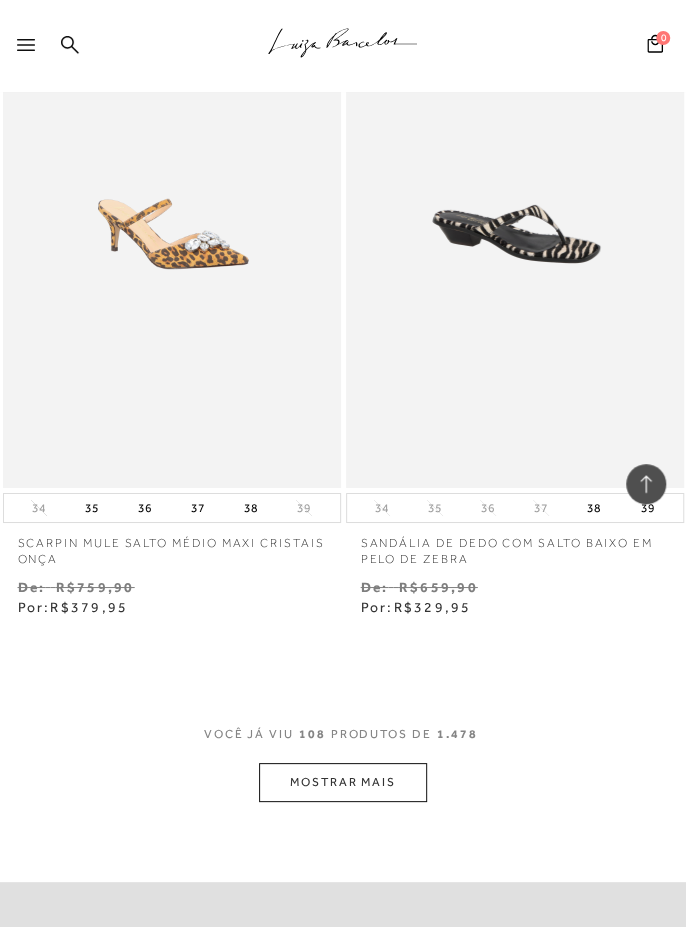 scroll, scrollTop: 35544, scrollLeft: 0, axis: vertical 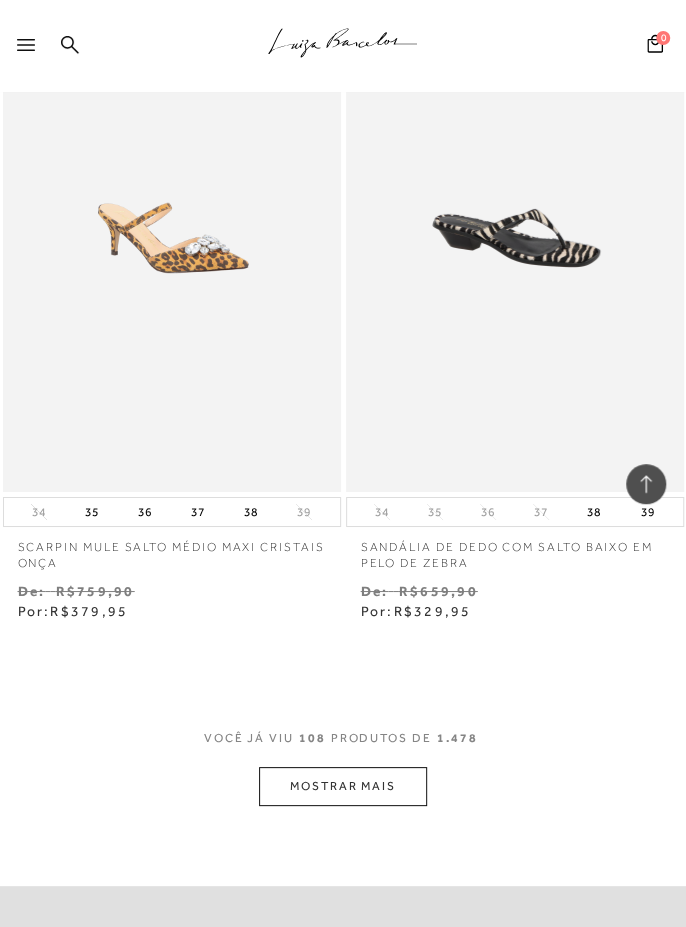 click on "MOSTRAR MAIS" at bounding box center [343, 786] 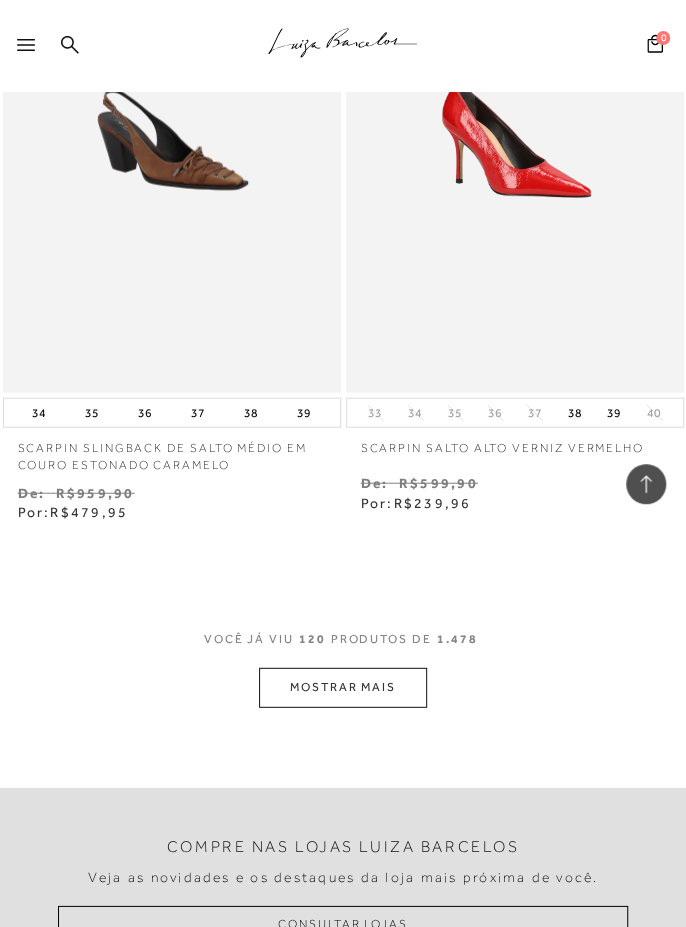 scroll, scrollTop: 39589, scrollLeft: 0, axis: vertical 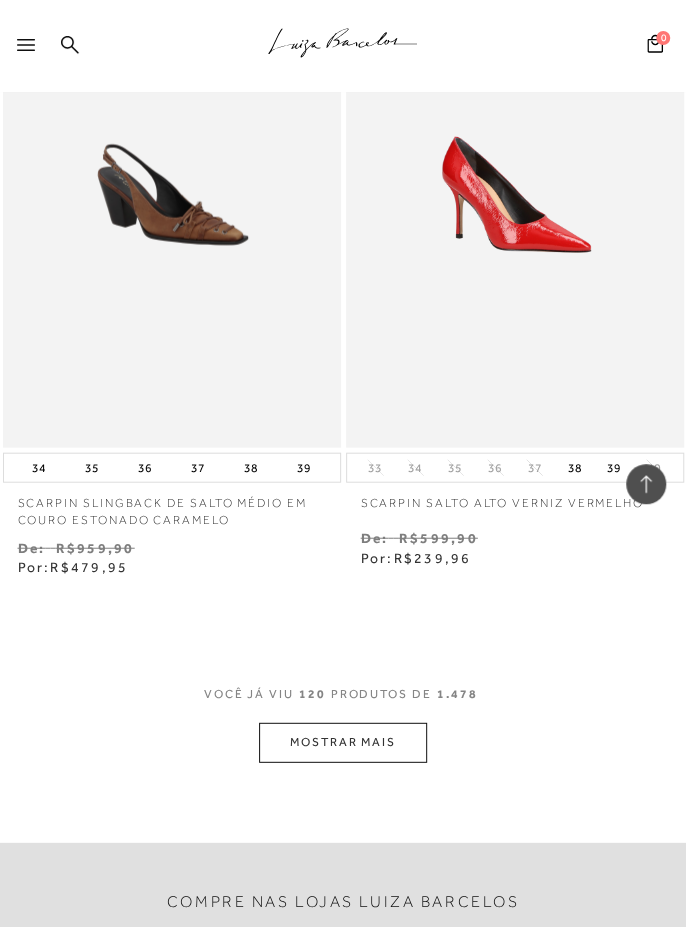 click on "MOSTRAR MAIS" at bounding box center (343, 741) 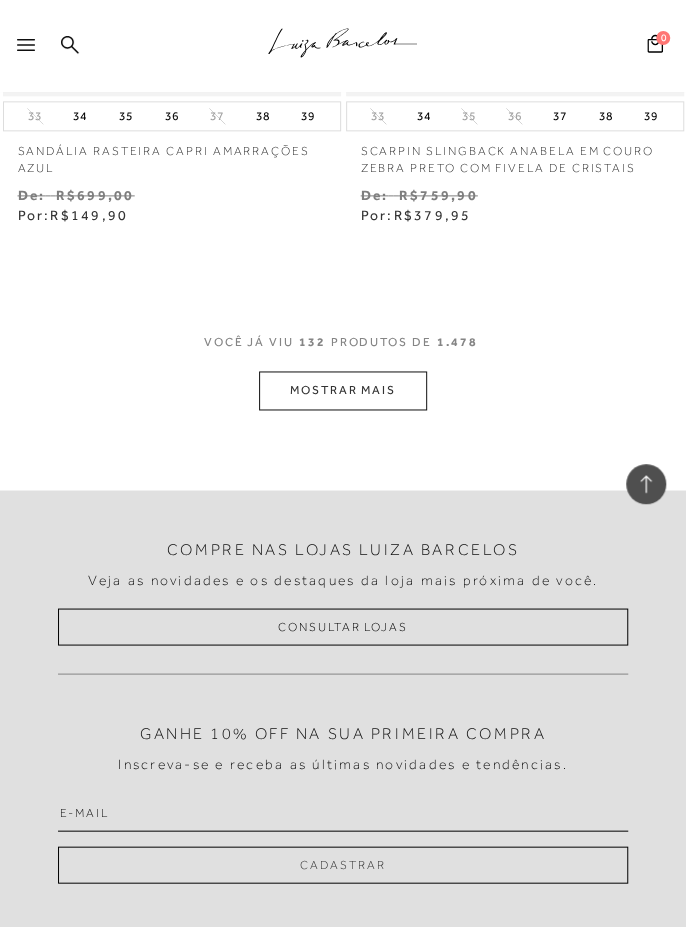 scroll, scrollTop: 43833, scrollLeft: 0, axis: vertical 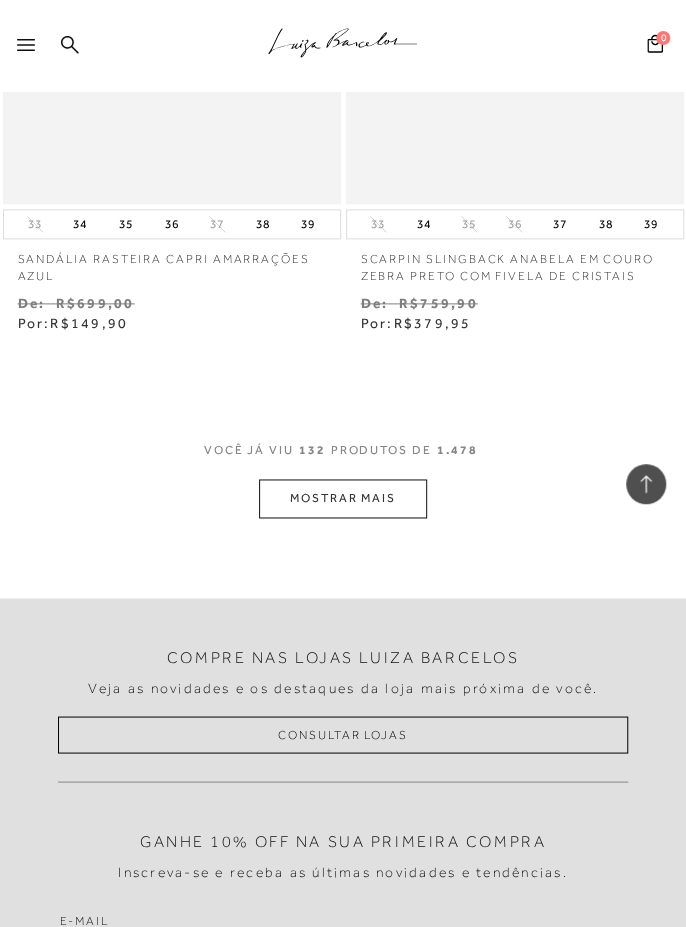 click on "MOSTRAR MAIS" at bounding box center [343, 498] 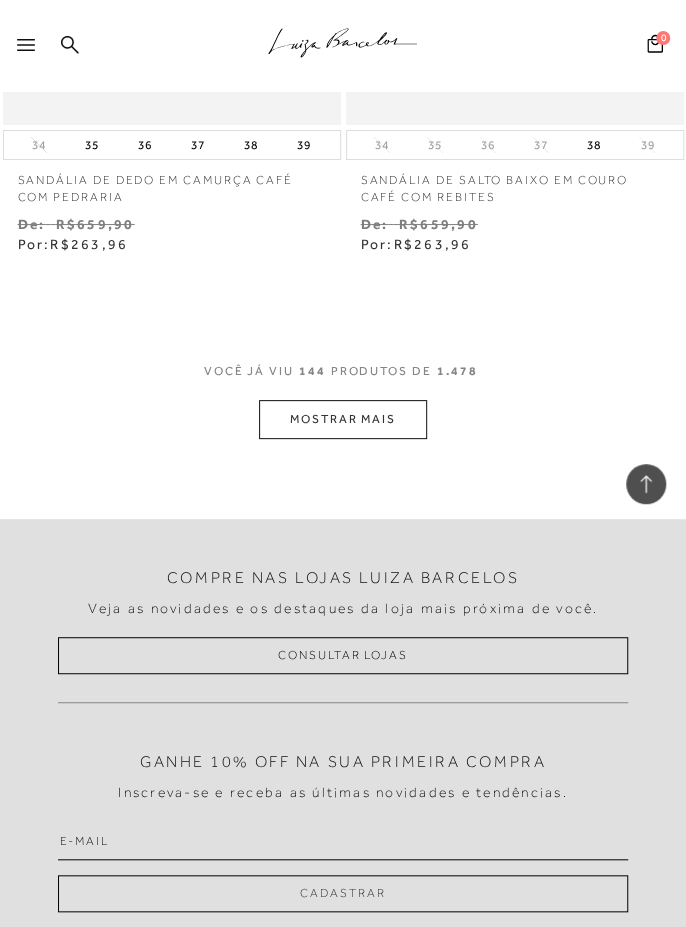 scroll, scrollTop: 47925, scrollLeft: 0, axis: vertical 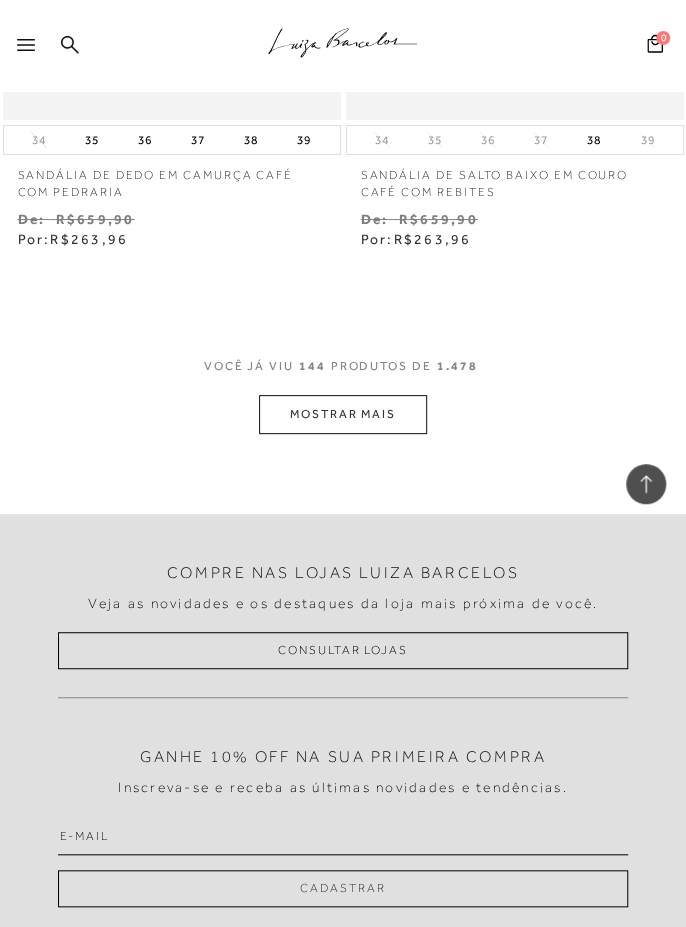 click on "MOSTRAR MAIS" at bounding box center (343, 414) 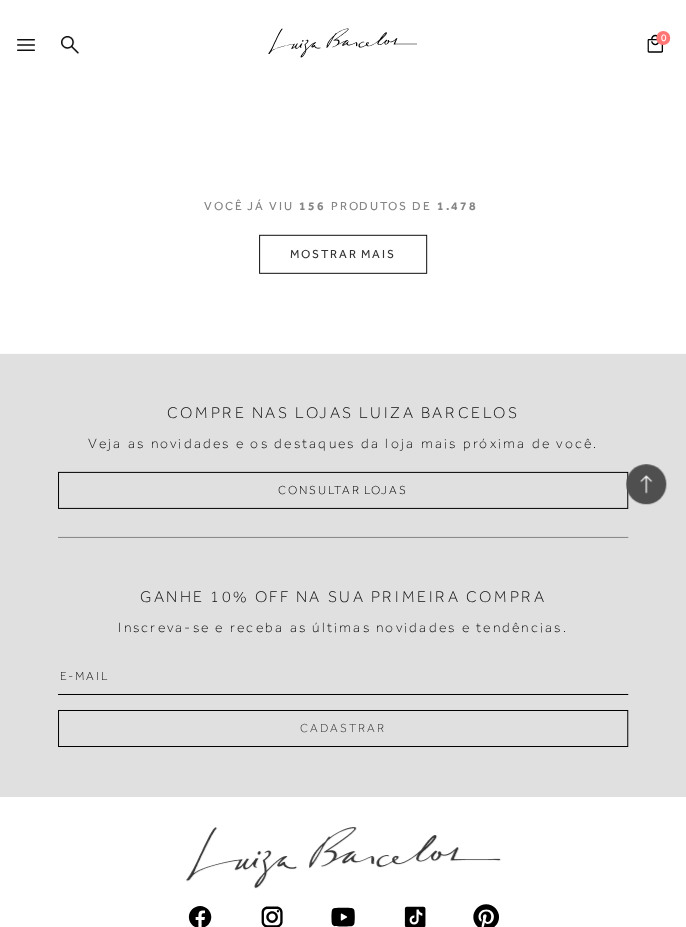 scroll, scrollTop: 52087, scrollLeft: 0, axis: vertical 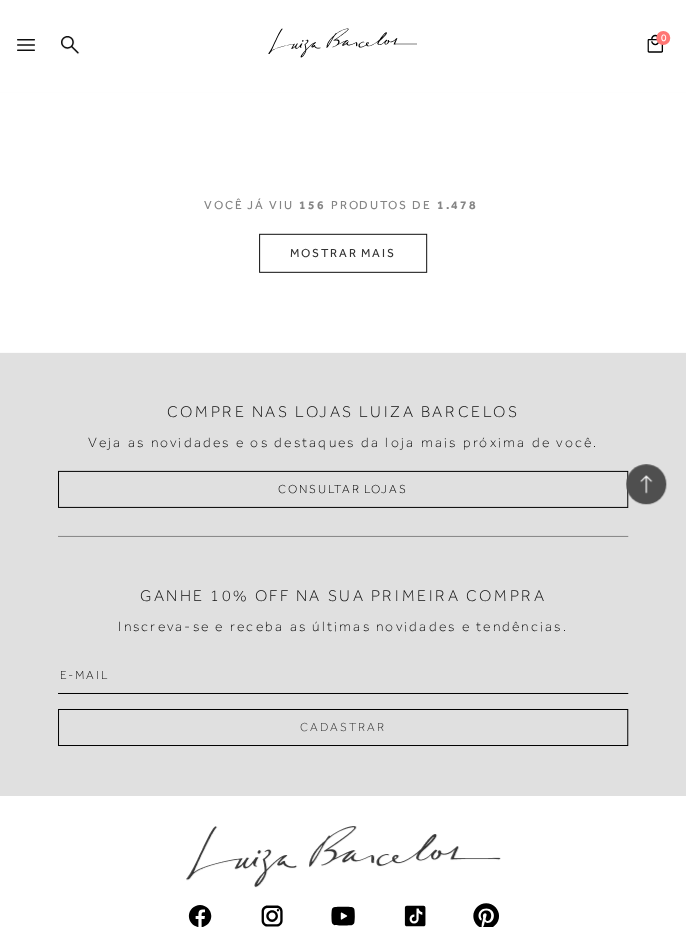 click on "MOSTRAR MAIS" at bounding box center (343, 253) 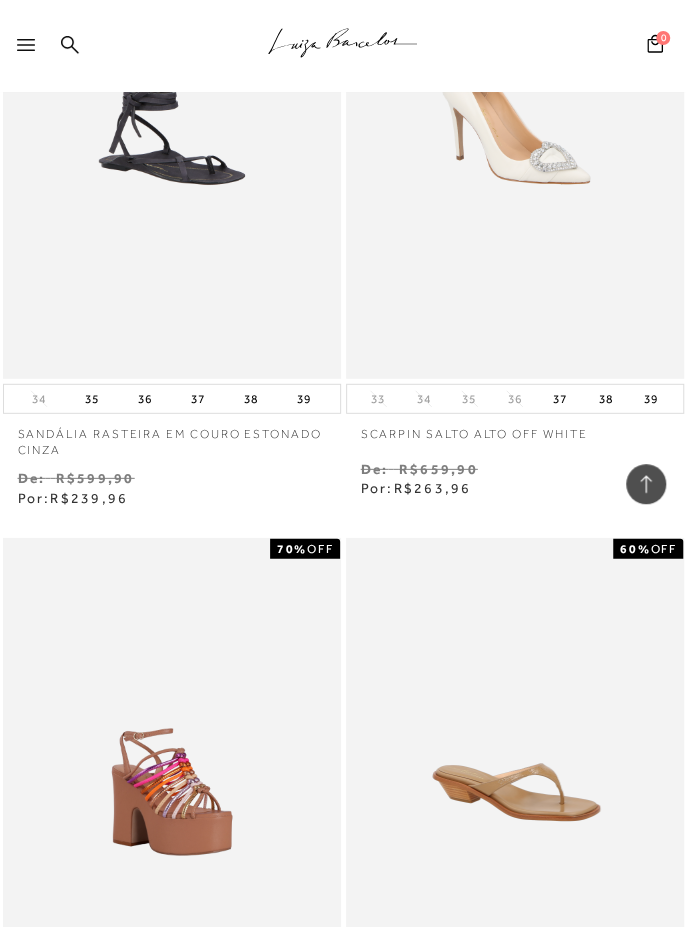 scroll, scrollTop: 54397, scrollLeft: 0, axis: vertical 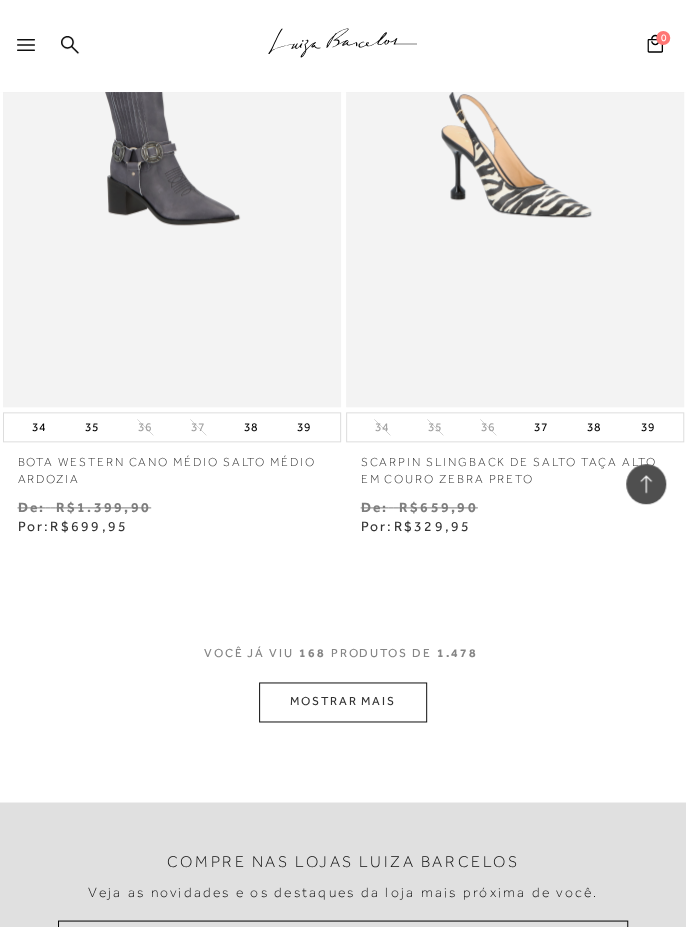 click on "MOSTRAR MAIS" at bounding box center (343, 701) 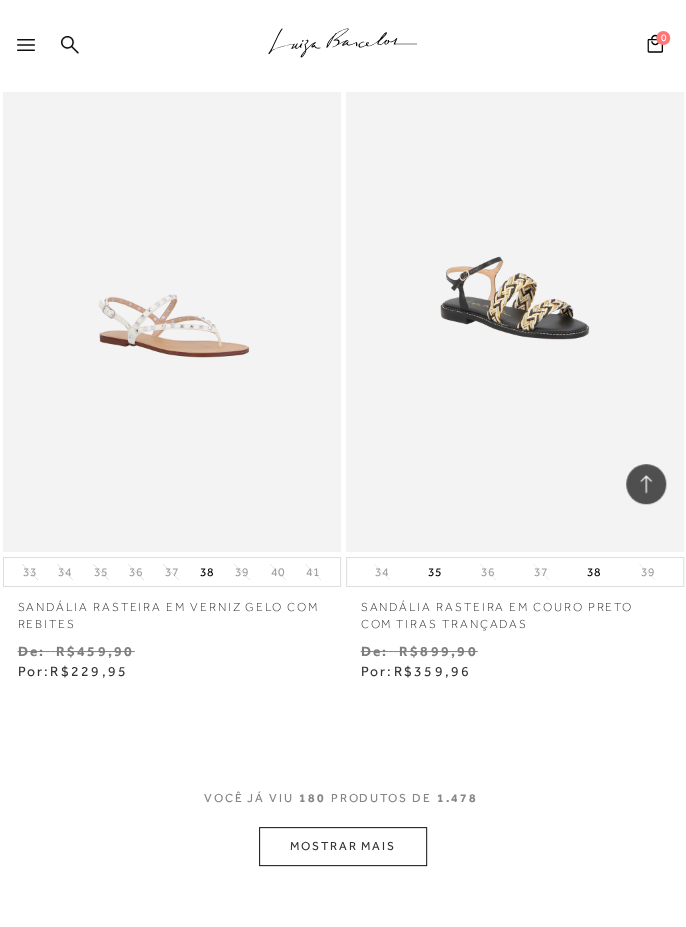 scroll, scrollTop: 59497, scrollLeft: 0, axis: vertical 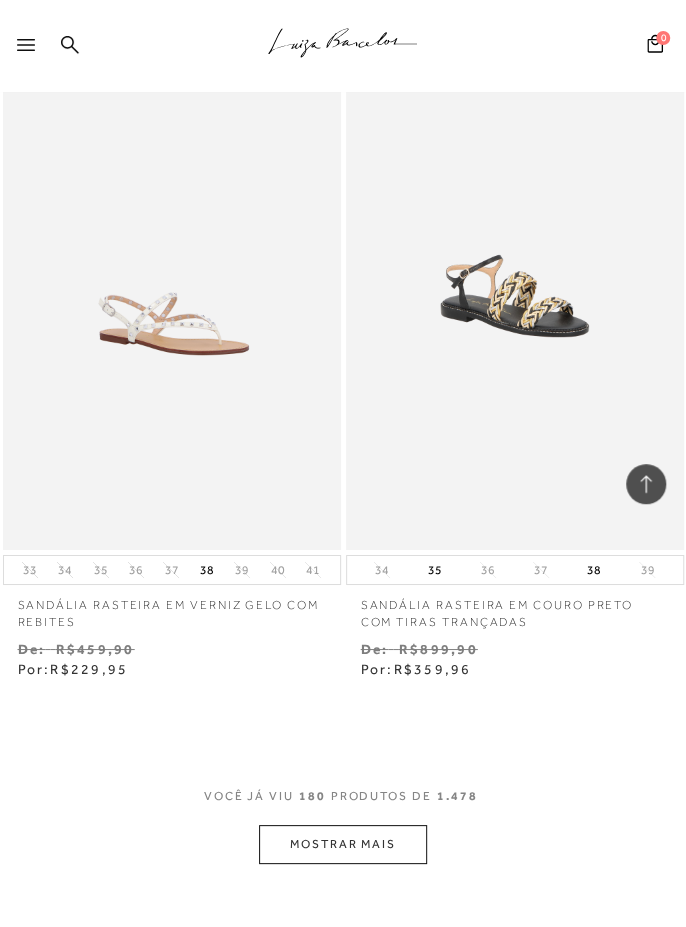click on "MOSTRAR MAIS" at bounding box center [343, 844] 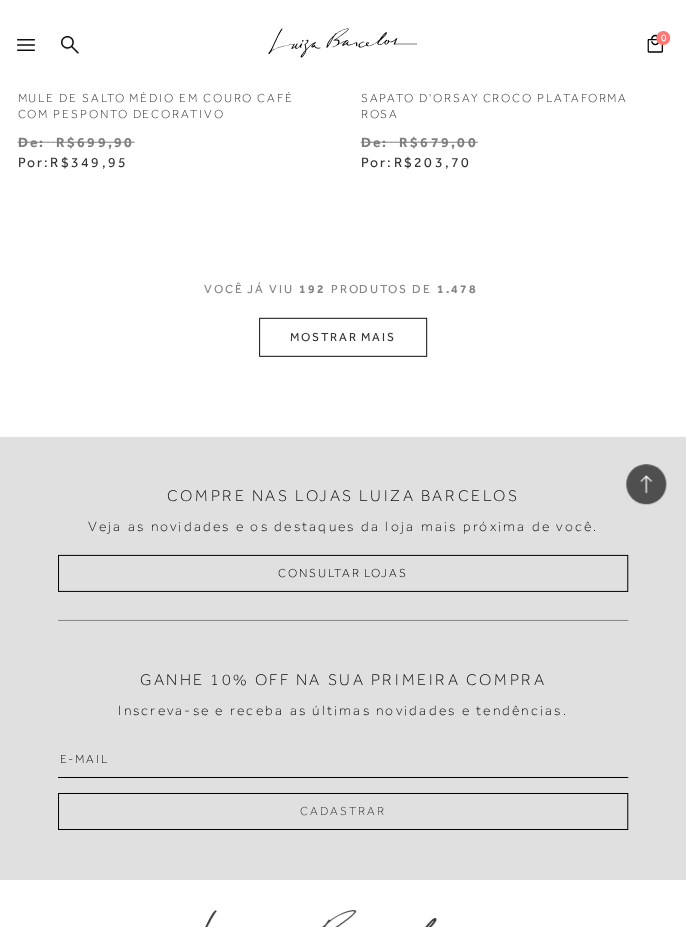 scroll, scrollTop: 64008, scrollLeft: 0, axis: vertical 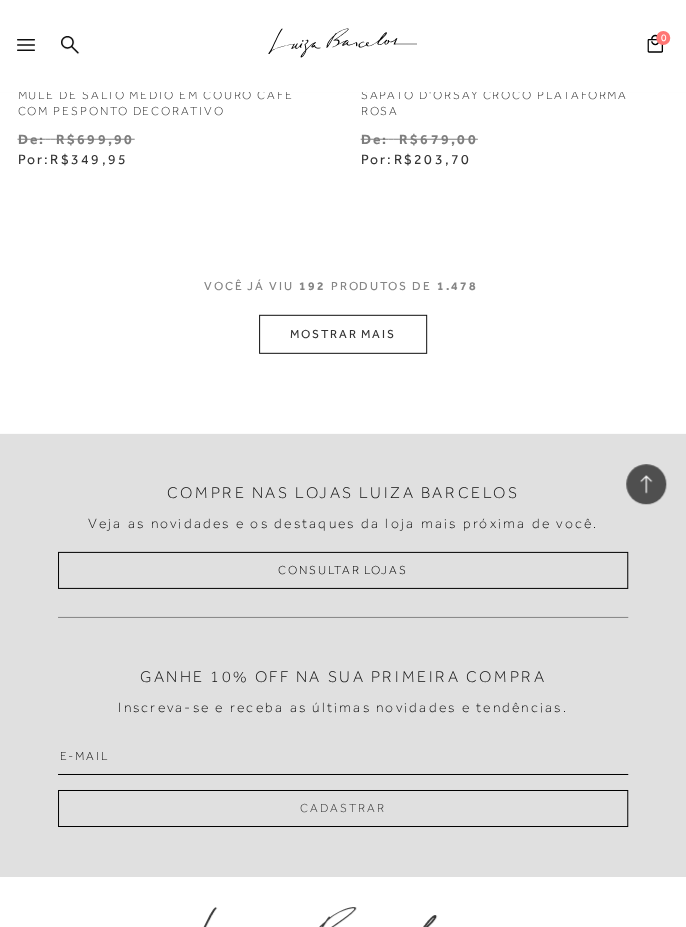 click on "MOSTRAR MAIS" at bounding box center (343, 334) 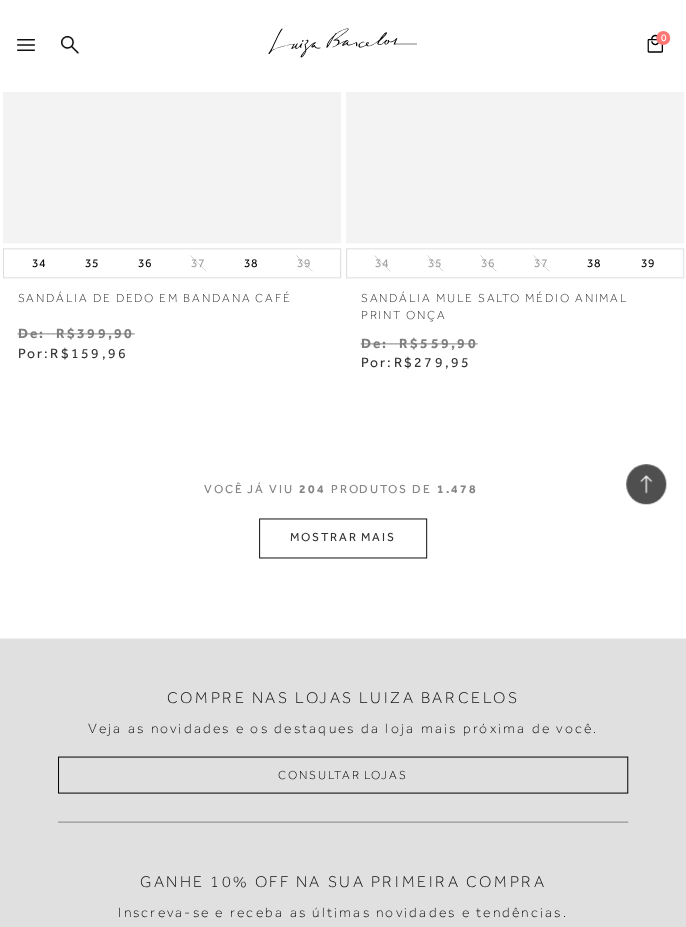 scroll, scrollTop: 67806, scrollLeft: 0, axis: vertical 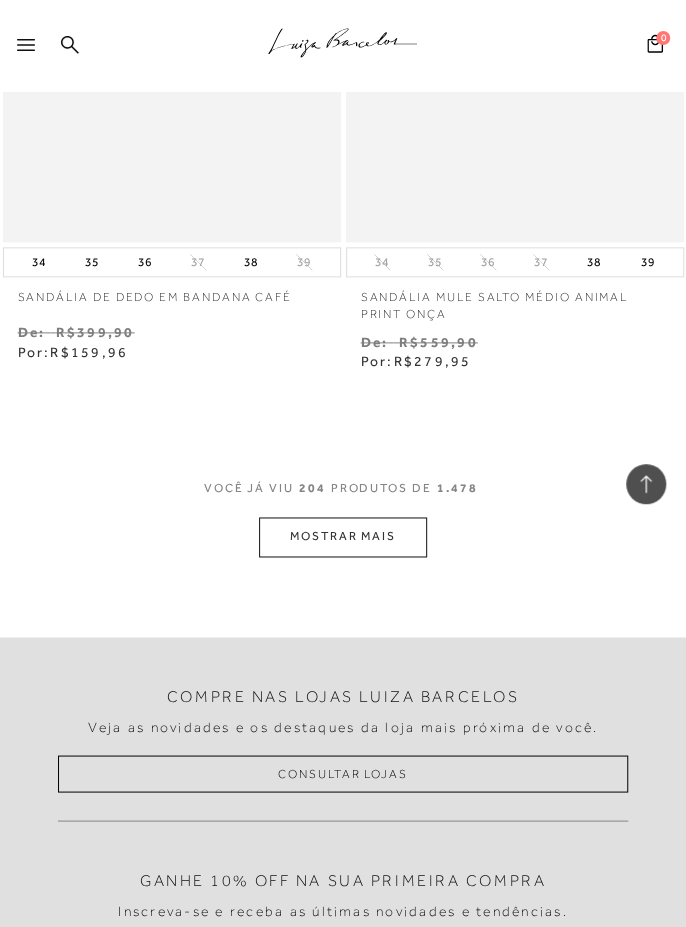click on "MOSTRAR MAIS" at bounding box center (343, 536) 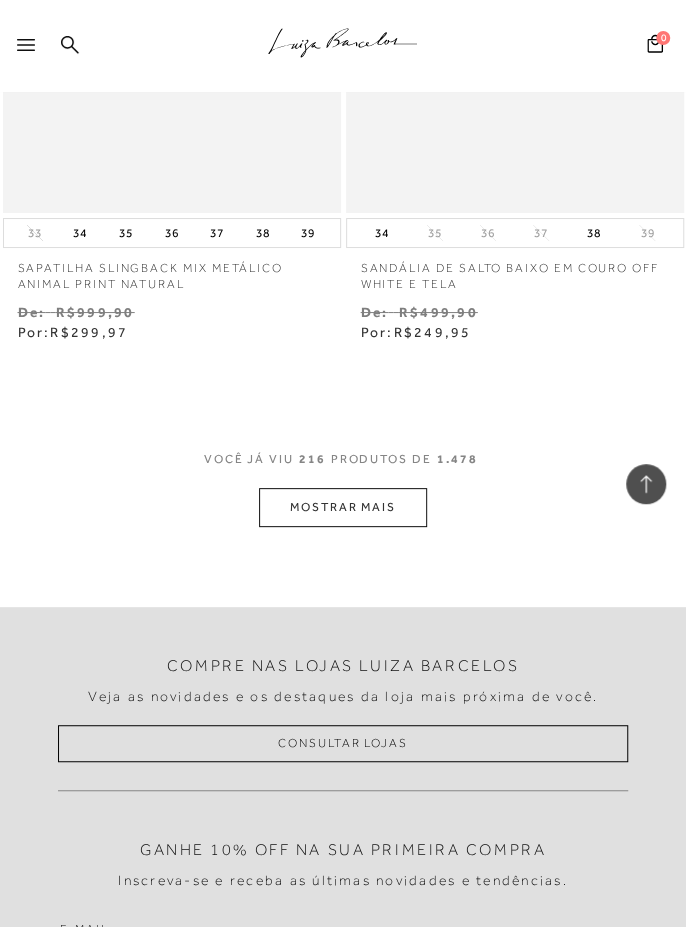 scroll, scrollTop: 71846, scrollLeft: 0, axis: vertical 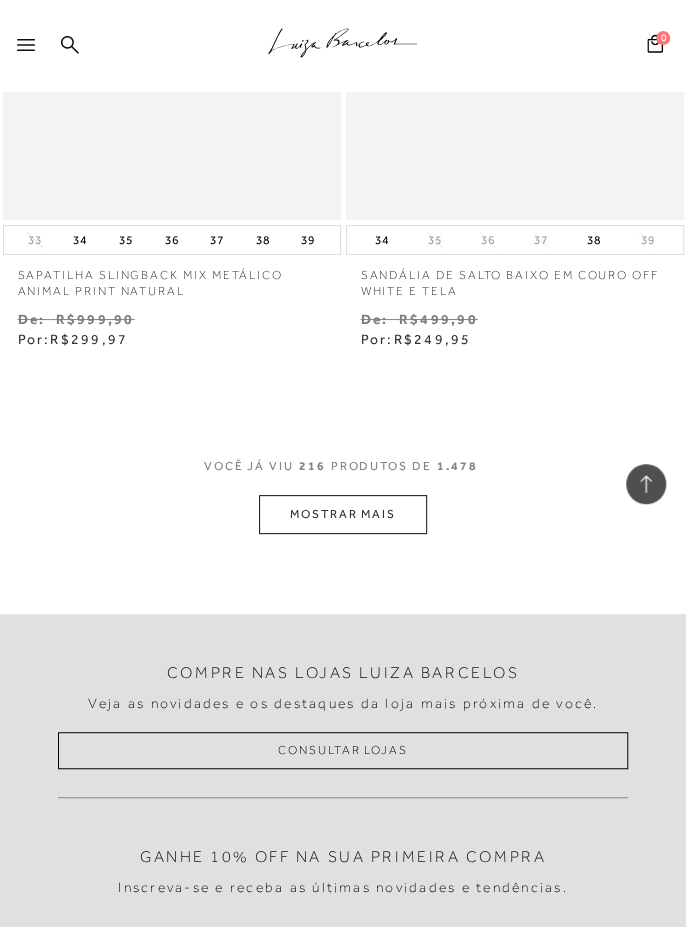 click on "MOSTRAR MAIS" at bounding box center [343, 514] 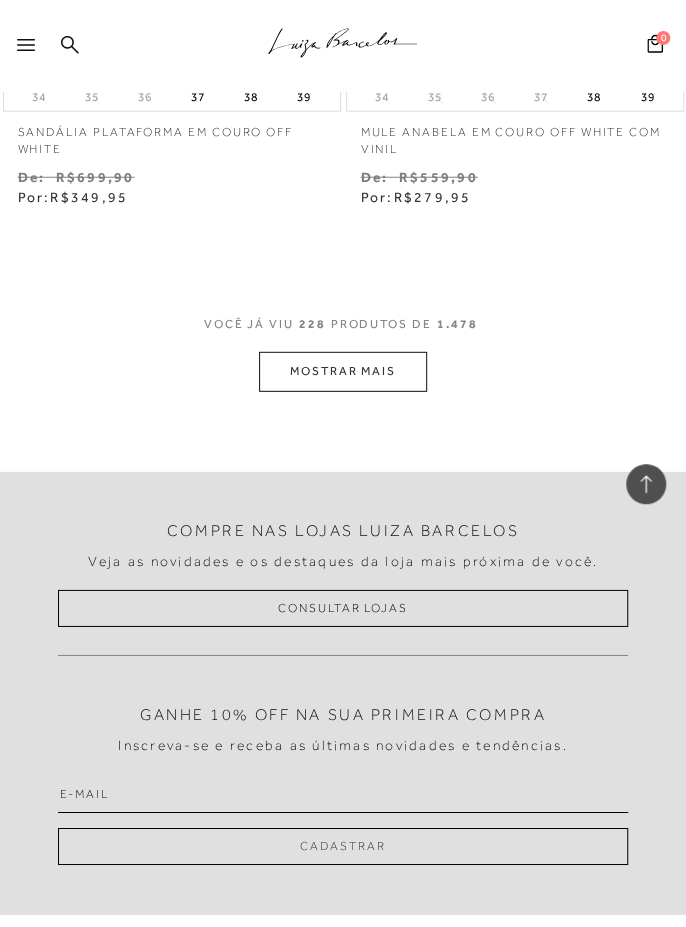 scroll, scrollTop: 76066, scrollLeft: 0, axis: vertical 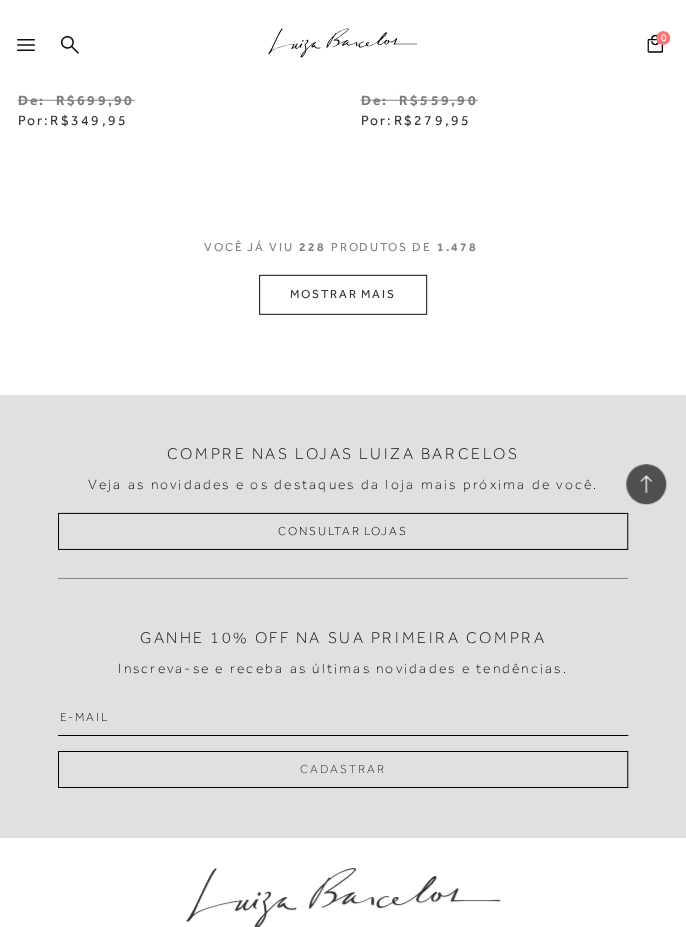 click on "MOSTRAR MAIS" at bounding box center [343, 294] 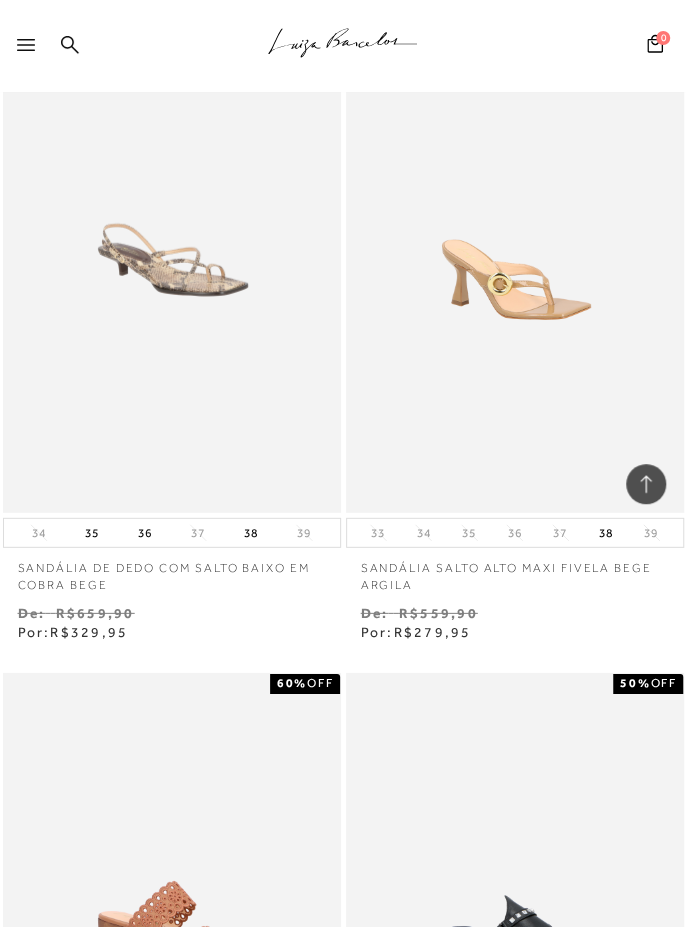 scroll, scrollTop: 78252, scrollLeft: 0, axis: vertical 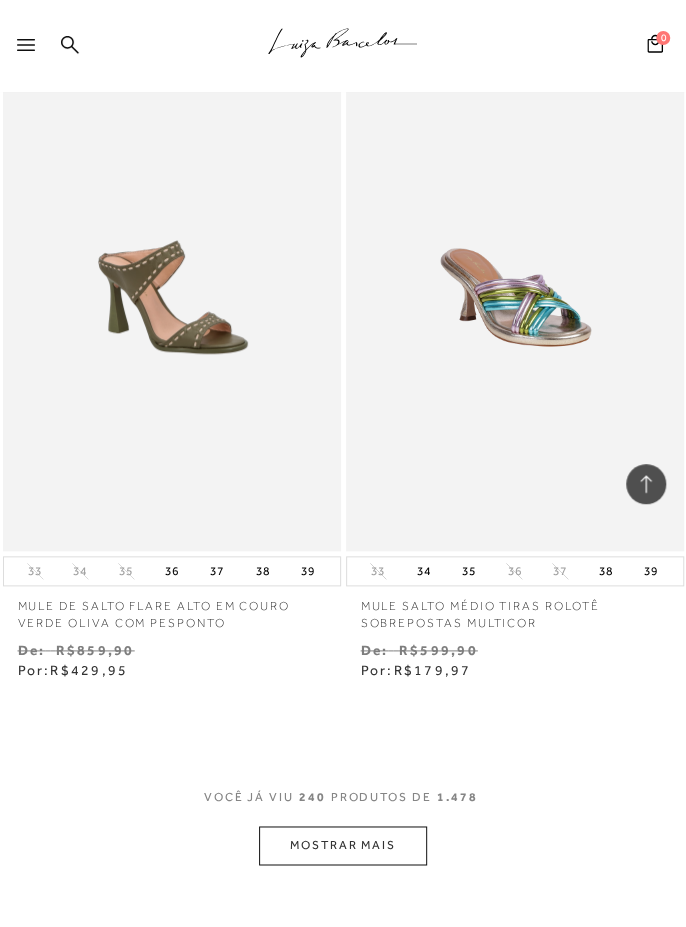click on "MOSTRAR MAIS" at bounding box center [343, 845] 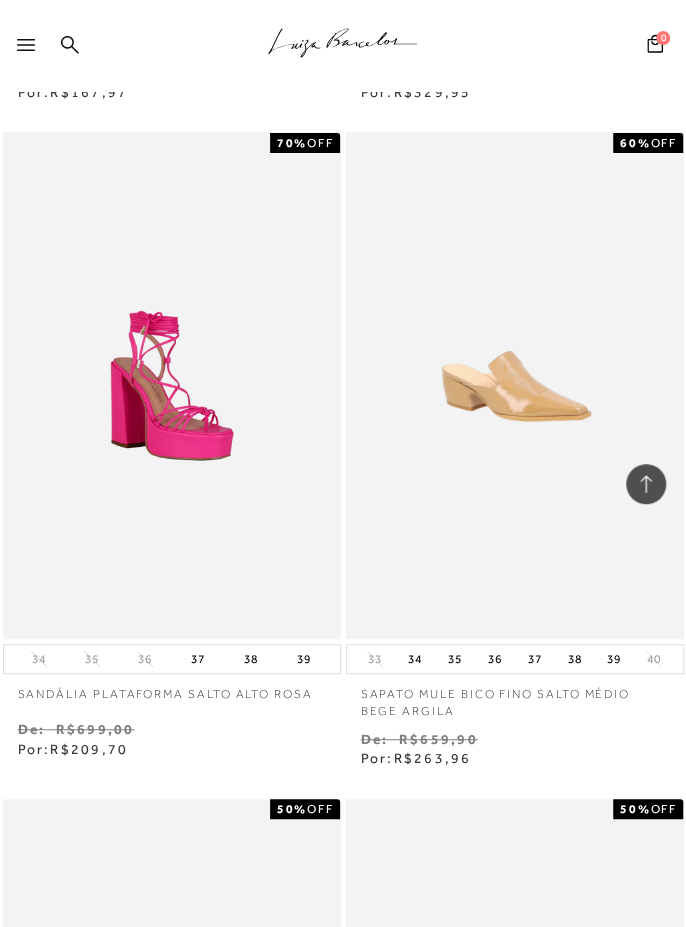 scroll, scrollTop: 81433, scrollLeft: 0, axis: vertical 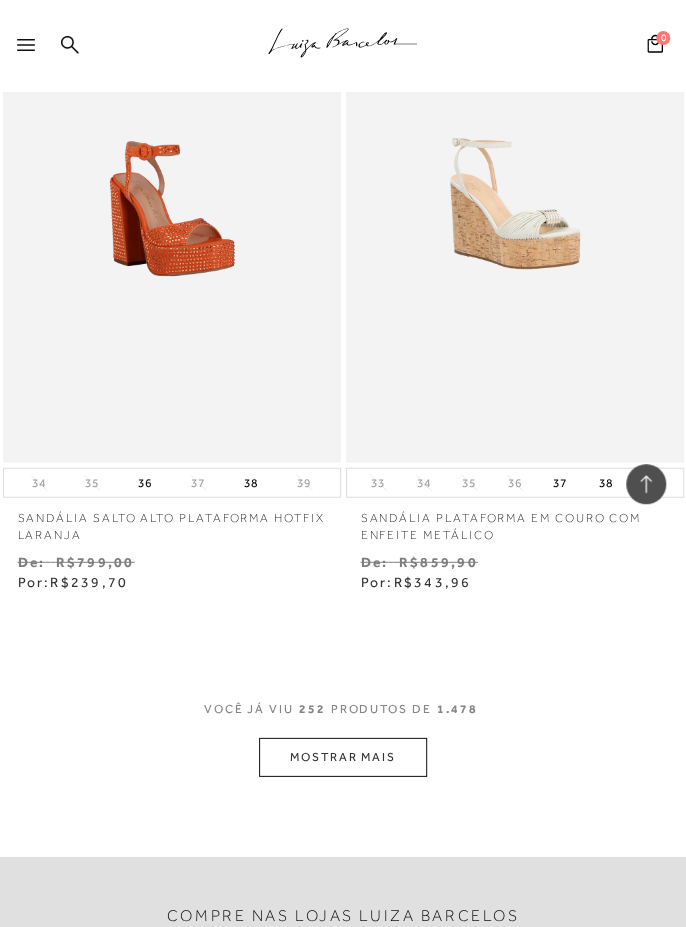 click on "MOSTRAR MAIS" at bounding box center [343, 757] 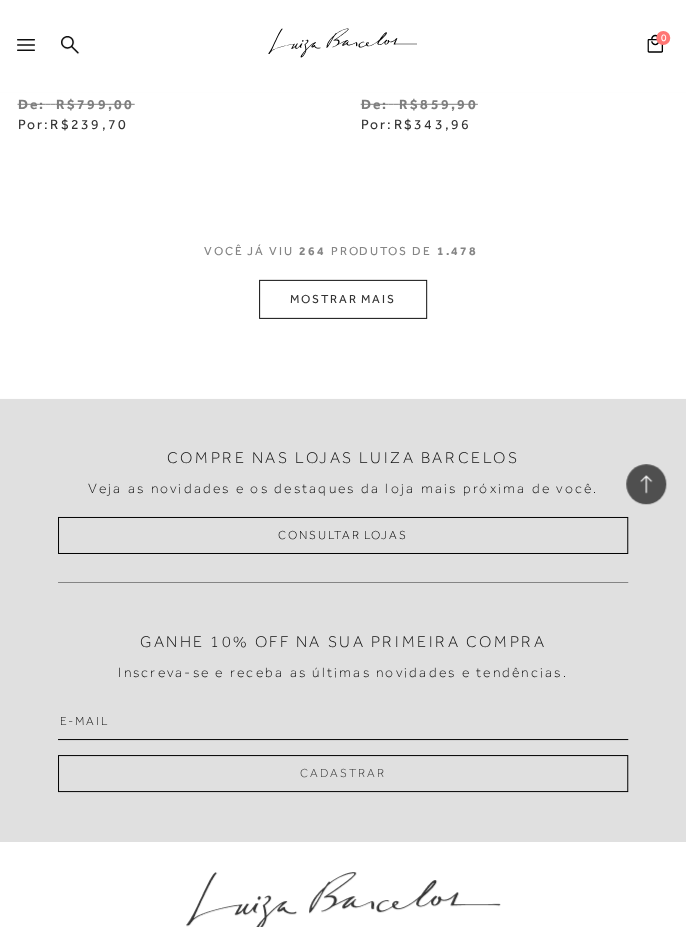 scroll, scrollTop: 83444, scrollLeft: 0, axis: vertical 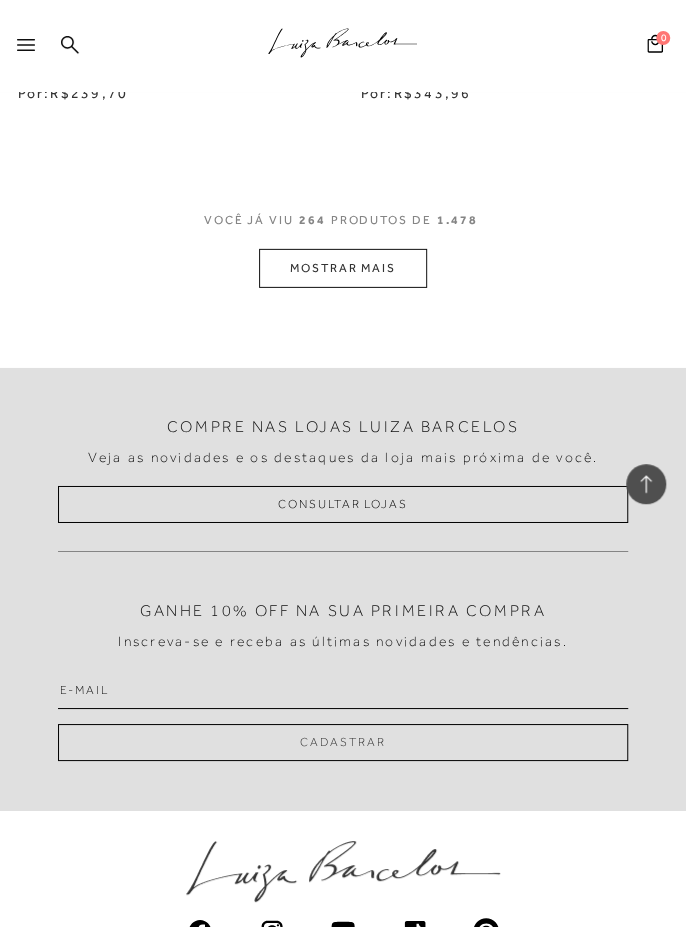 click on "MOSTRAR MAIS" at bounding box center [343, 268] 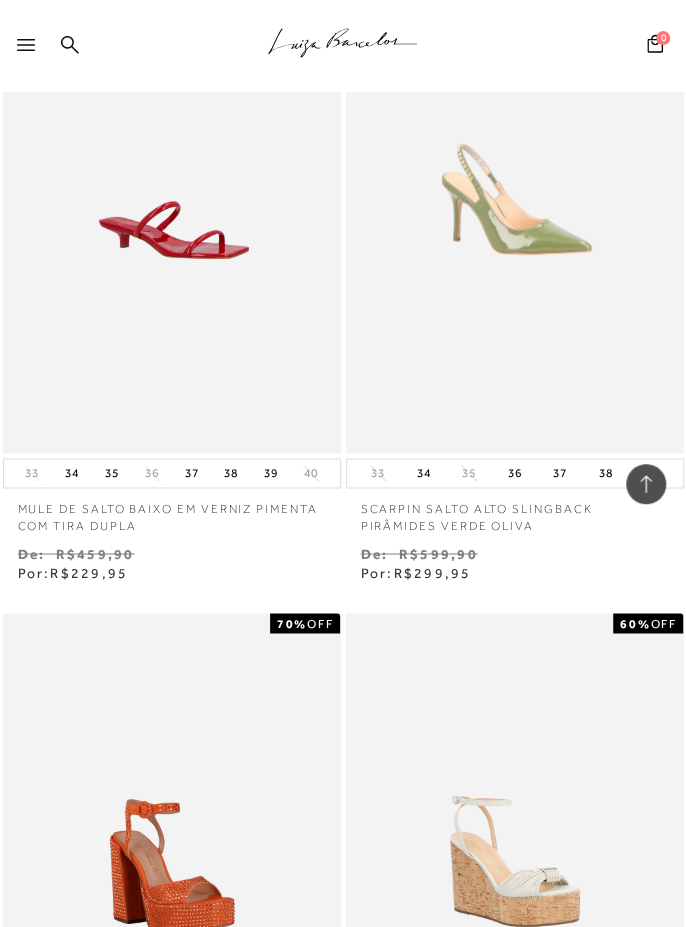 scroll, scrollTop: 82047, scrollLeft: 0, axis: vertical 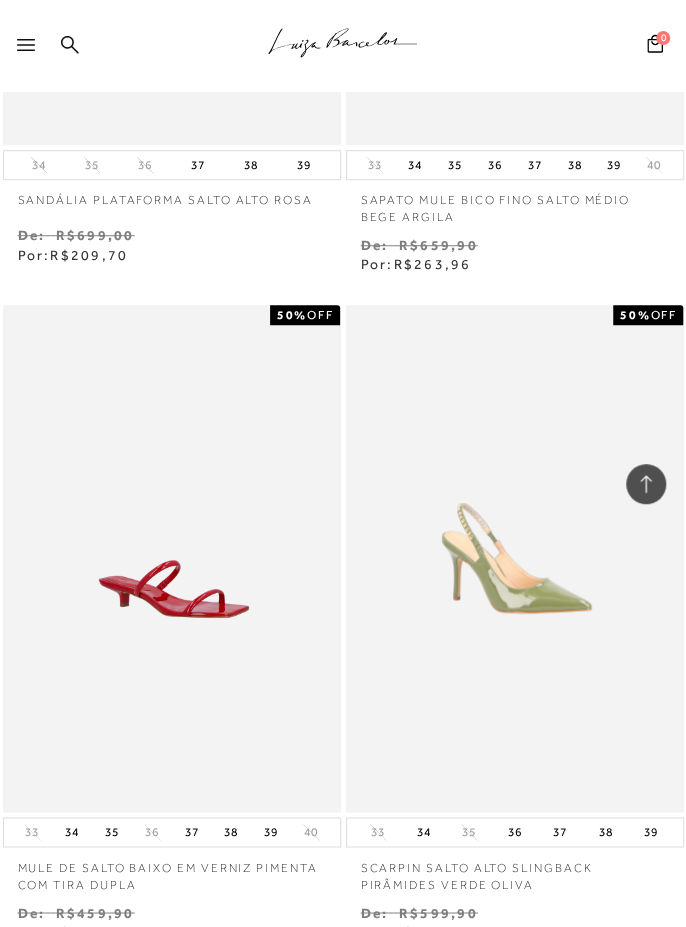 click on ".a{fill-rule:evenodd;stroke:#000!important;stroke-width:0!important;}" 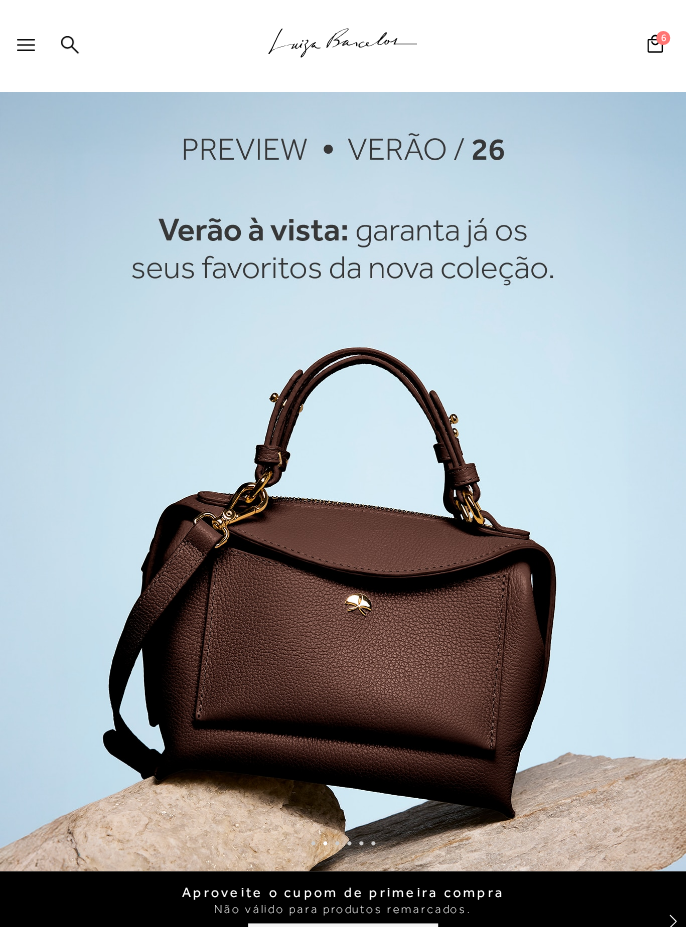 scroll, scrollTop: 47, scrollLeft: 0, axis: vertical 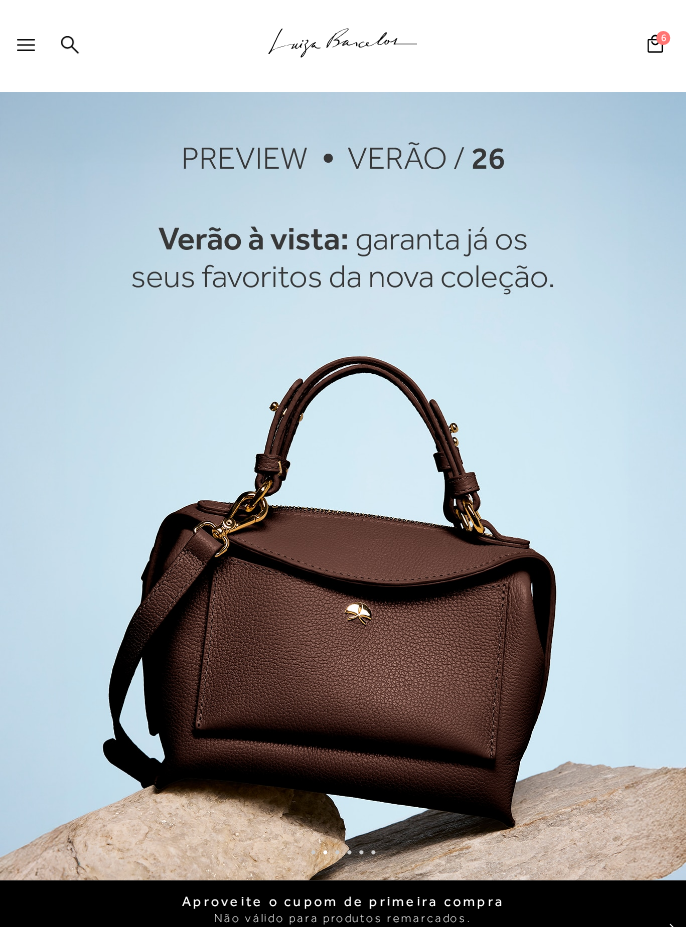 click at bounding box center [343, 501] 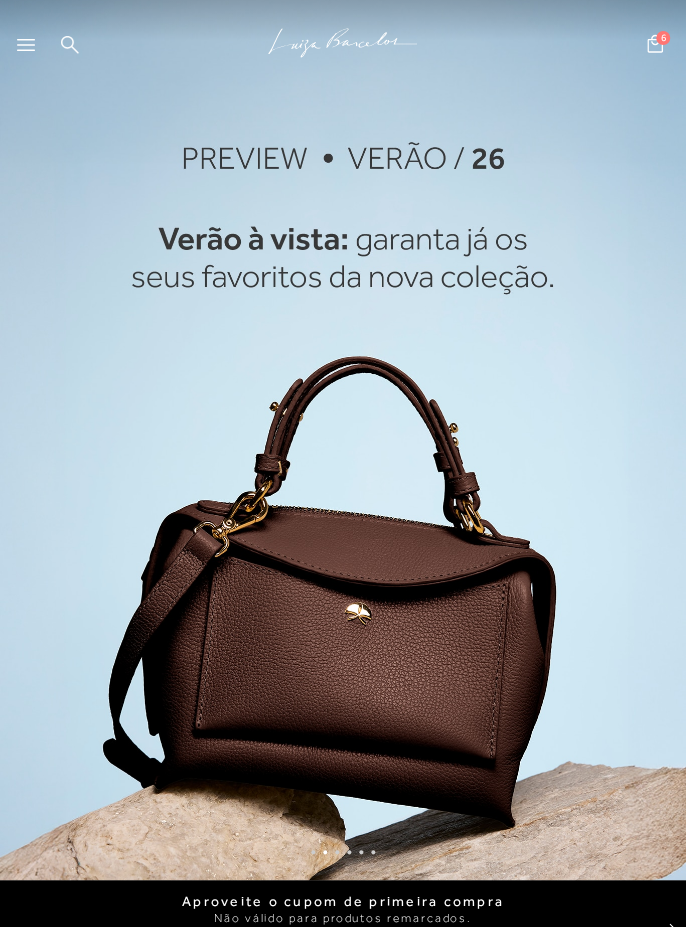 scroll, scrollTop: 0, scrollLeft: 0, axis: both 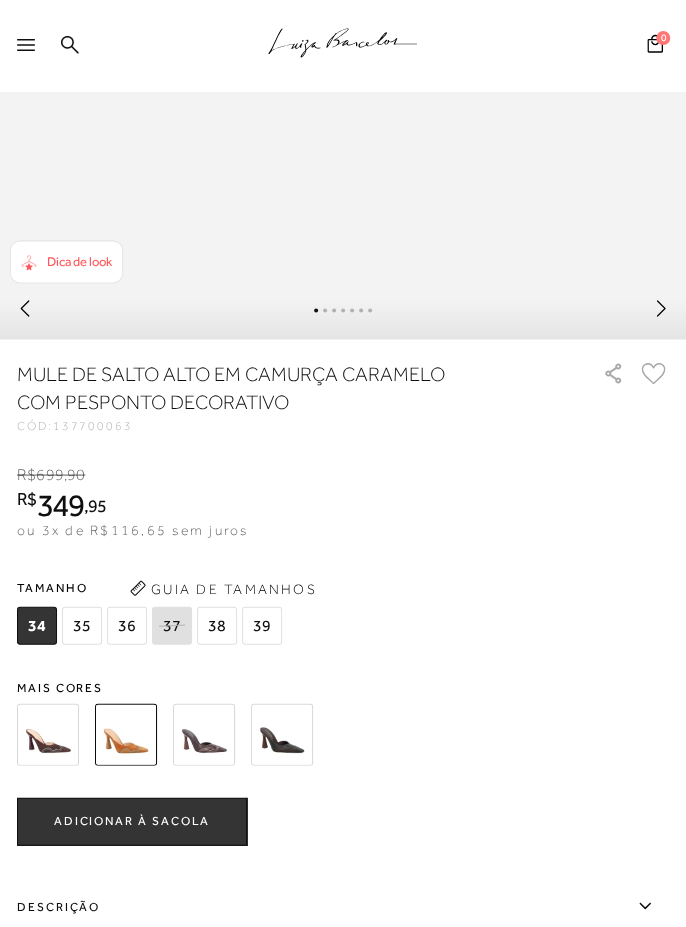 click on "38" at bounding box center (217, 625) 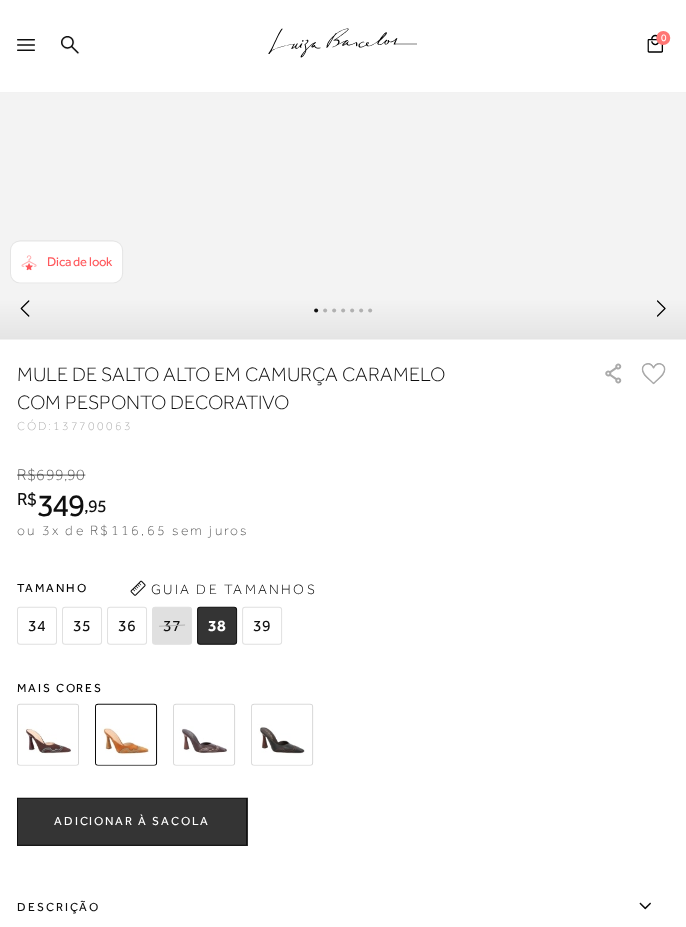 click on "ADICIONAR À SACOLA" at bounding box center (132, 821) 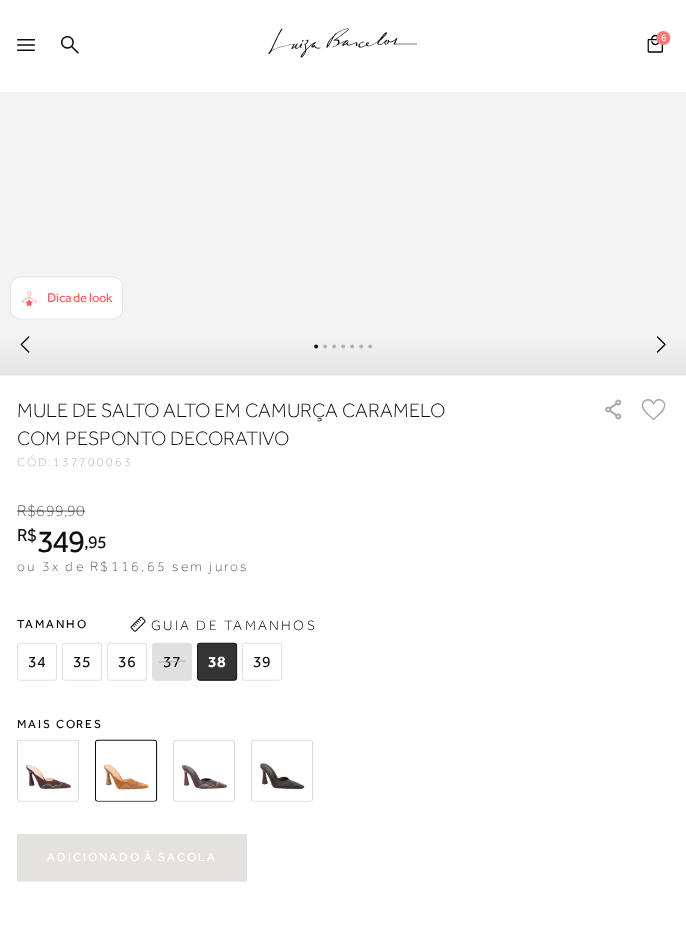 scroll, scrollTop: 588, scrollLeft: 0, axis: vertical 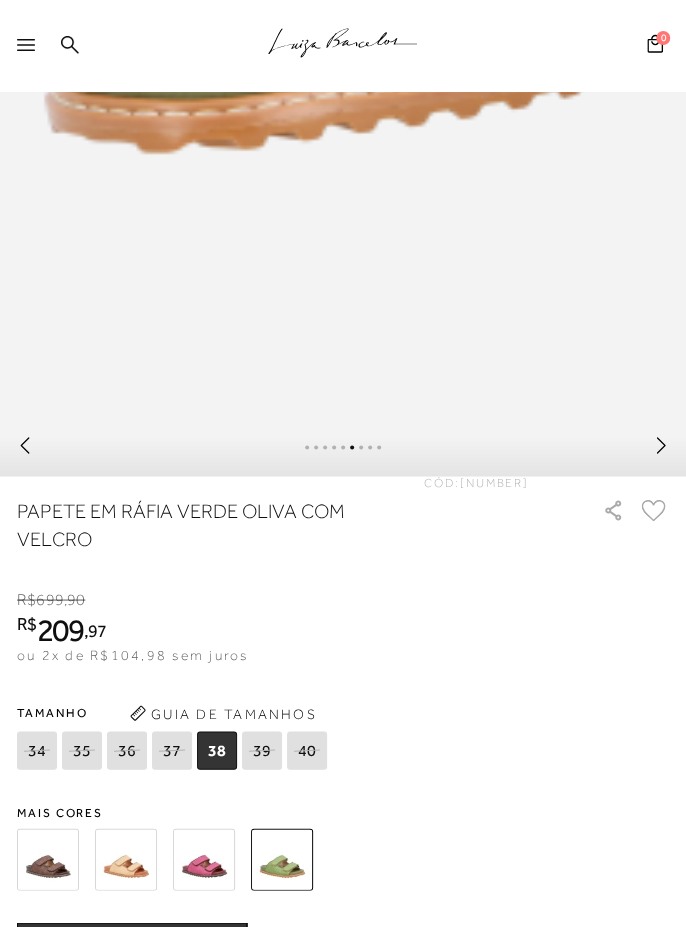 click on "ADICIONAR À SACOLA" at bounding box center (132, 945) 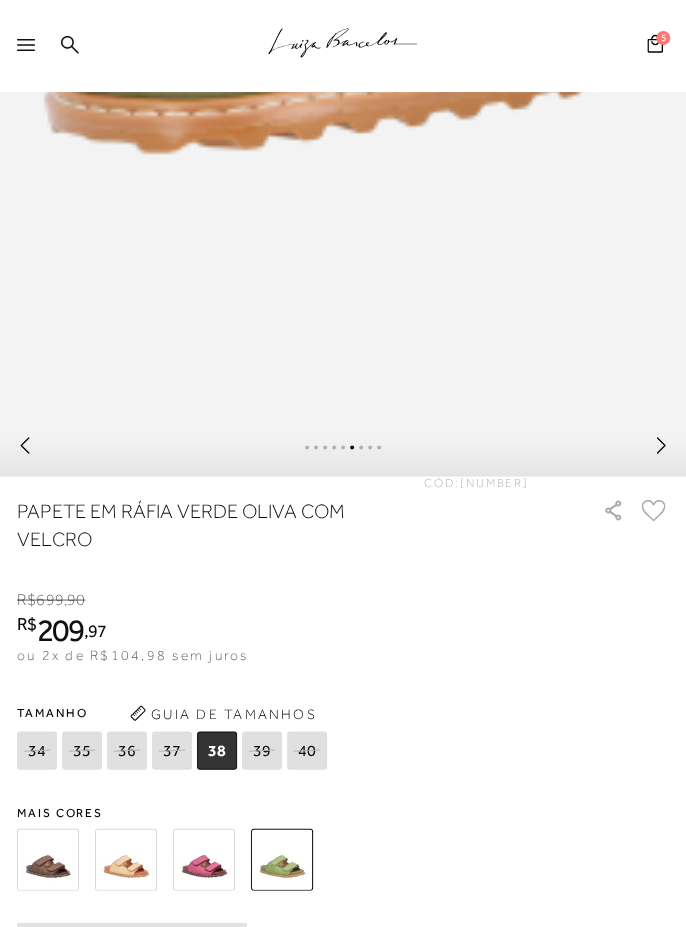 click at bounding box center (126, 859) 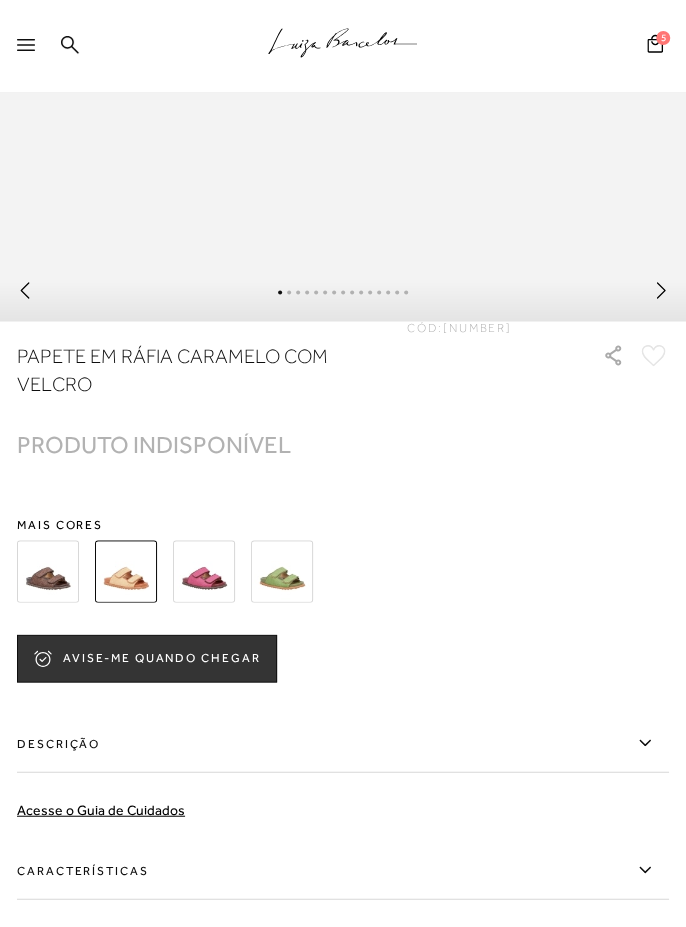 scroll, scrollTop: 955, scrollLeft: 0, axis: vertical 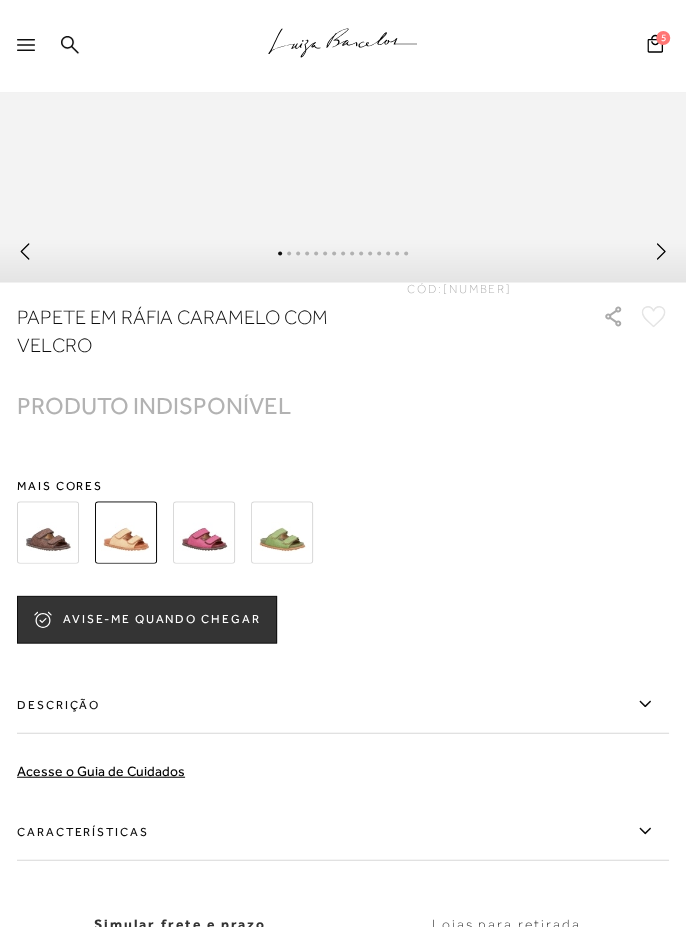 click at bounding box center [48, 532] 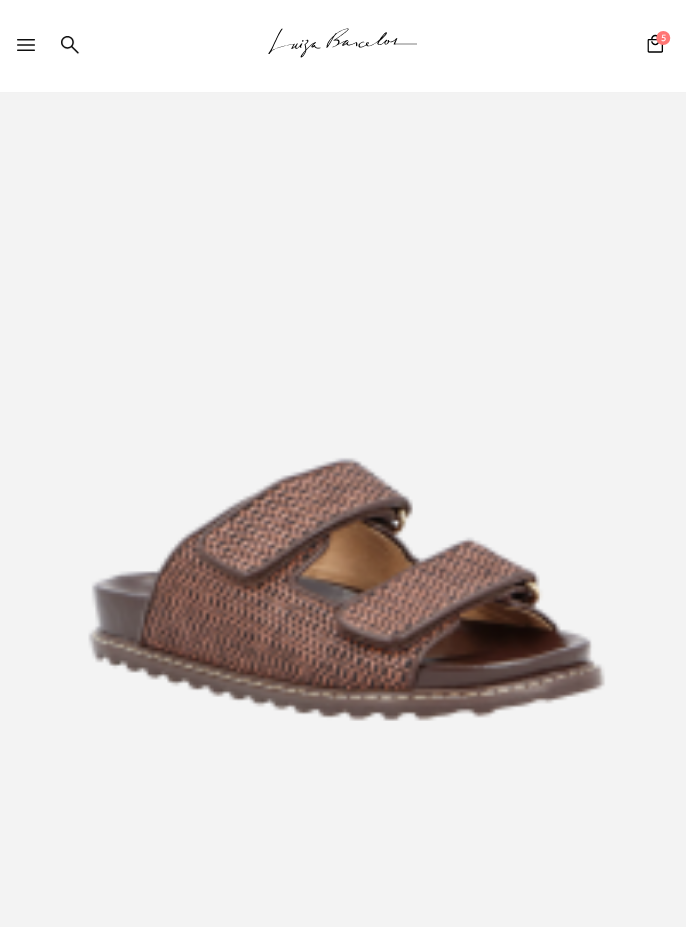 scroll, scrollTop: 0, scrollLeft: 0, axis: both 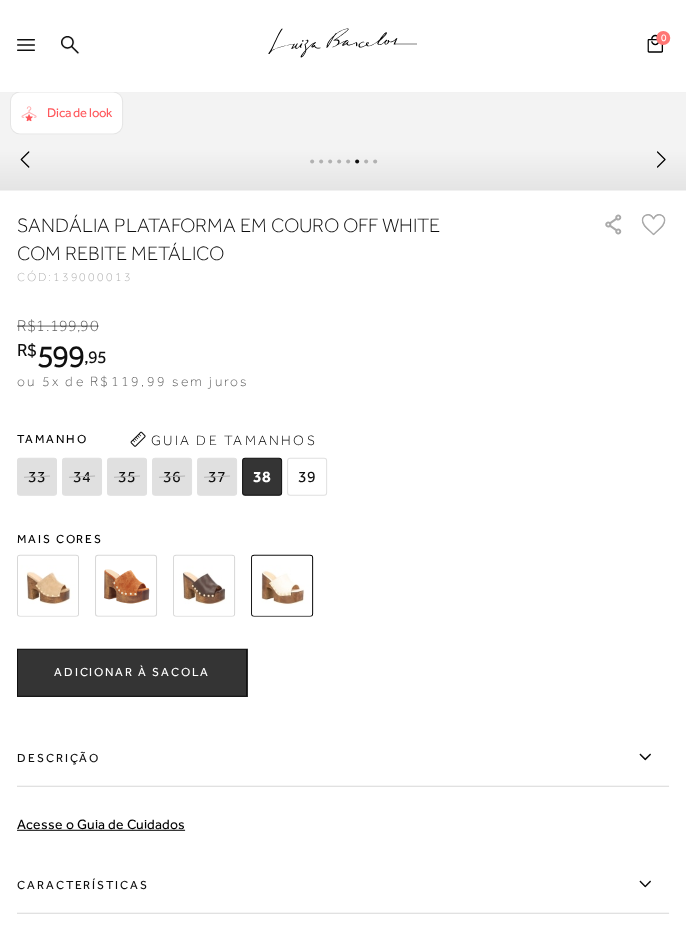 click on "ADICIONAR À SACOLA" at bounding box center [132, 672] 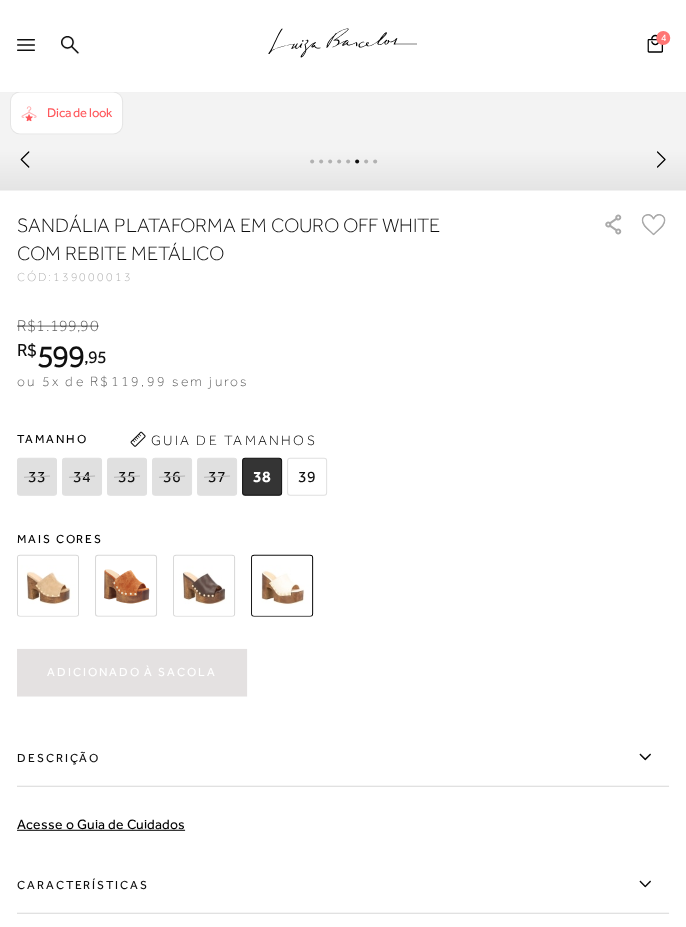 click at bounding box center [204, 585] 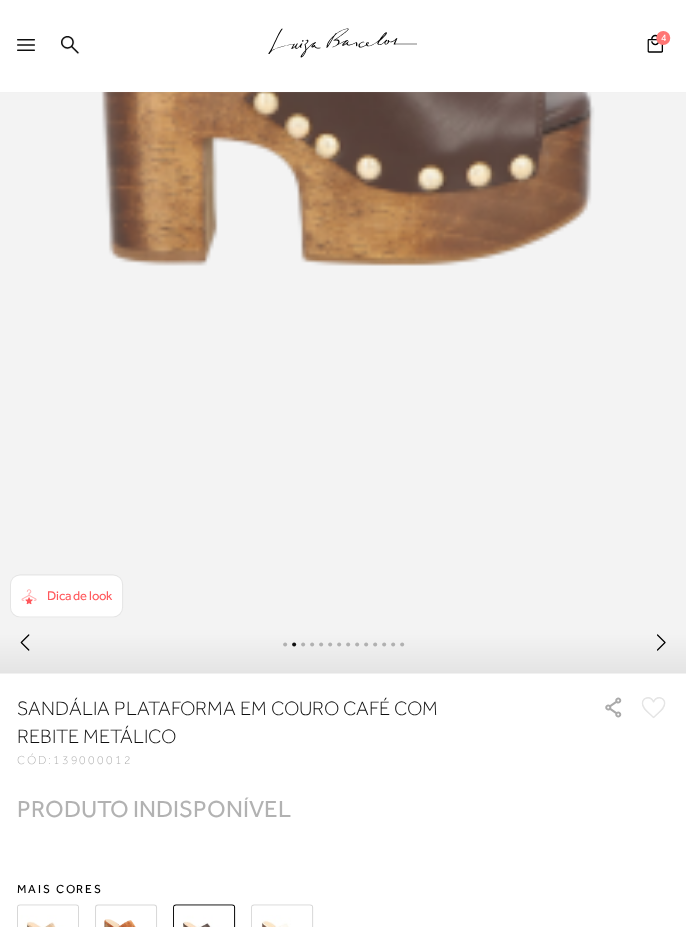 scroll, scrollTop: 593, scrollLeft: 0, axis: vertical 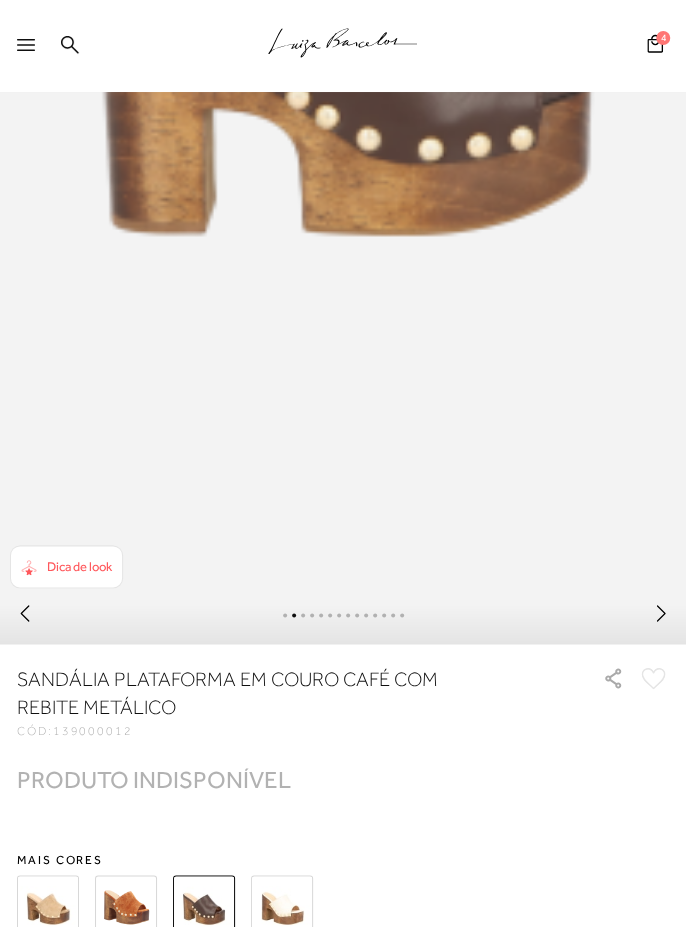 click at bounding box center (126, 906) 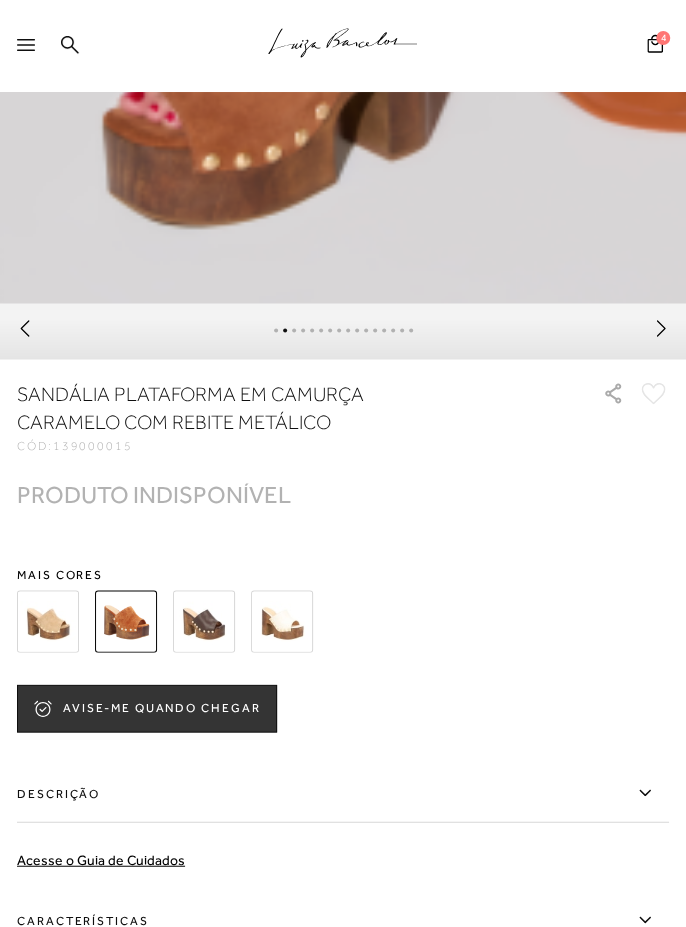 scroll, scrollTop: 882, scrollLeft: 0, axis: vertical 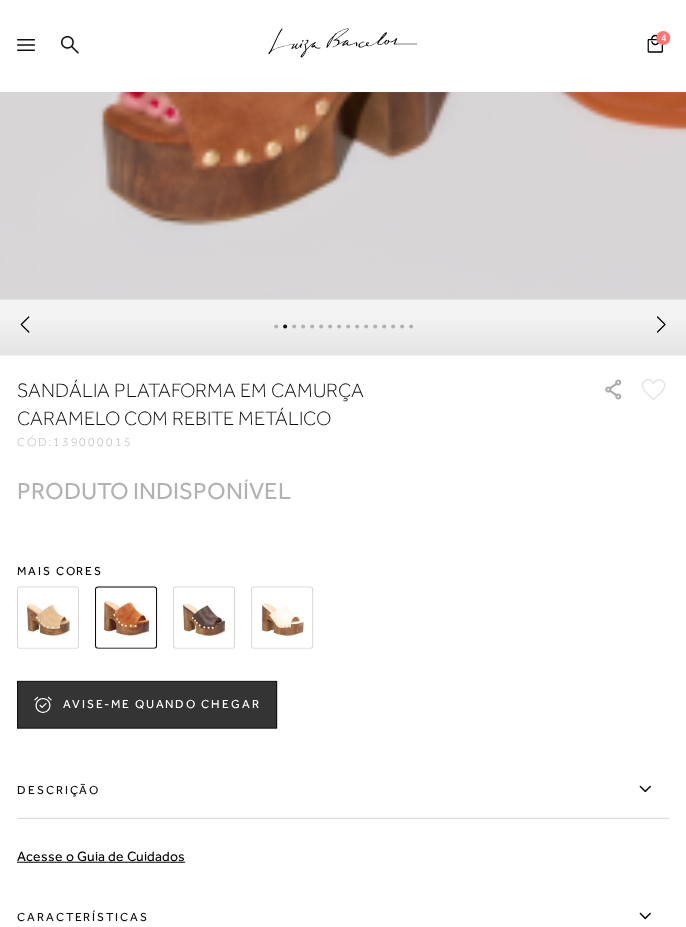 click at bounding box center [48, 617] 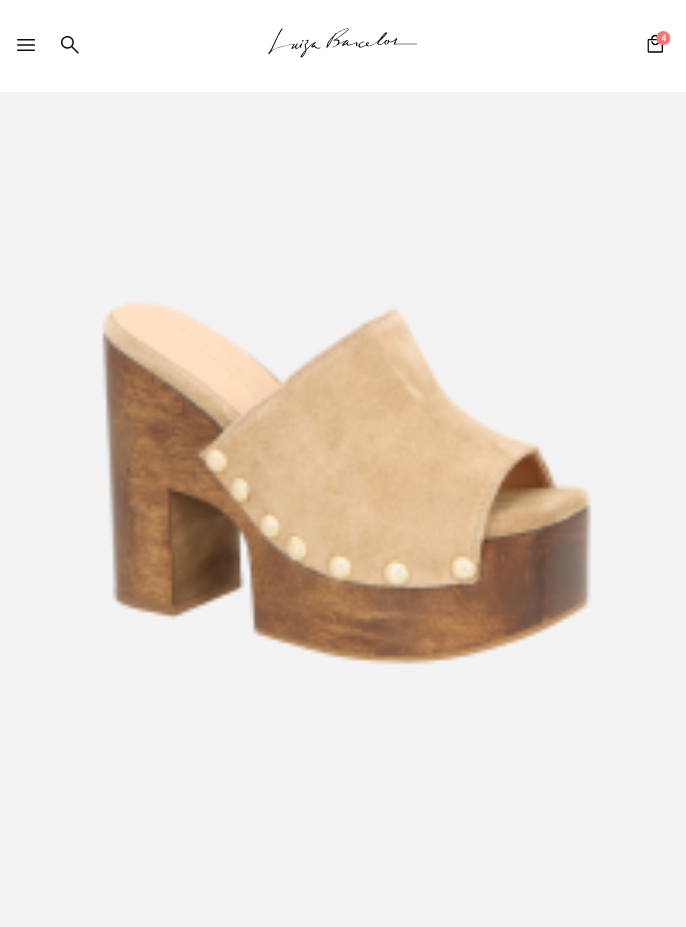 scroll, scrollTop: 209, scrollLeft: 0, axis: vertical 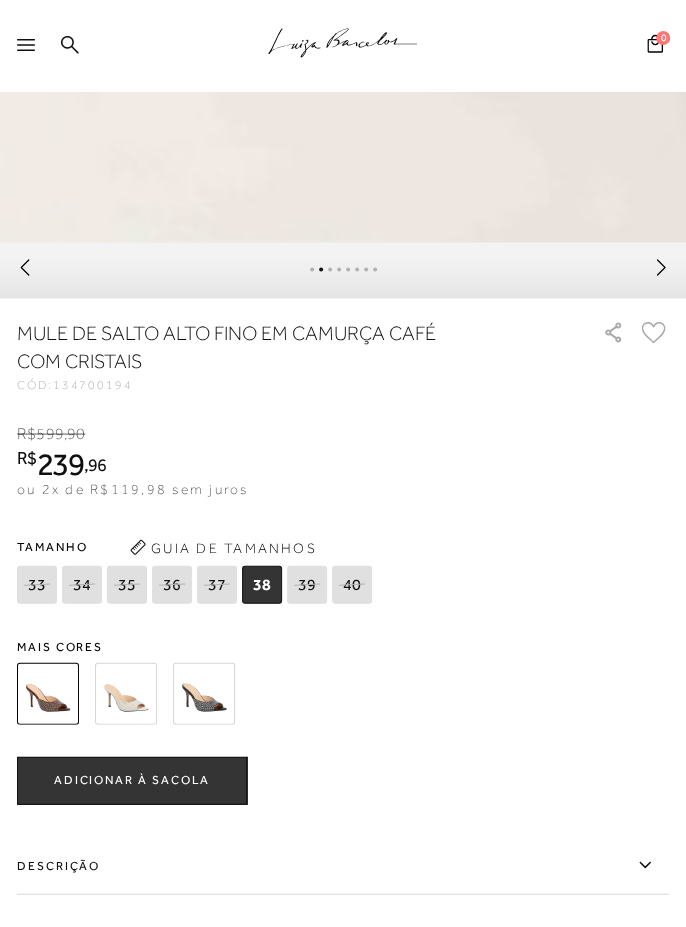 click on "ADICIONAR À SACOLA" at bounding box center [132, 780] 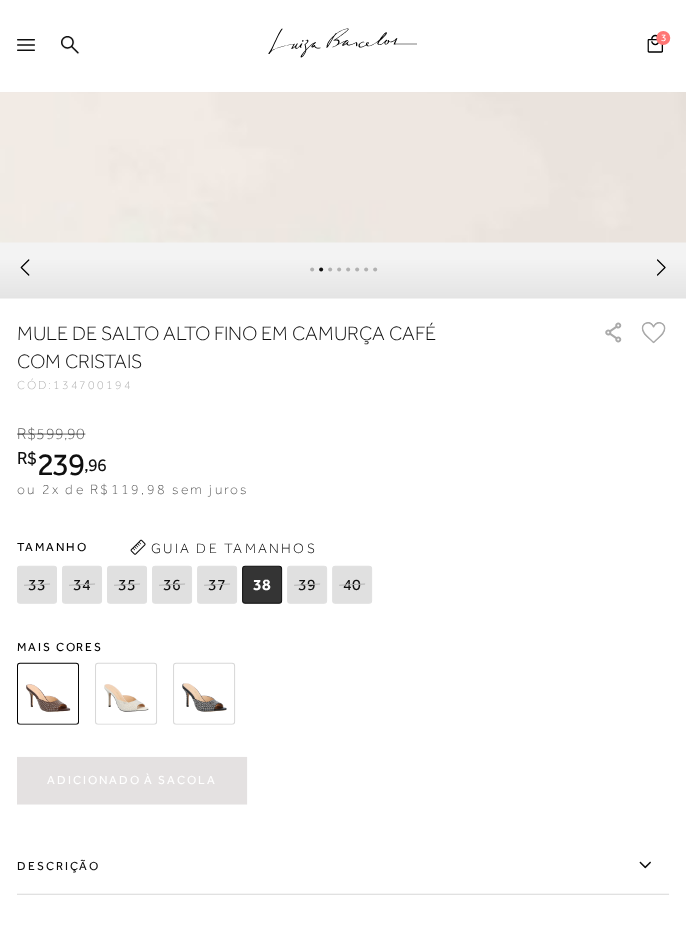 click at bounding box center (126, 693) 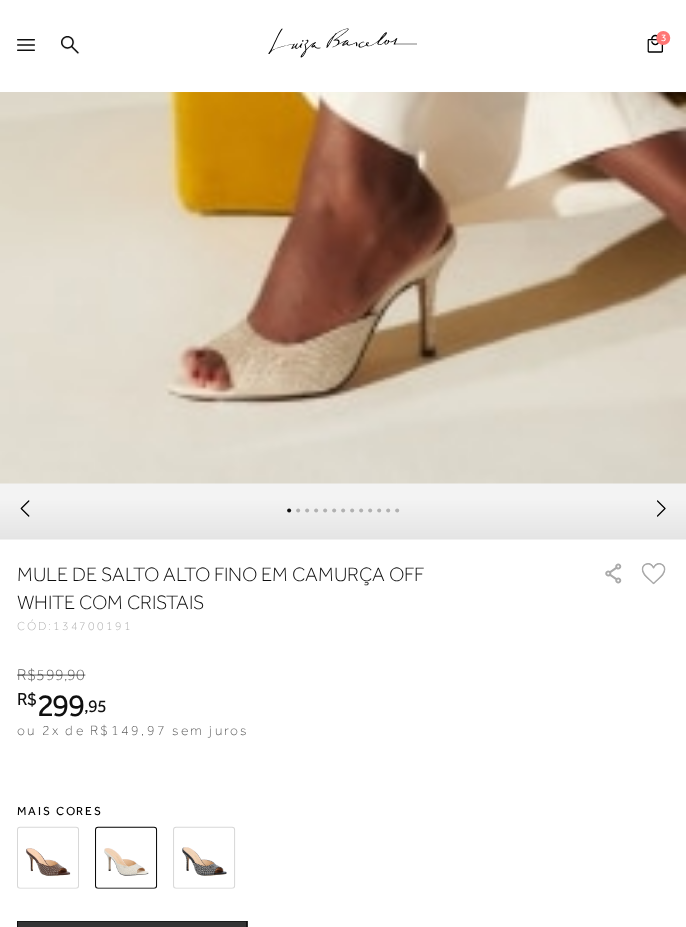 scroll, scrollTop: 418, scrollLeft: 0, axis: vertical 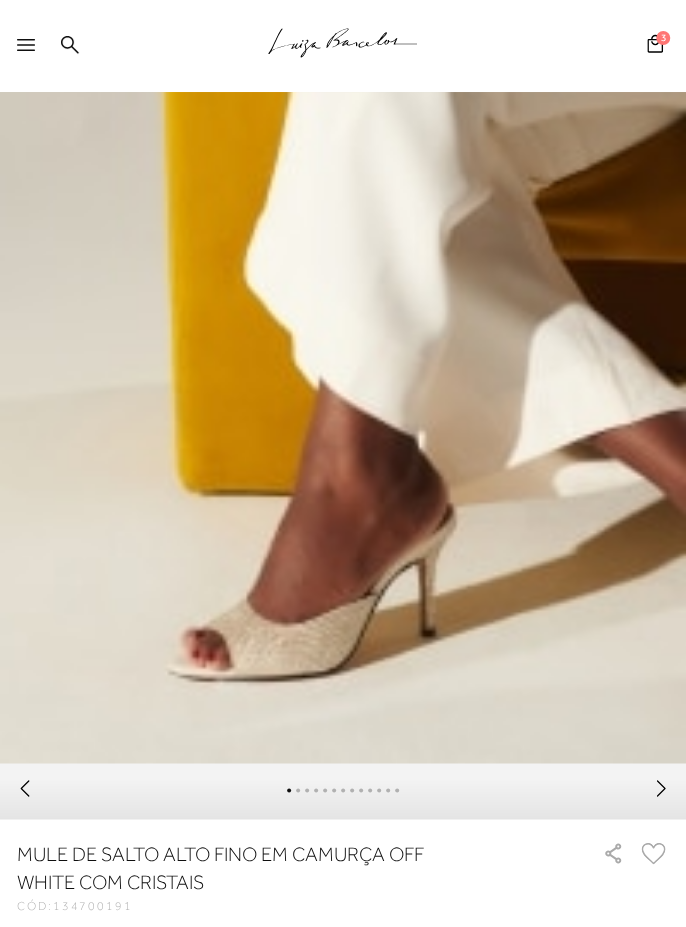 click at bounding box center (204, 1214) 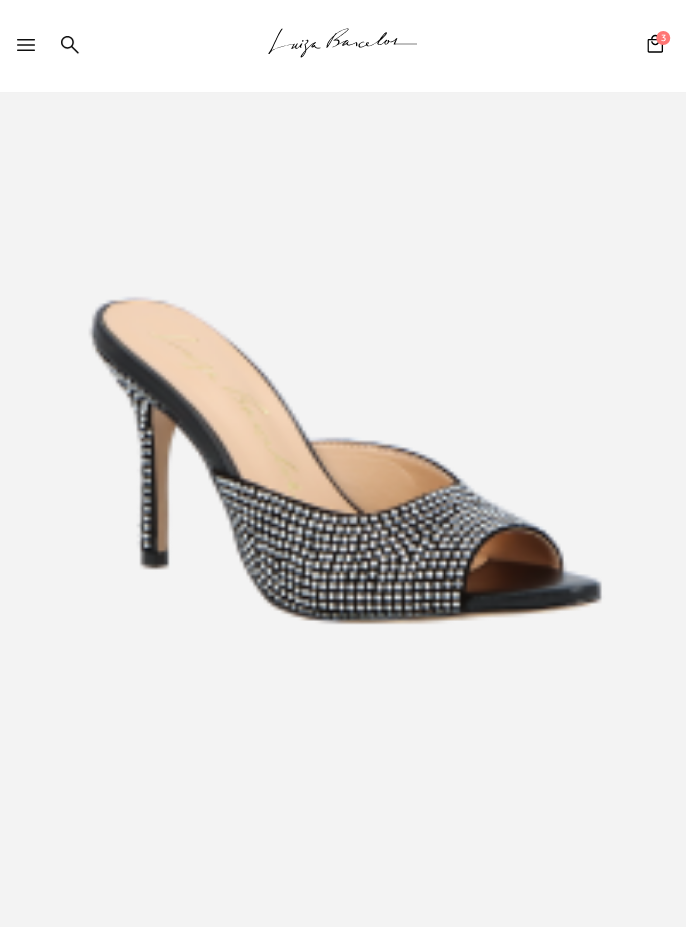 scroll, scrollTop: 229, scrollLeft: 0, axis: vertical 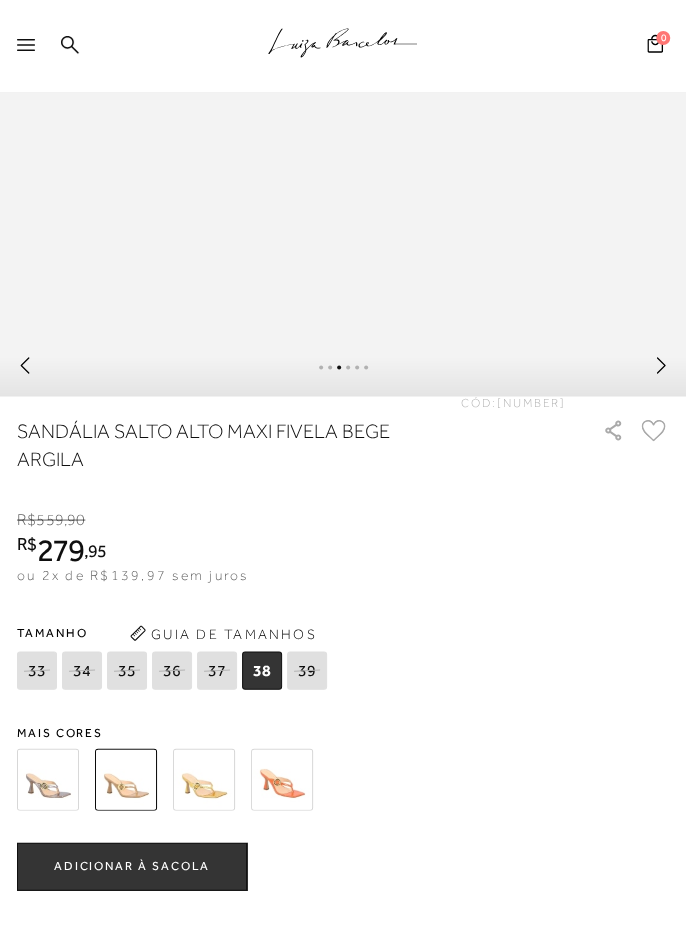 click on "ADICIONAR À SACOLA" at bounding box center [132, 865] 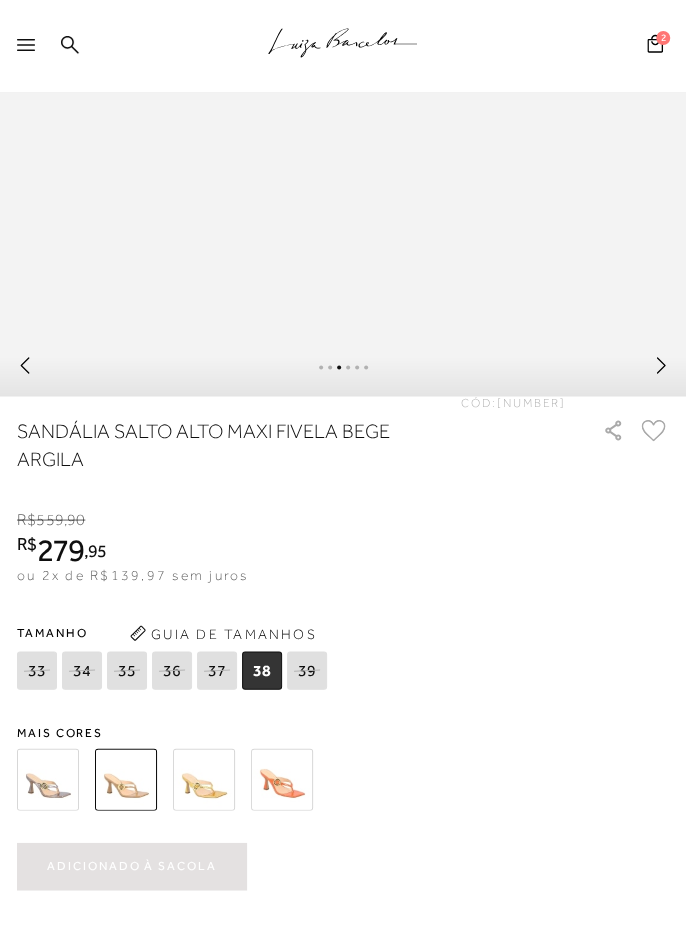 click at bounding box center (48, 779) 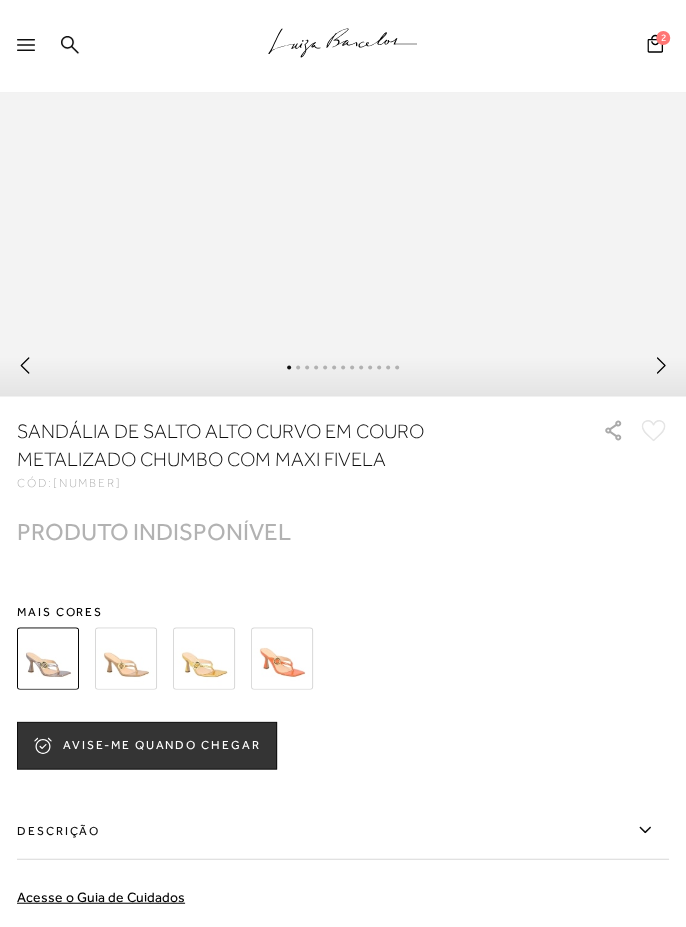 scroll, scrollTop: 0, scrollLeft: 0, axis: both 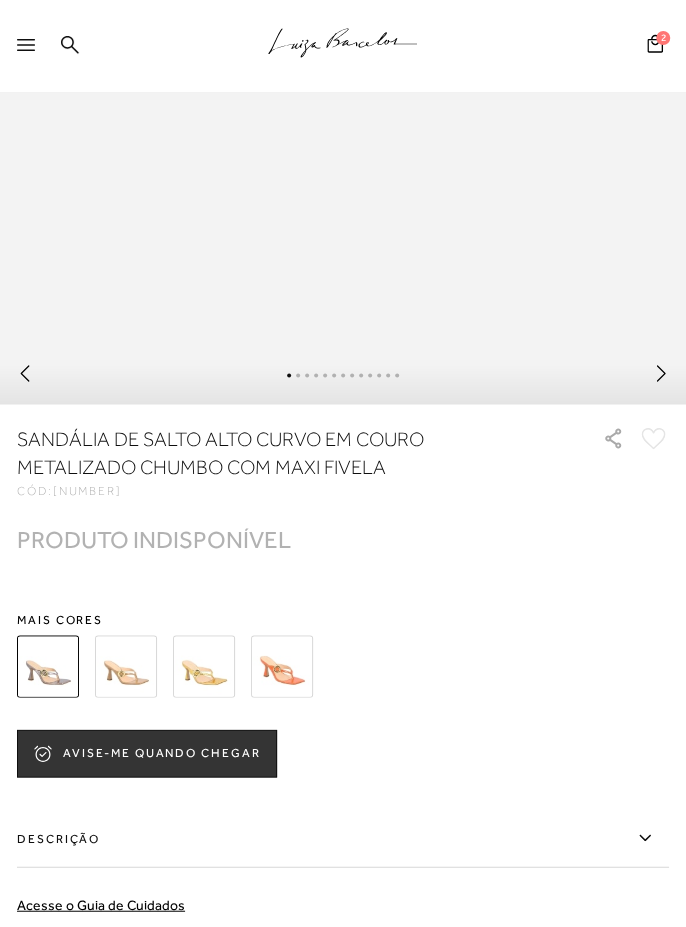 click at bounding box center [204, 666] 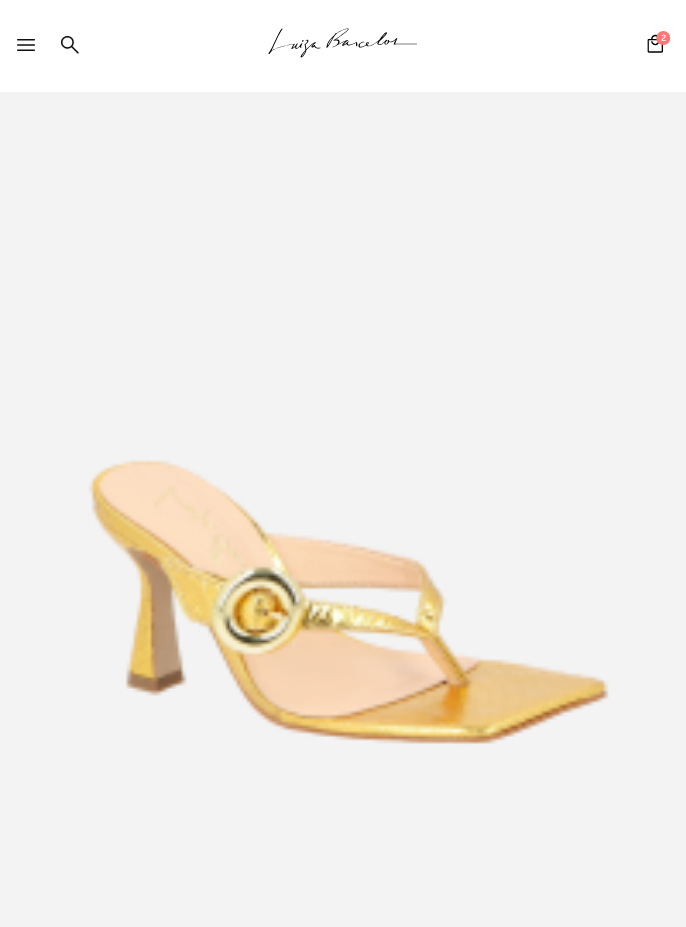 scroll, scrollTop: 0, scrollLeft: 0, axis: both 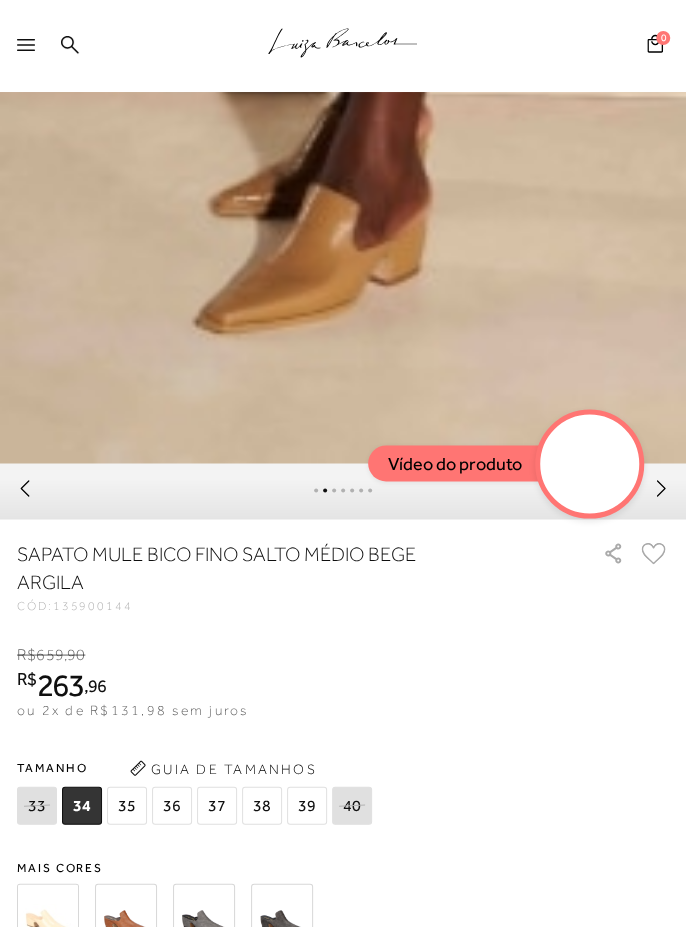 click on "38" at bounding box center (262, 805) 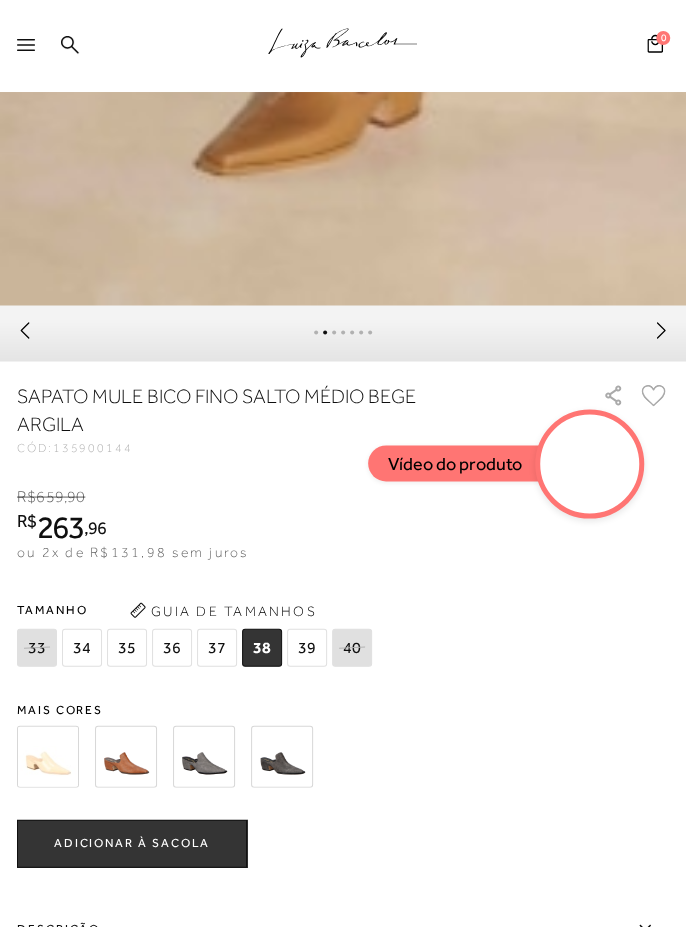 scroll, scrollTop: 875, scrollLeft: 0, axis: vertical 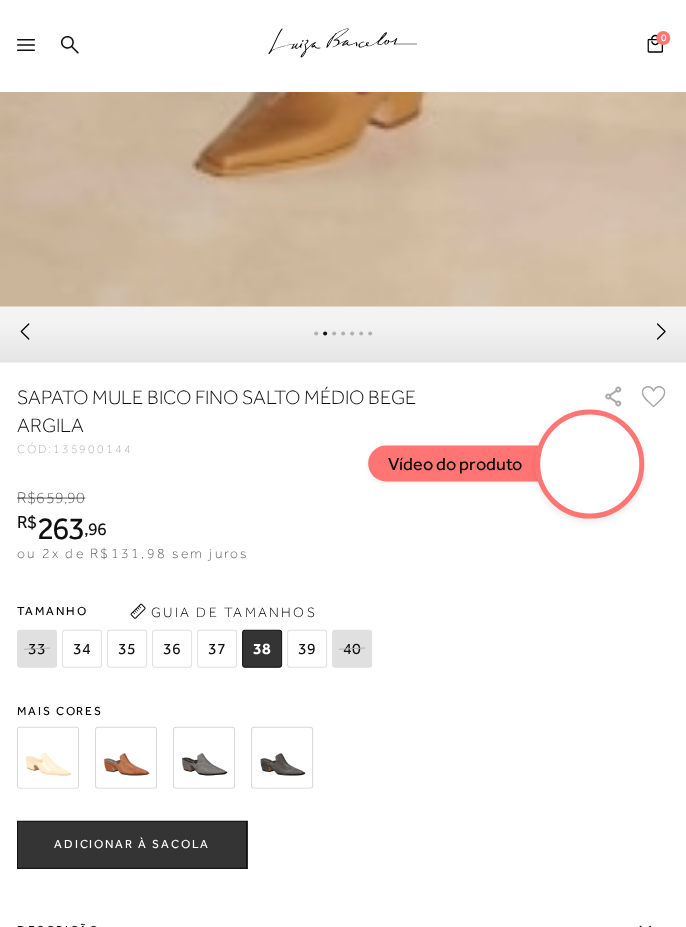 click on "ADICIONAR À SACOLA" at bounding box center [132, 843] 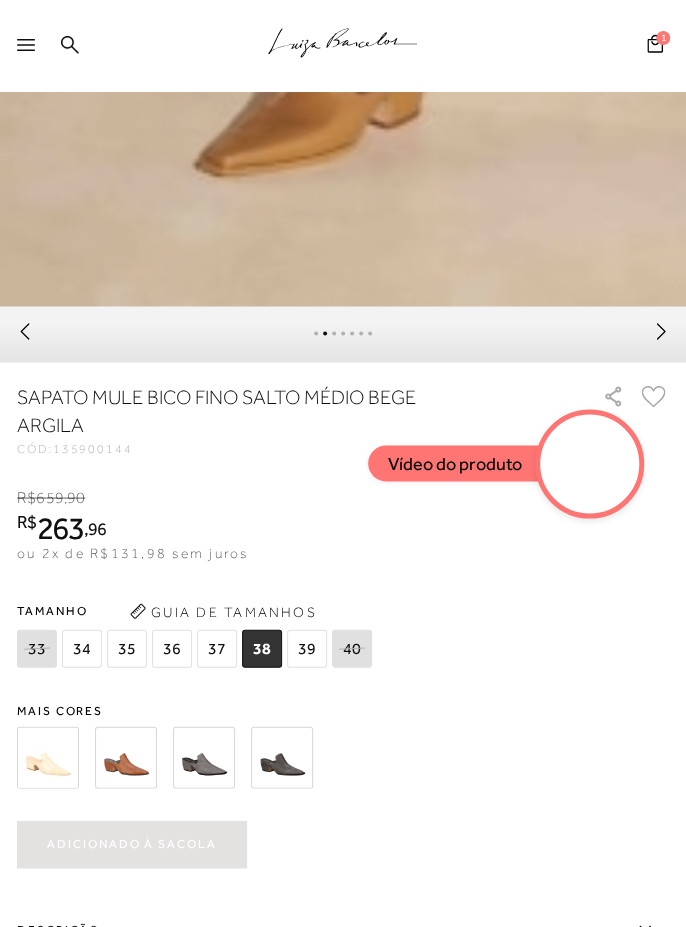 scroll, scrollTop: 0, scrollLeft: 0, axis: both 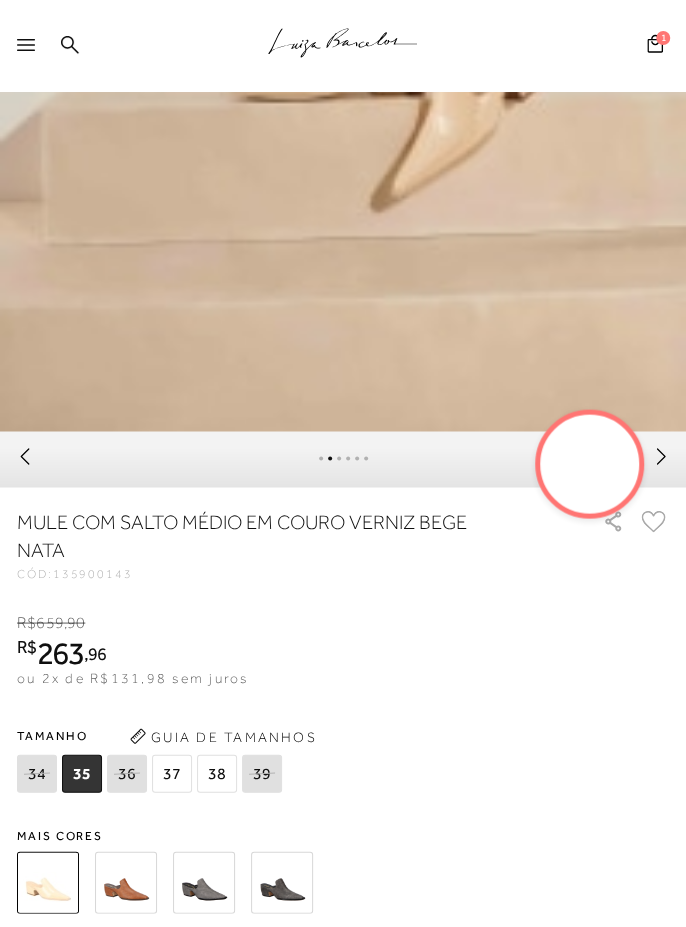 click at bounding box center [204, 882] 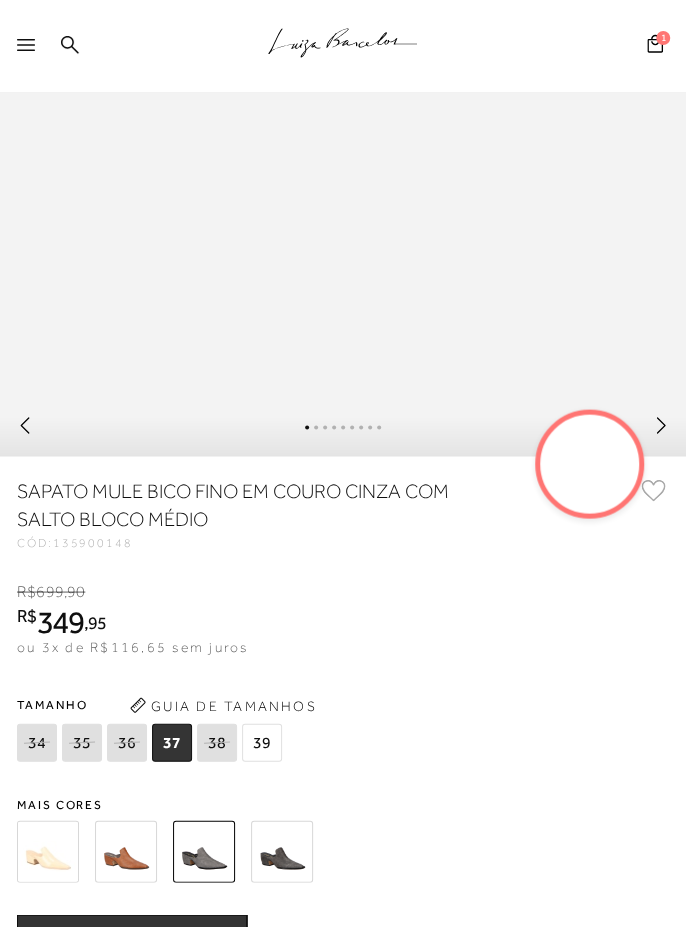 scroll, scrollTop: 790, scrollLeft: 0, axis: vertical 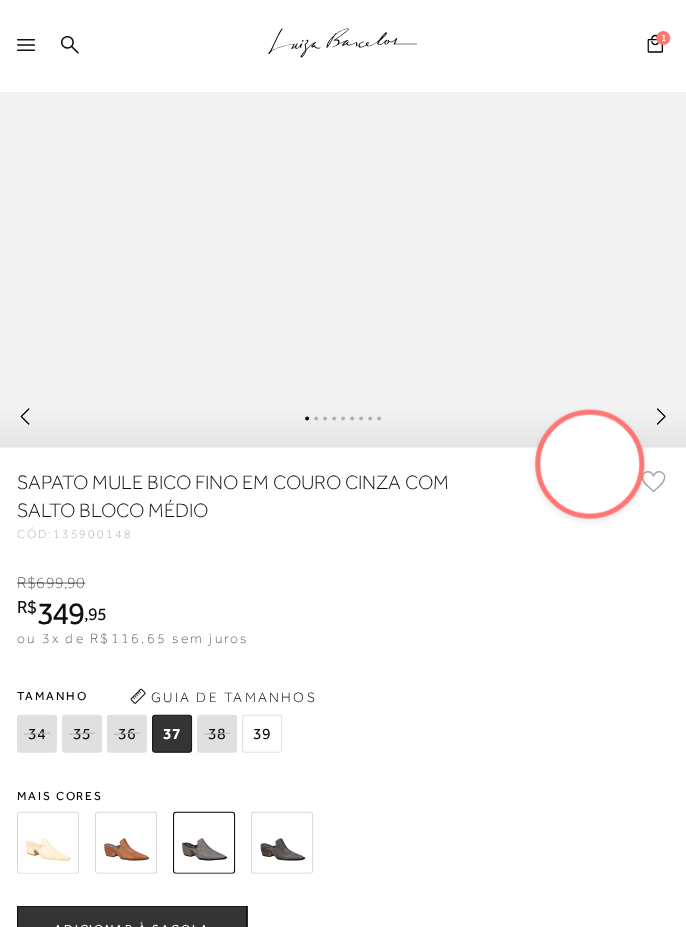 click at bounding box center [282, 842] 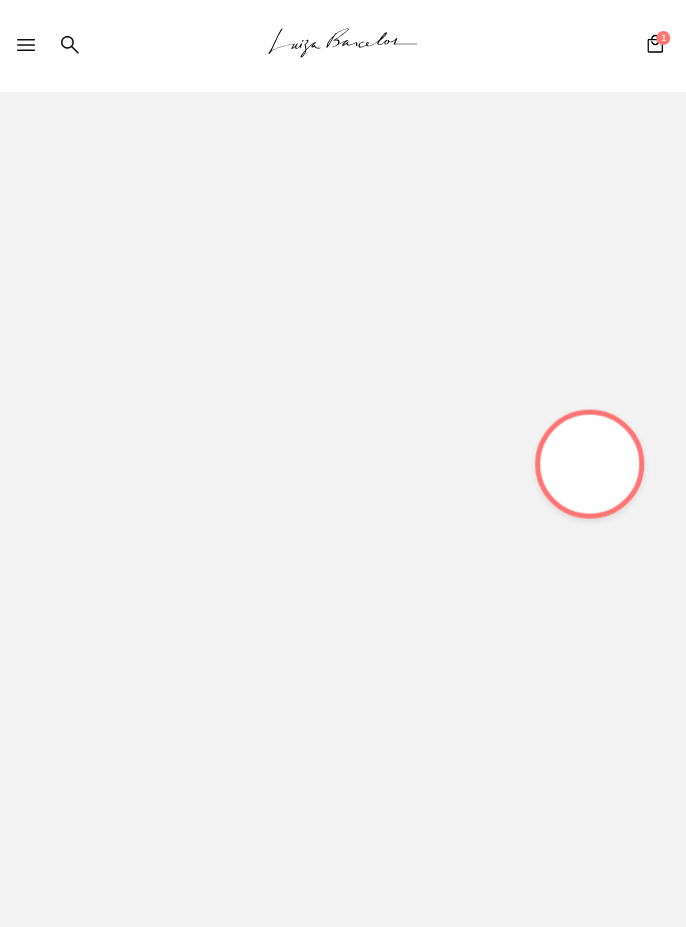 scroll, scrollTop: 0, scrollLeft: 0, axis: both 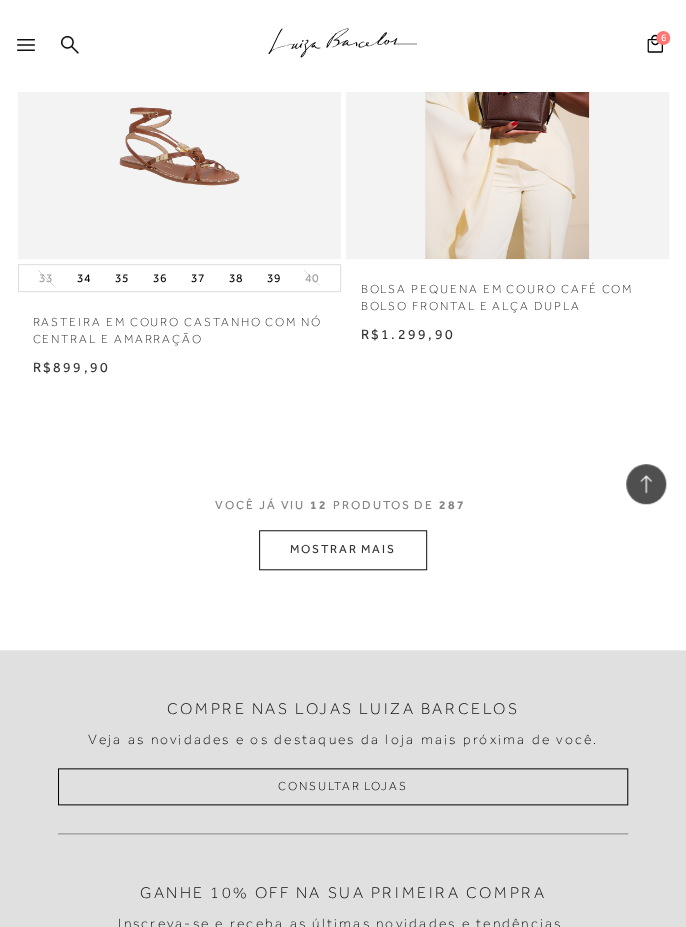 click on "MOSTRAR MAIS" at bounding box center [343, 549] 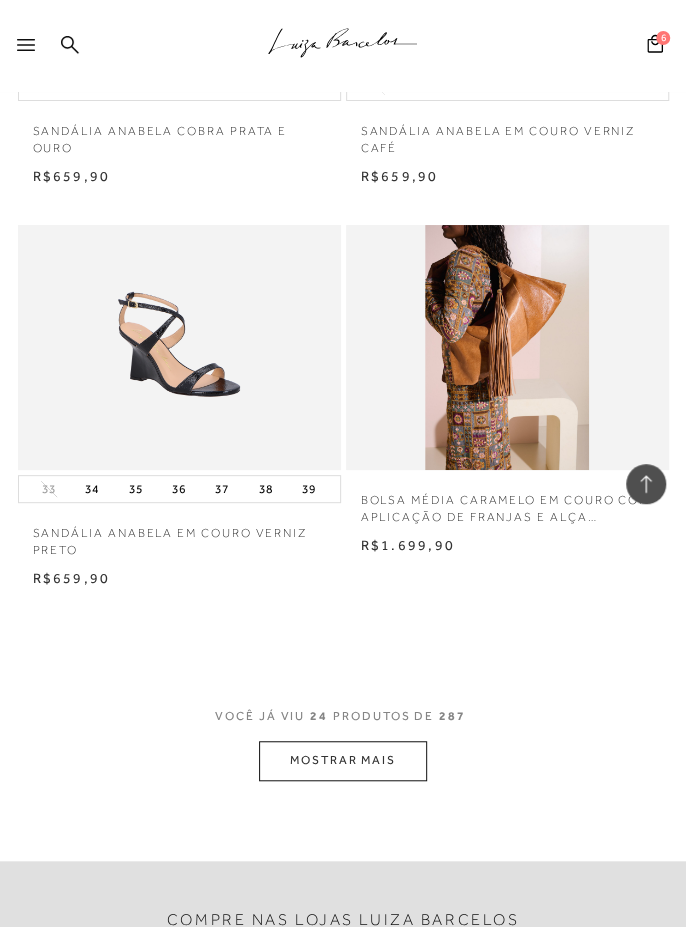 scroll, scrollTop: 4718, scrollLeft: 0, axis: vertical 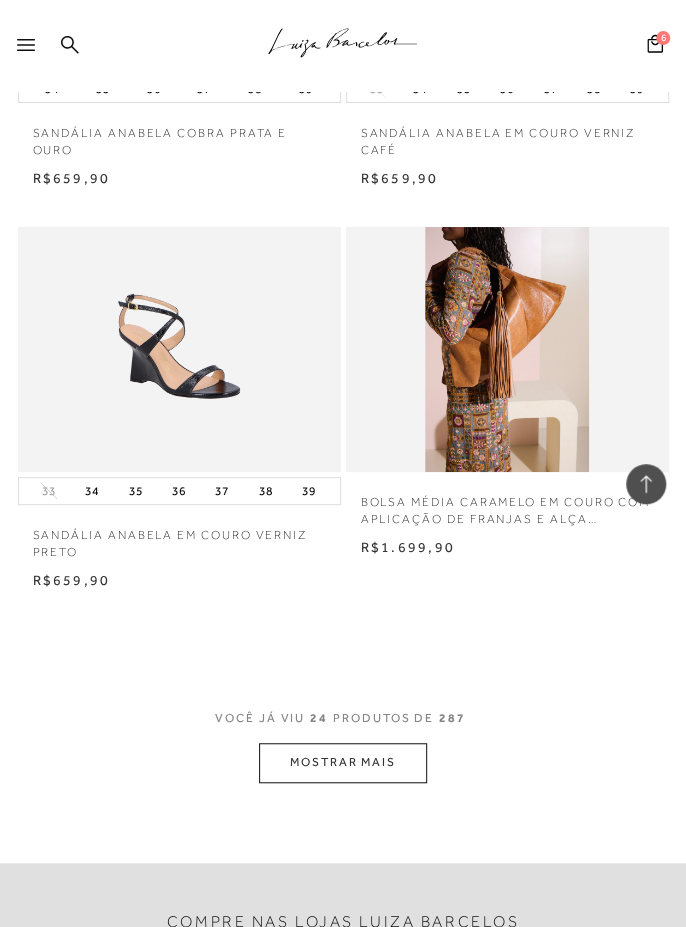 click on "Home
Categoria
Preview
24 de 287 itens
Ordenar" at bounding box center [343, -1797] 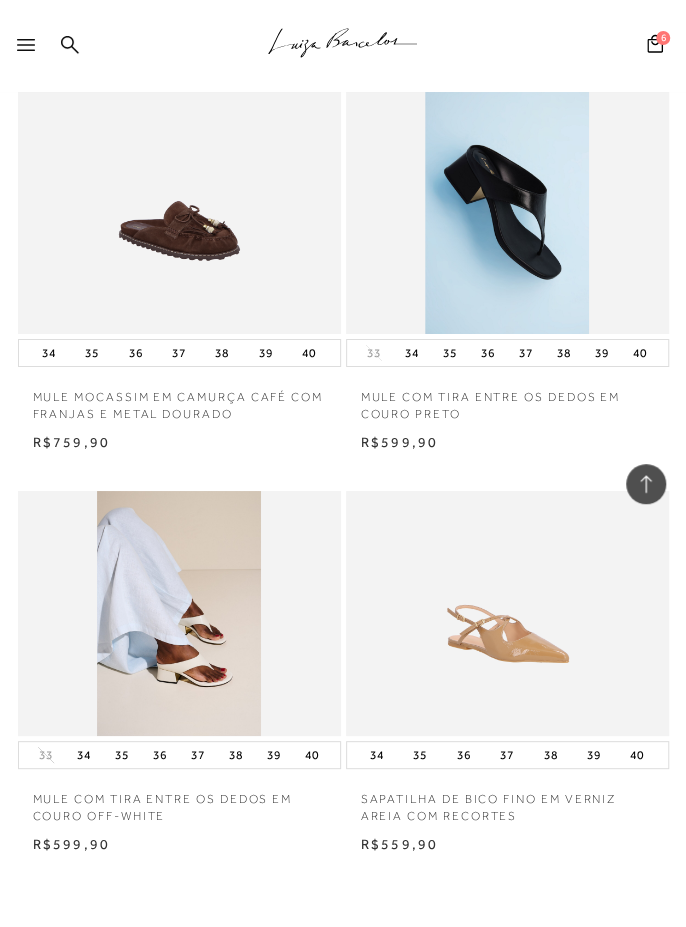 scroll, scrollTop: 6868, scrollLeft: 0, axis: vertical 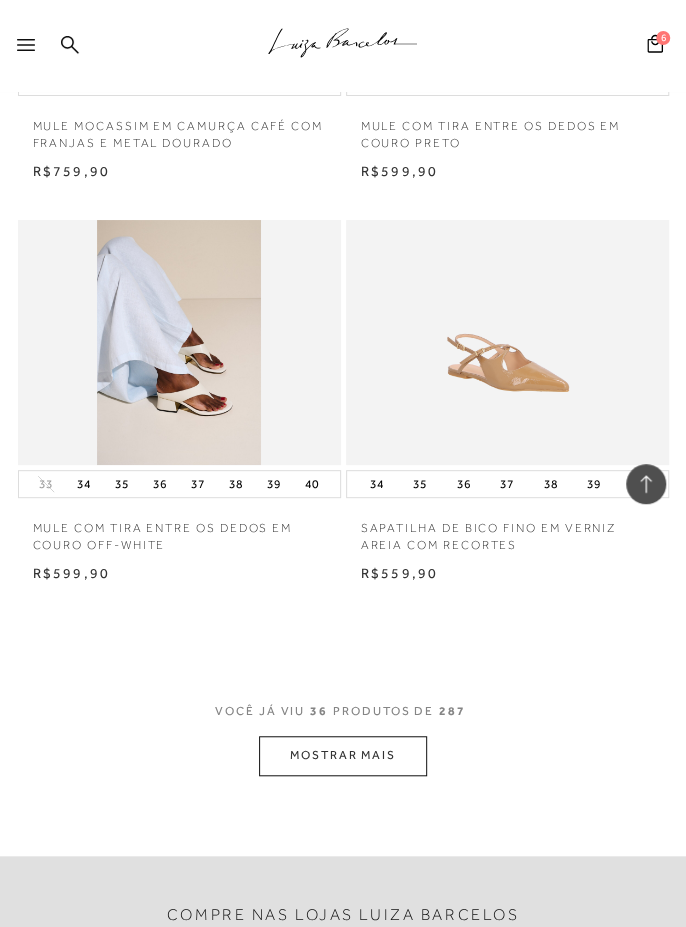 click on "MOSTRAR MAIS" at bounding box center (343, 755) 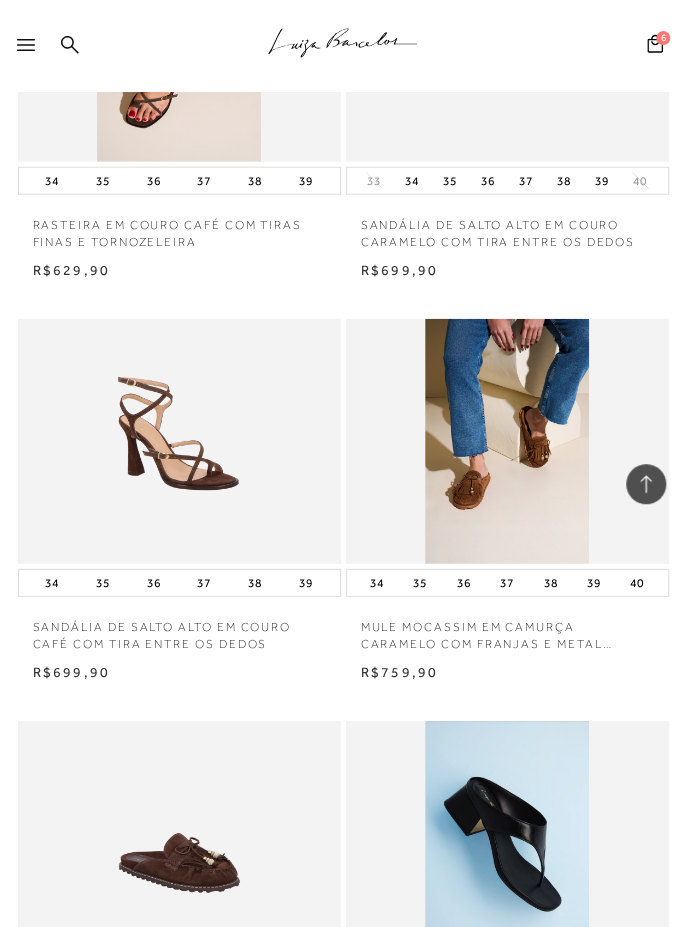 scroll, scrollTop: 6228, scrollLeft: 0, axis: vertical 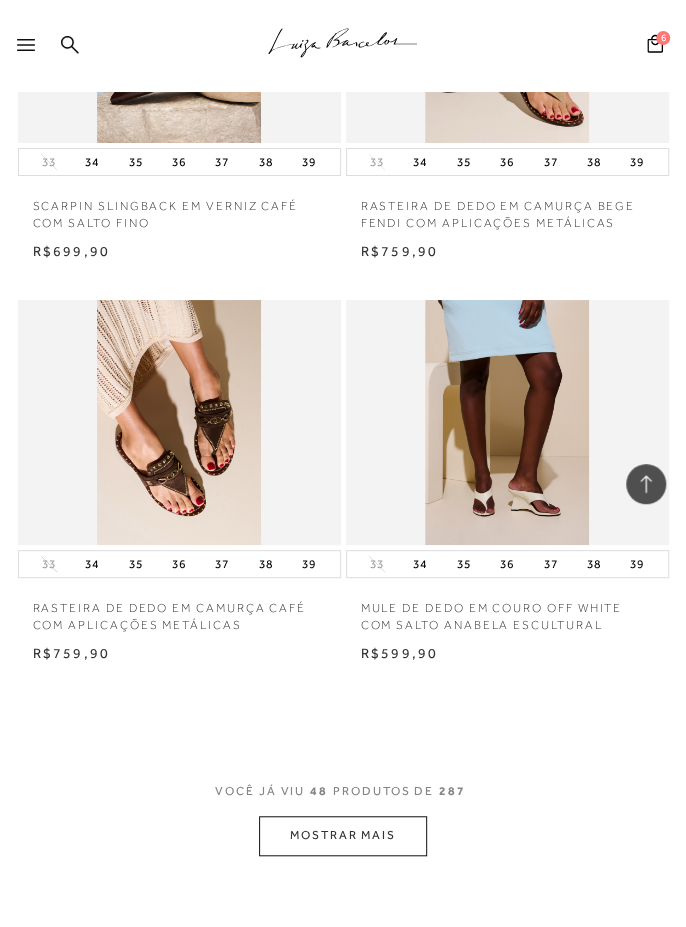 click on "MOSTRAR MAIS" at bounding box center [343, 835] 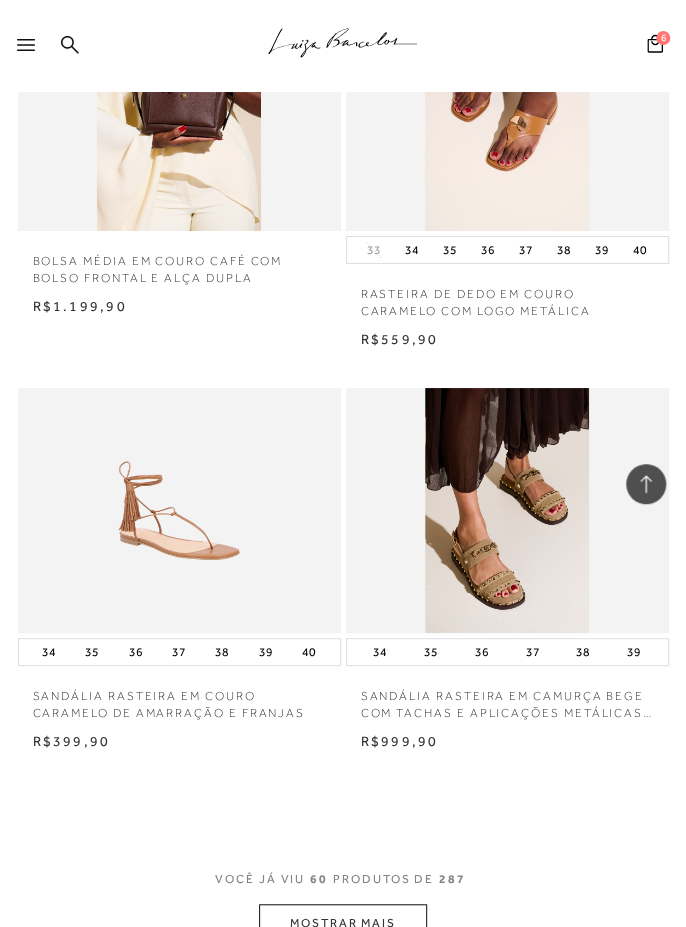 scroll, scrollTop: 11792, scrollLeft: 0, axis: vertical 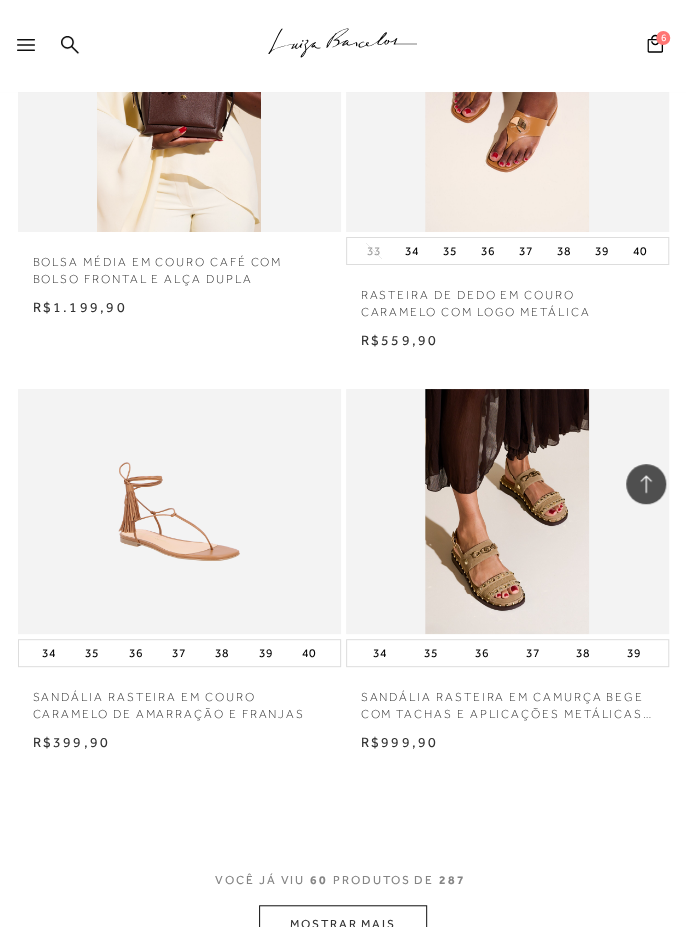 click on "MOSTRAR MAIS" at bounding box center (343, 924) 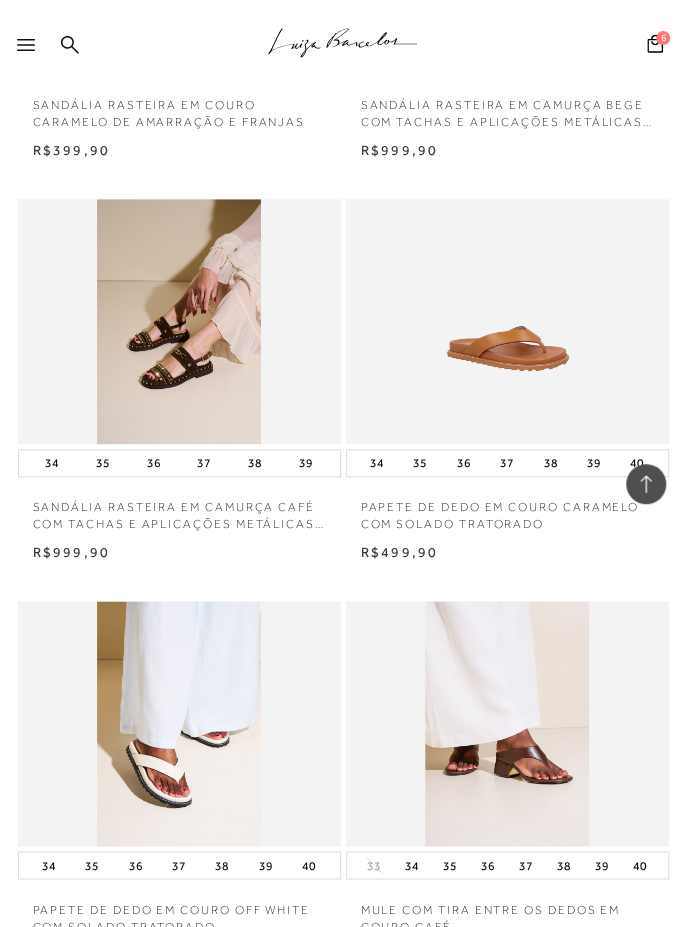 scroll, scrollTop: 12394, scrollLeft: 0, axis: vertical 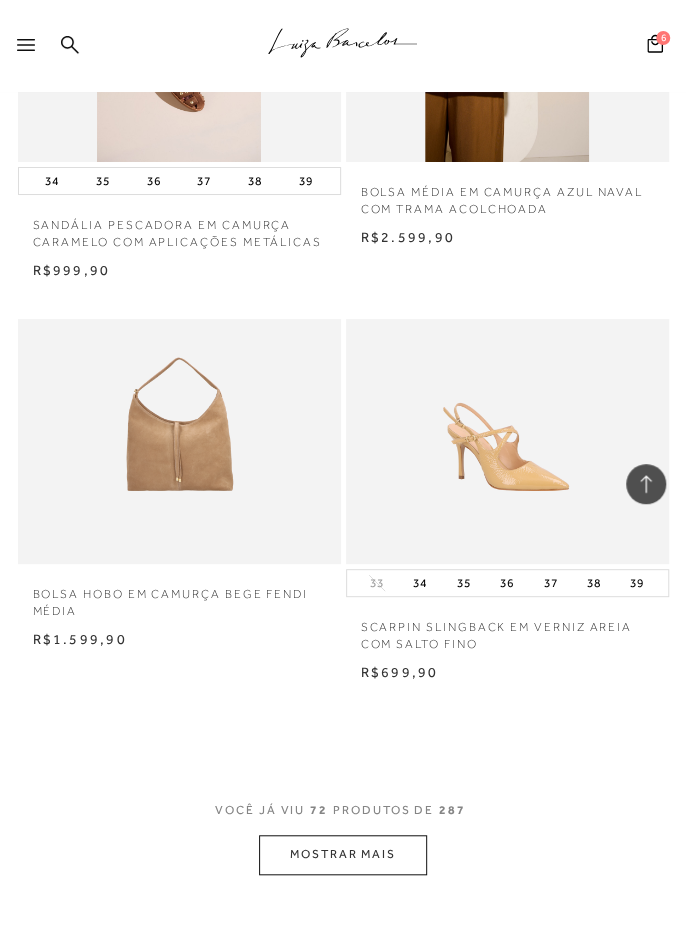 click on "MOSTRAR MAIS" at bounding box center (343, 854) 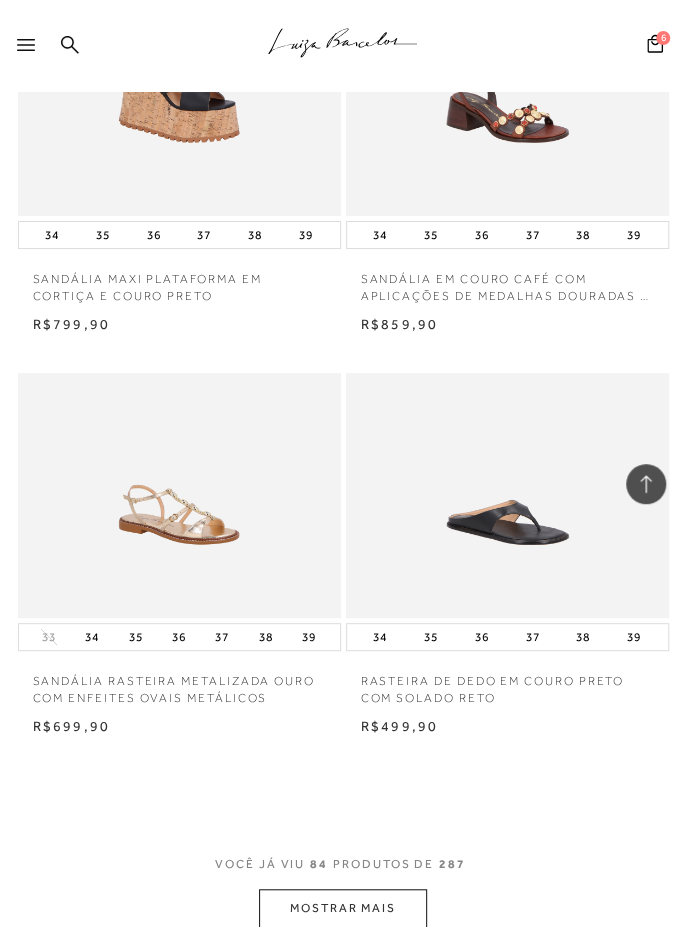 scroll, scrollTop: 16640, scrollLeft: 0, axis: vertical 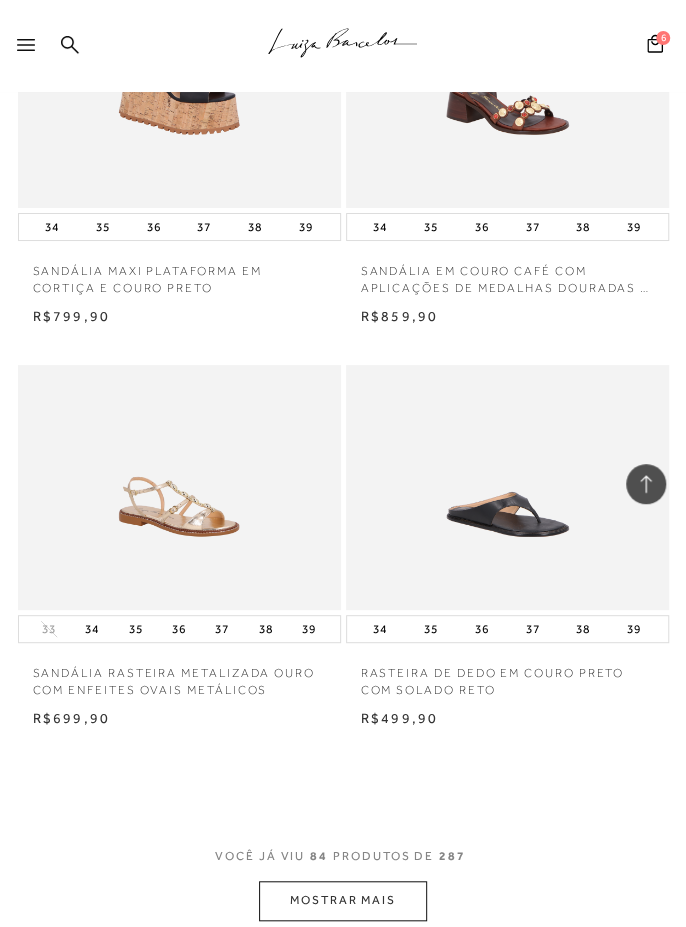click on "MOSTRAR MAIS" at bounding box center [343, 900] 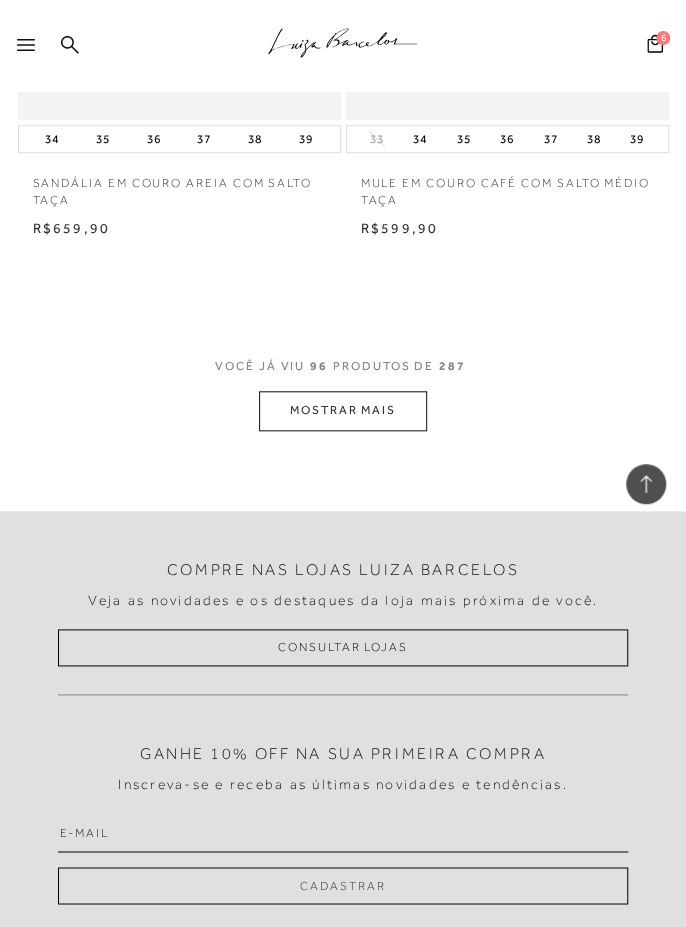 scroll, scrollTop: 19551, scrollLeft: 0, axis: vertical 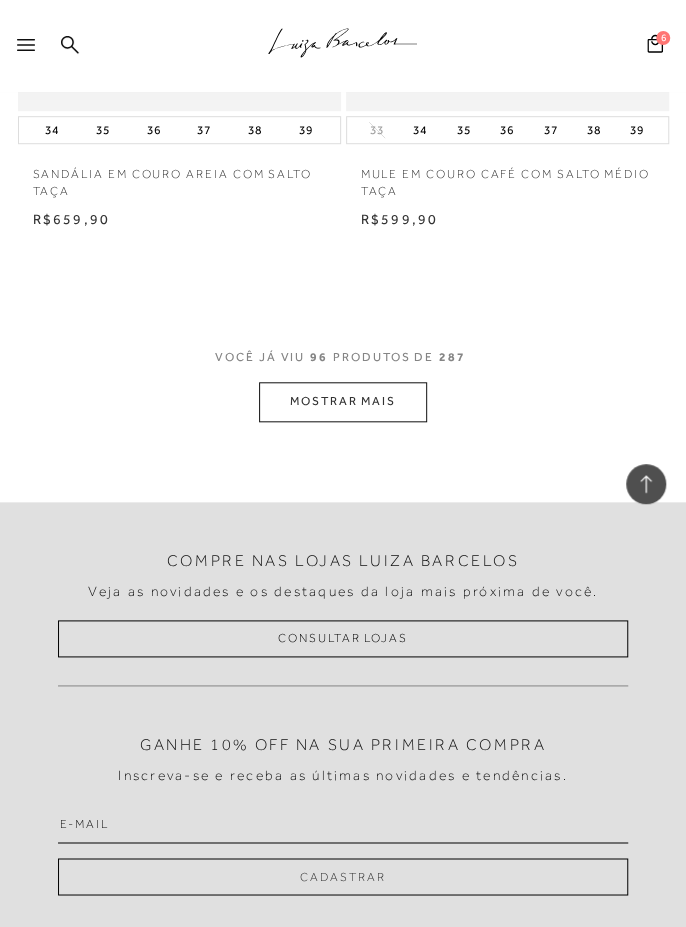 click on "MOSTRAR MAIS" at bounding box center [343, 401] 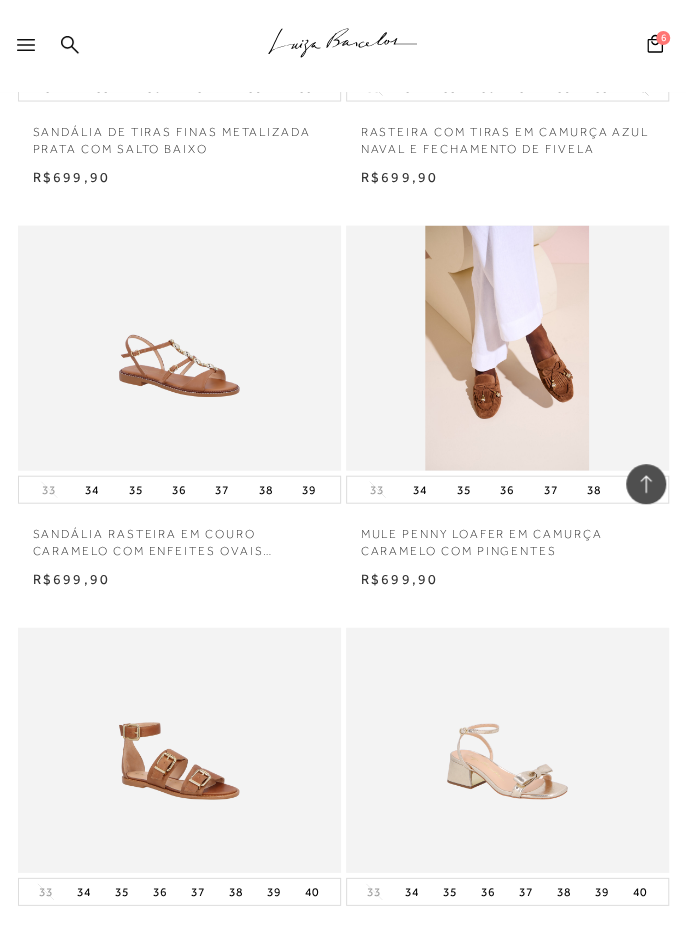 scroll, scrollTop: 20413, scrollLeft: 0, axis: vertical 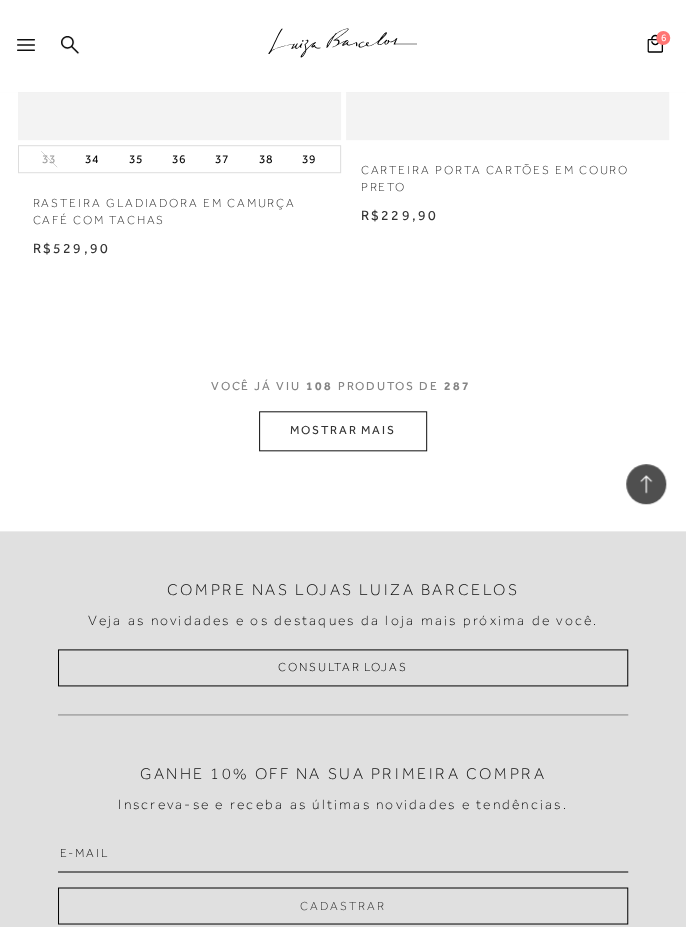 click on "MOSTRAR MAIS" at bounding box center [343, 430] 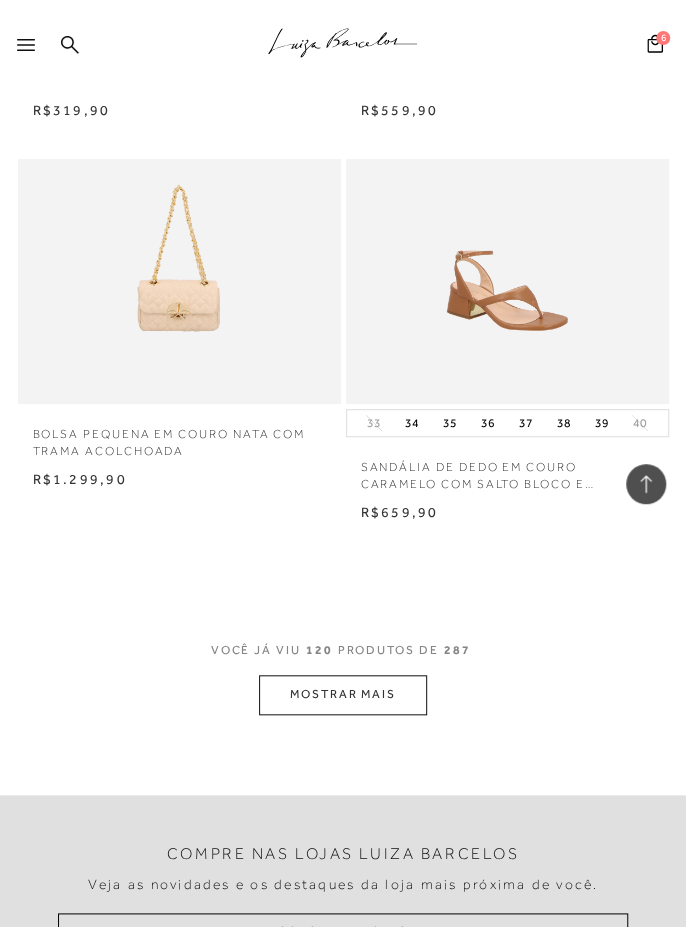 scroll, scrollTop: 24088, scrollLeft: 0, axis: vertical 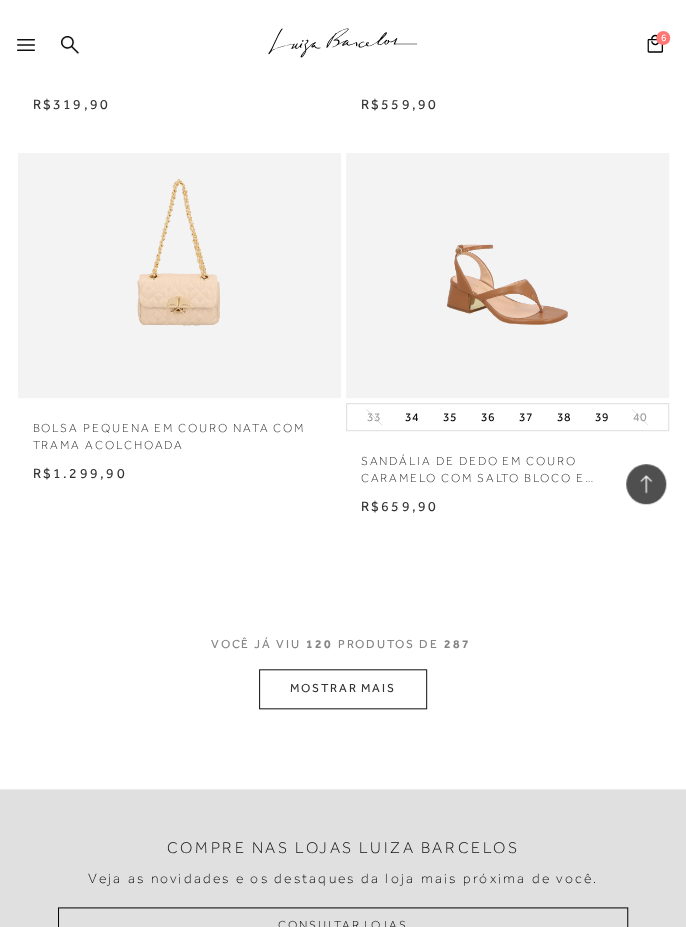 click on "MOSTRAR MAIS" at bounding box center [343, 688] 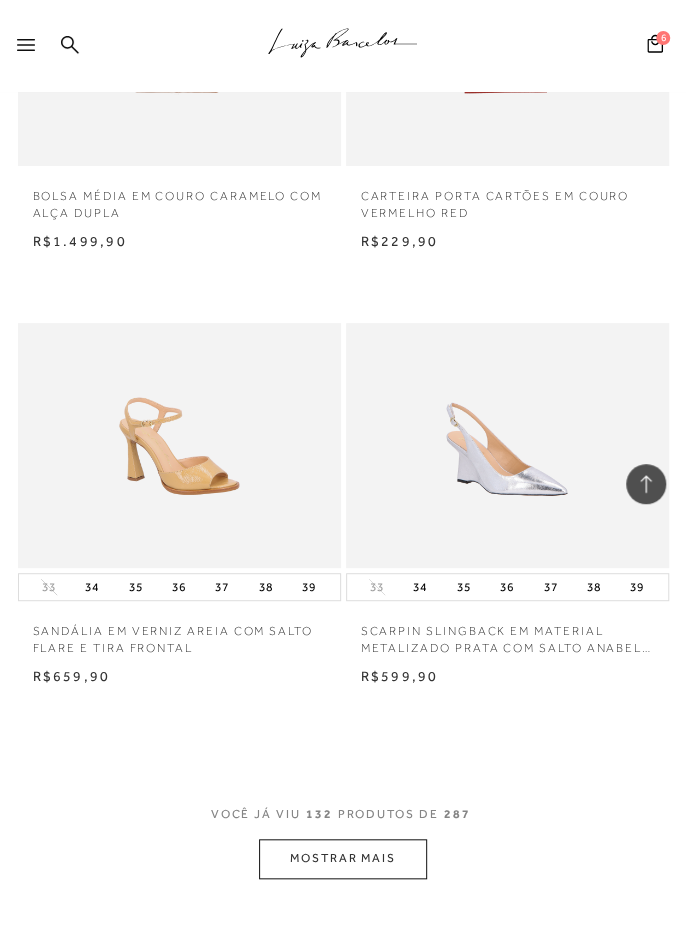 scroll, scrollTop: 26341, scrollLeft: 0, axis: vertical 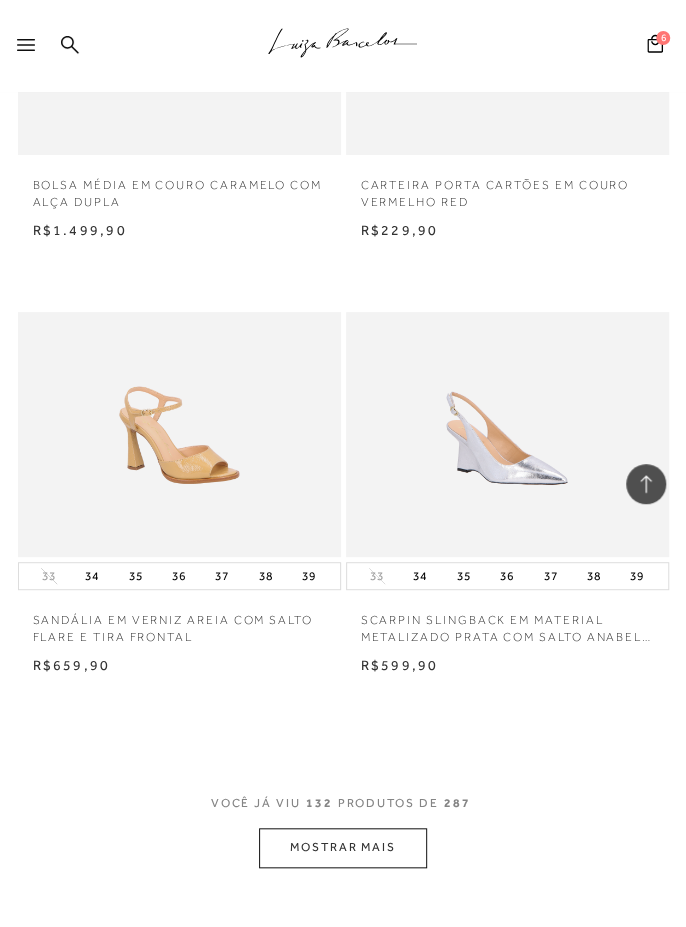 click on "MOSTRAR MAIS" at bounding box center (343, 847) 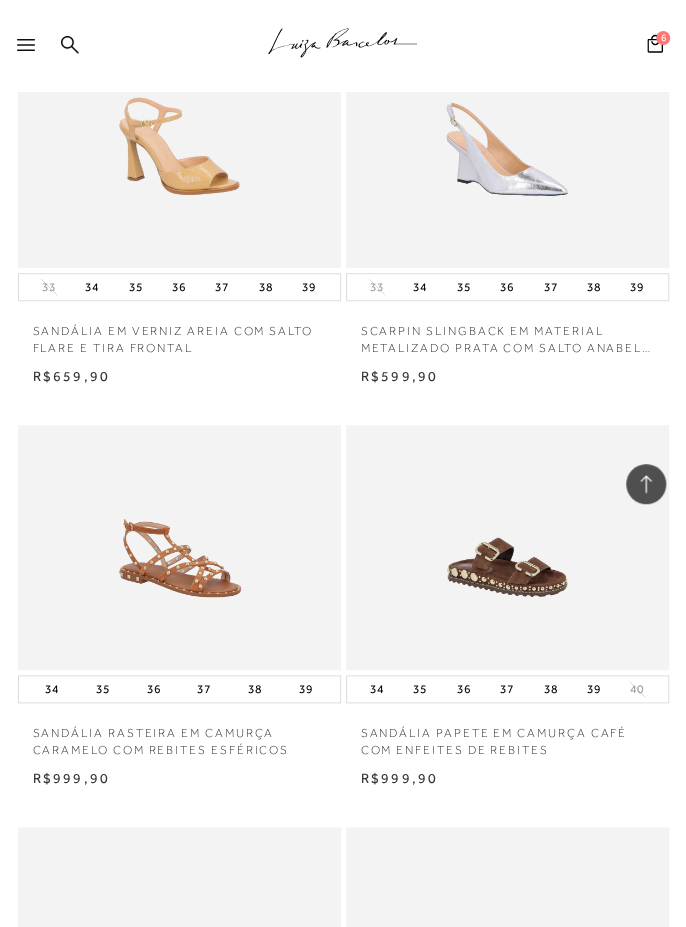 scroll, scrollTop: 26640, scrollLeft: 0, axis: vertical 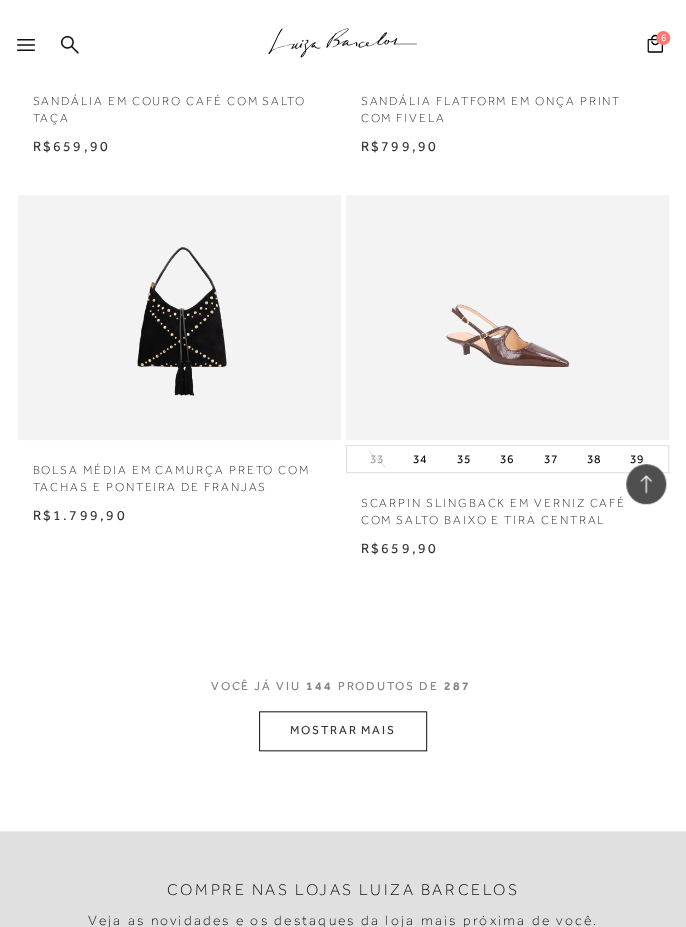 click on "MOSTRAR MAIS" at bounding box center (343, 730) 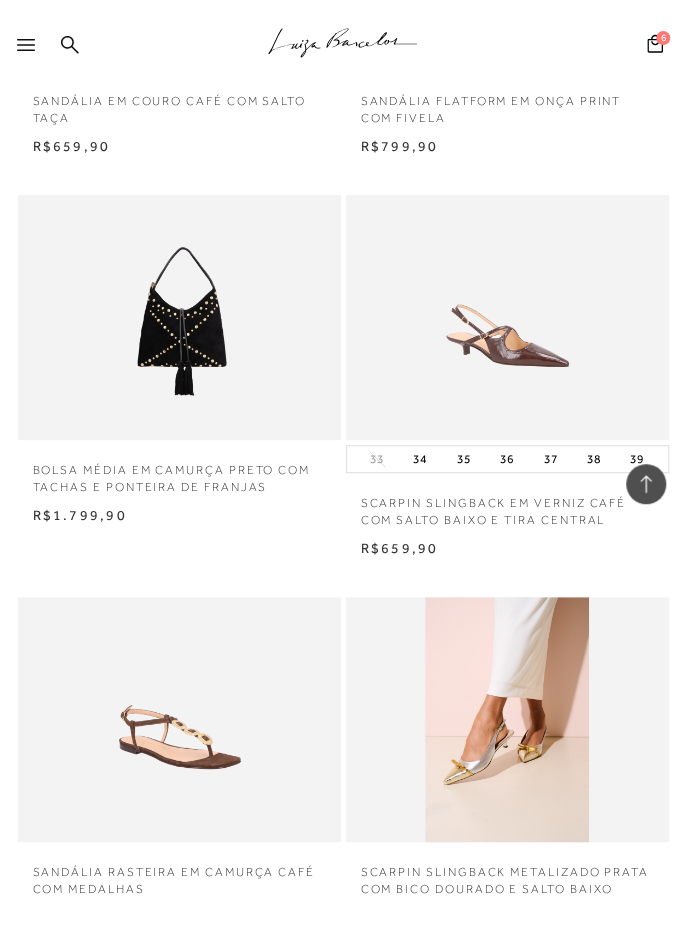 scroll, scrollTop: 26506, scrollLeft: 0, axis: vertical 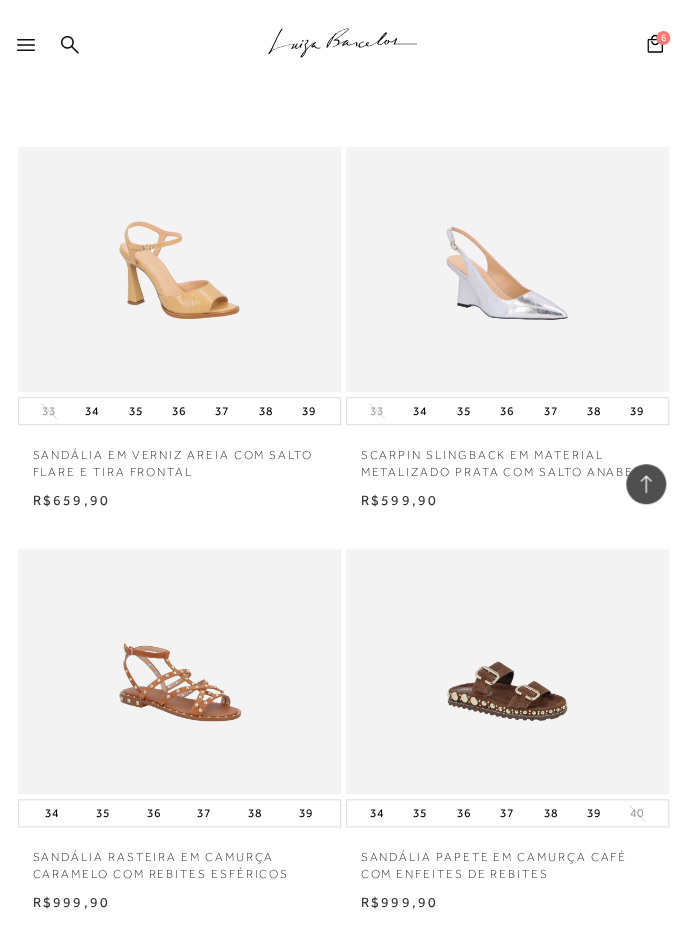 click 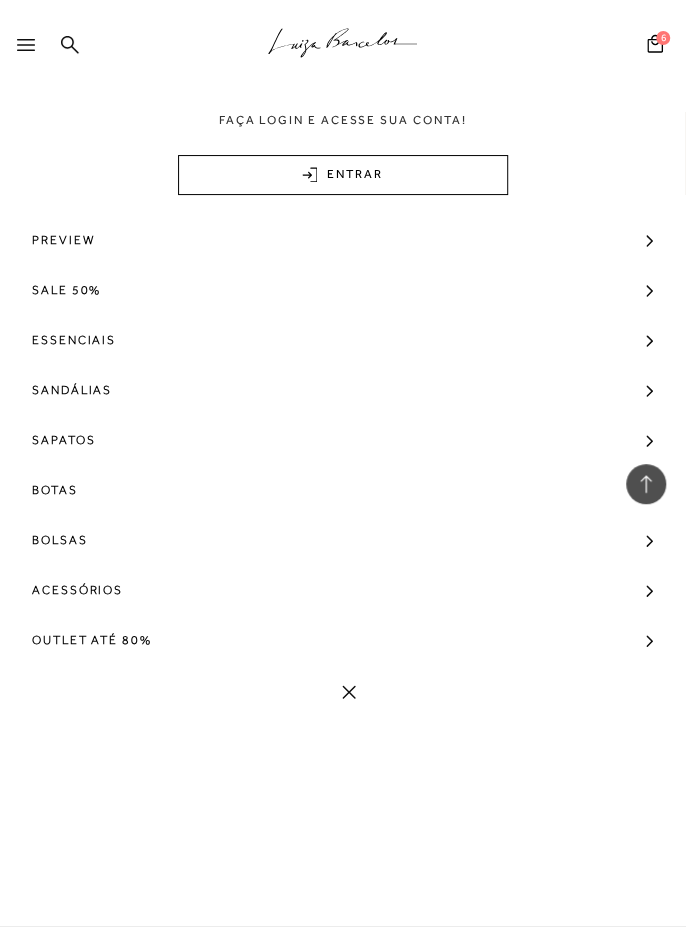 click on "Preview" at bounding box center (343, 240) 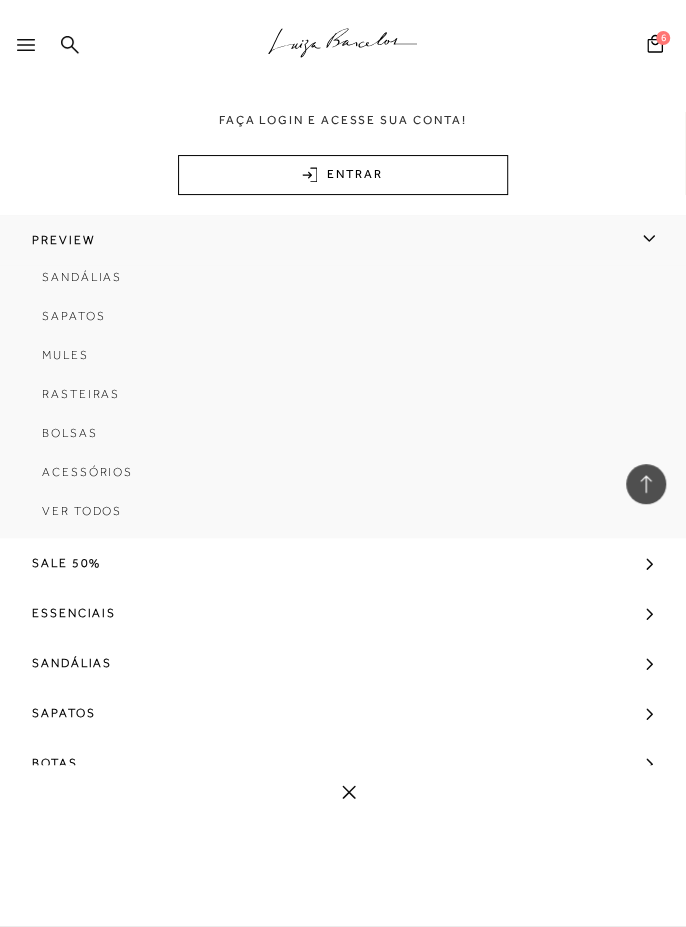 click on "Bolsas" at bounding box center (343, 440) 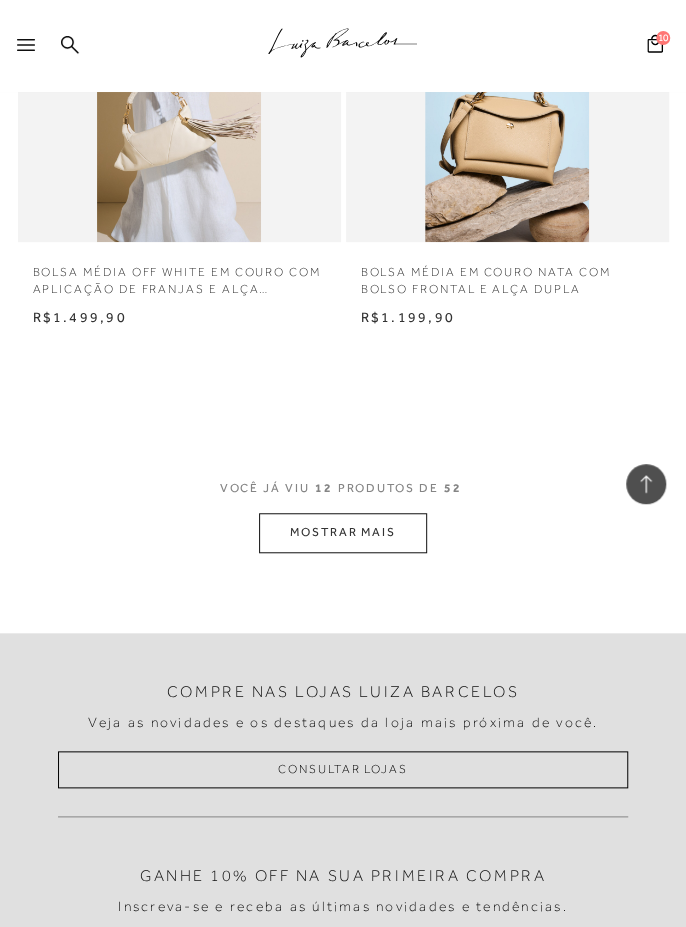 scroll, scrollTop: 2537, scrollLeft: 0, axis: vertical 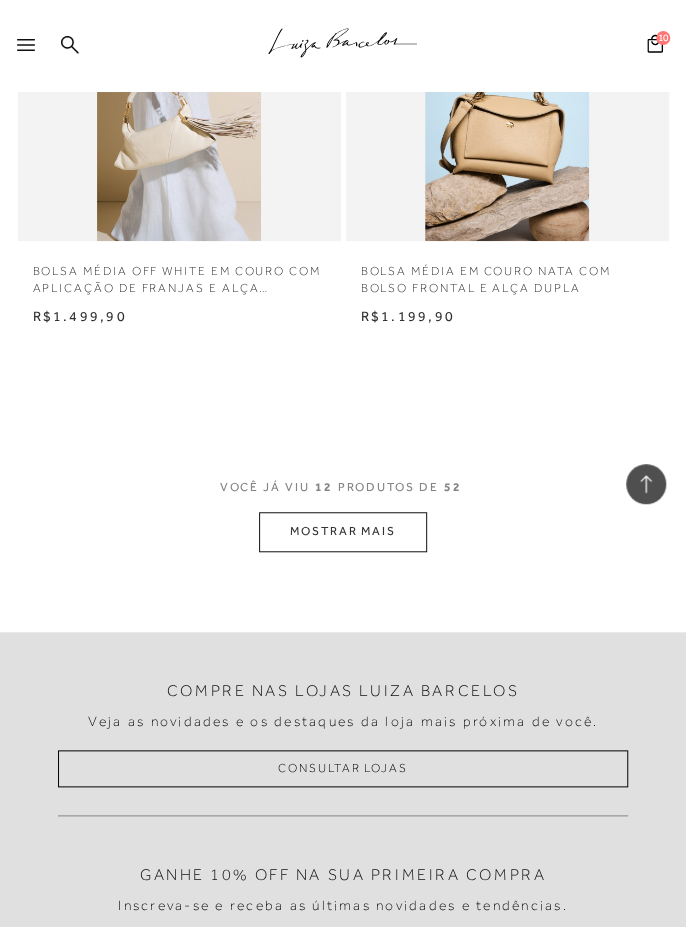 click on "MOSTRAR MAIS" at bounding box center (343, 531) 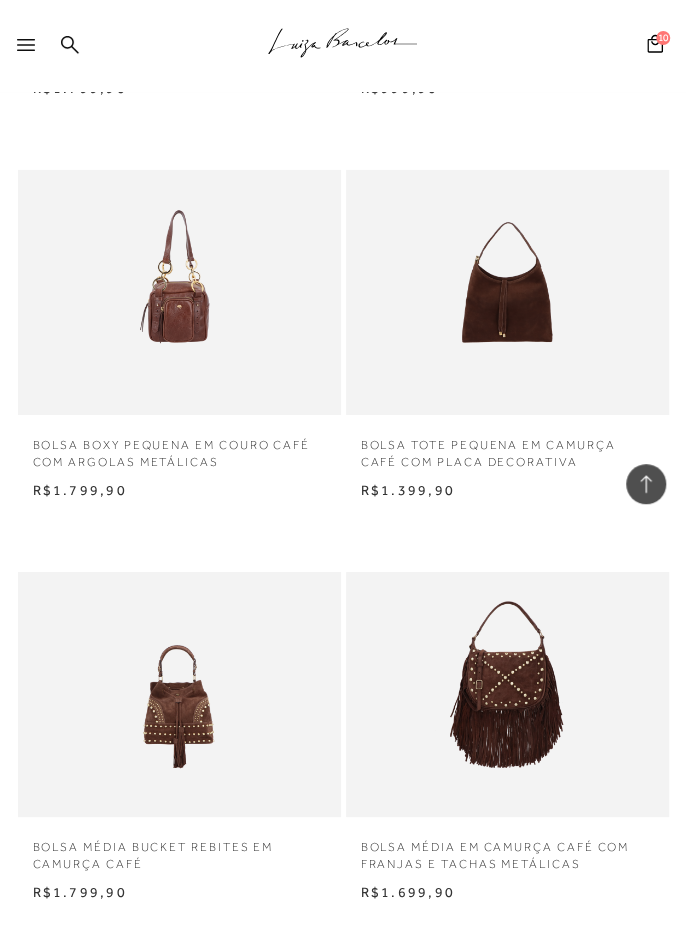 scroll, scrollTop: 4390, scrollLeft: 0, axis: vertical 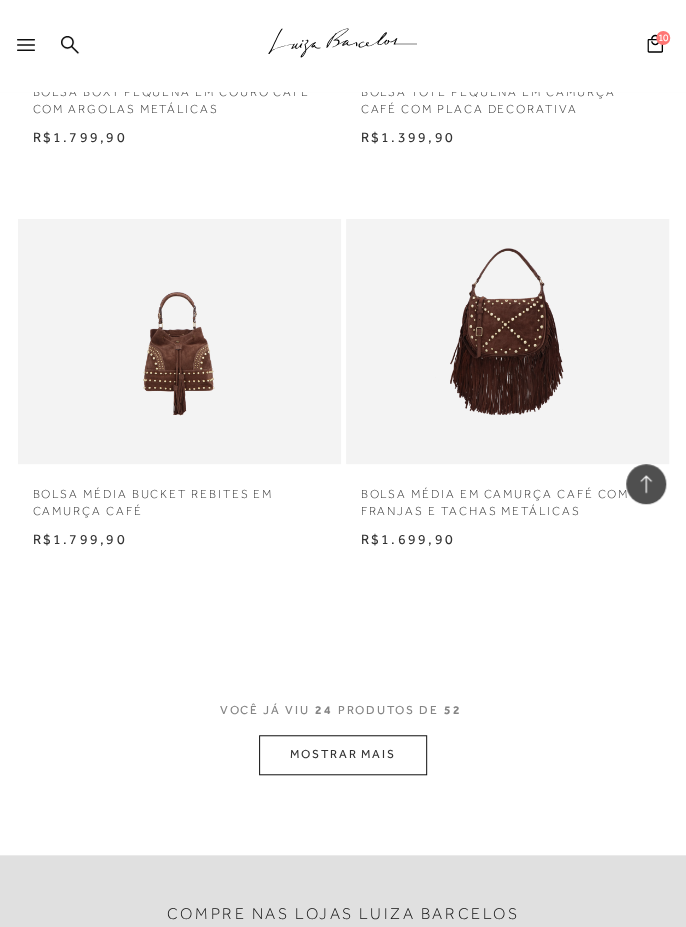 click on "MOSTRAR MAIS" at bounding box center [343, 754] 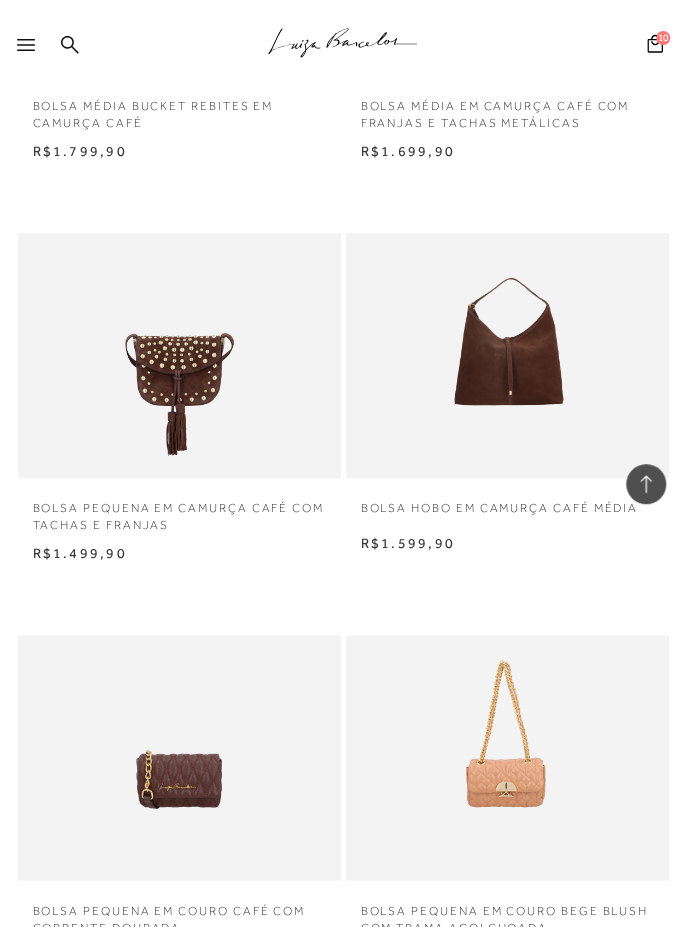 scroll, scrollTop: 5116, scrollLeft: 0, axis: vertical 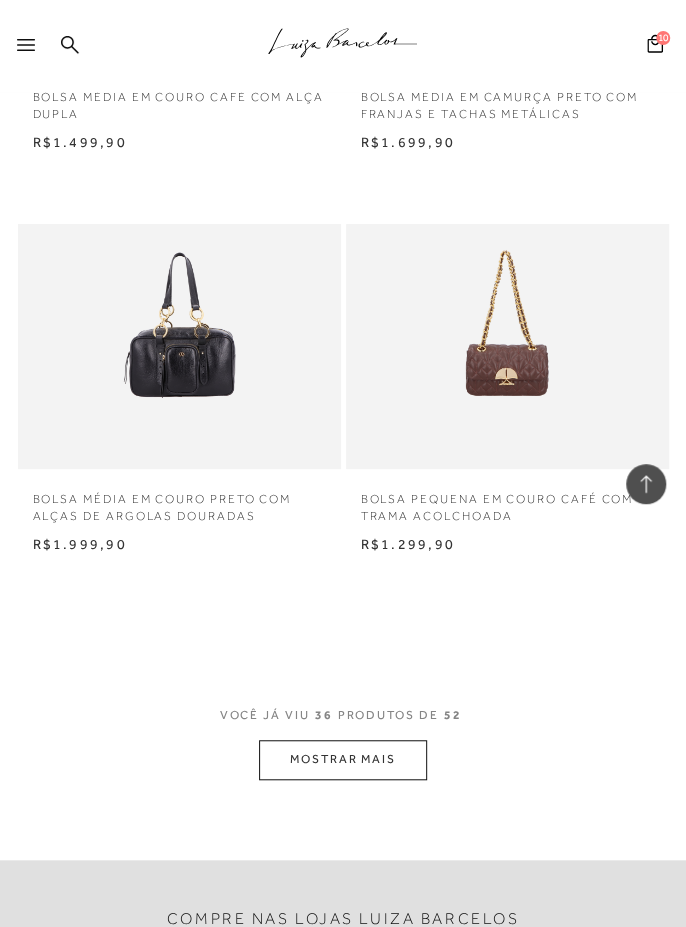 click on "MOSTRAR MAIS" at bounding box center (343, 759) 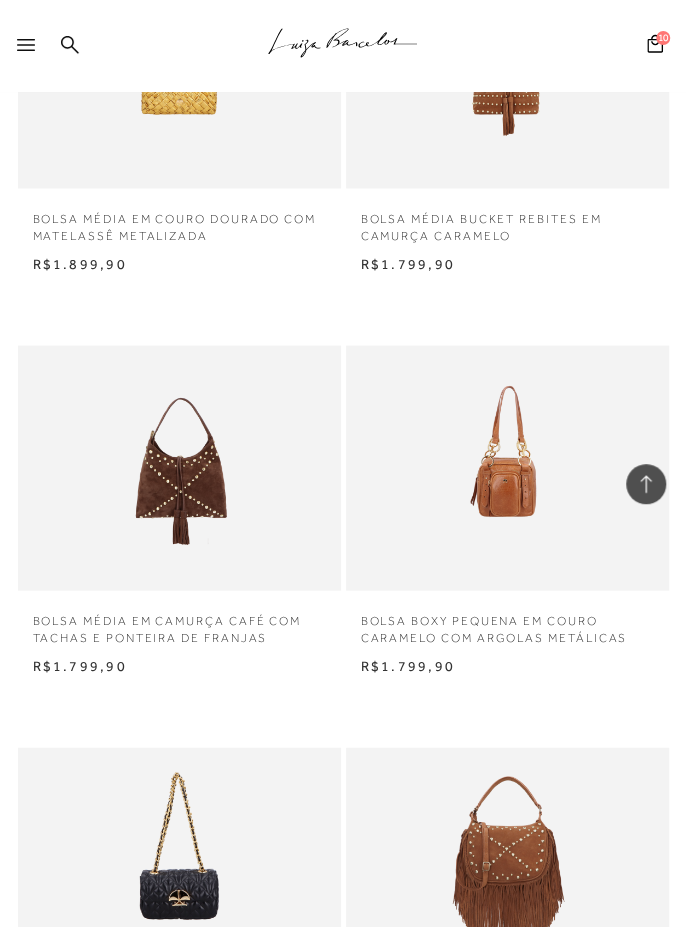 scroll, scrollTop: 8574, scrollLeft: 0, axis: vertical 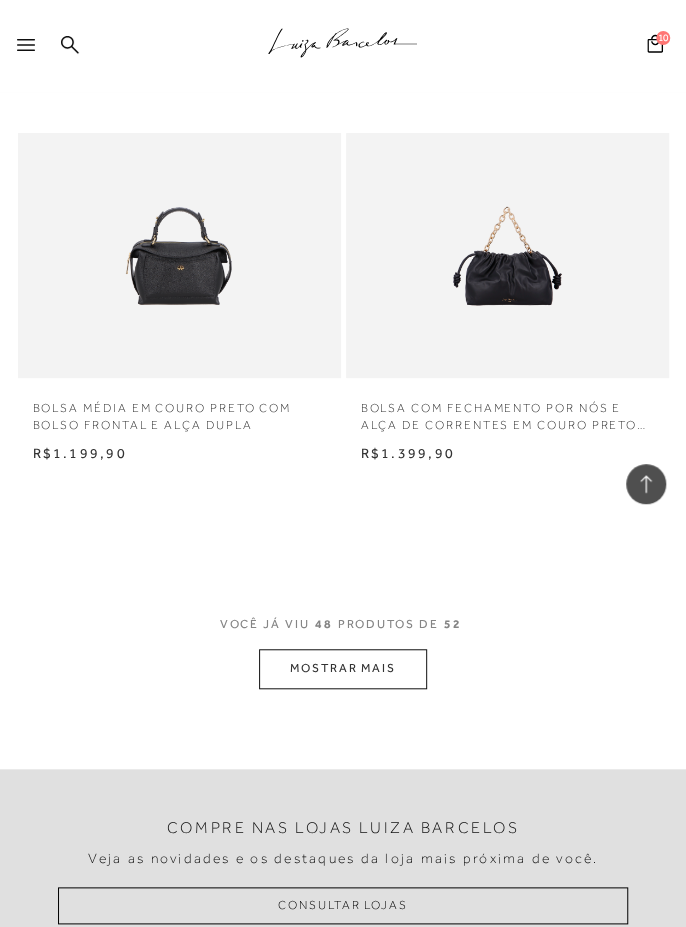 click on "MOSTRAR MAIS" at bounding box center [343, 668] 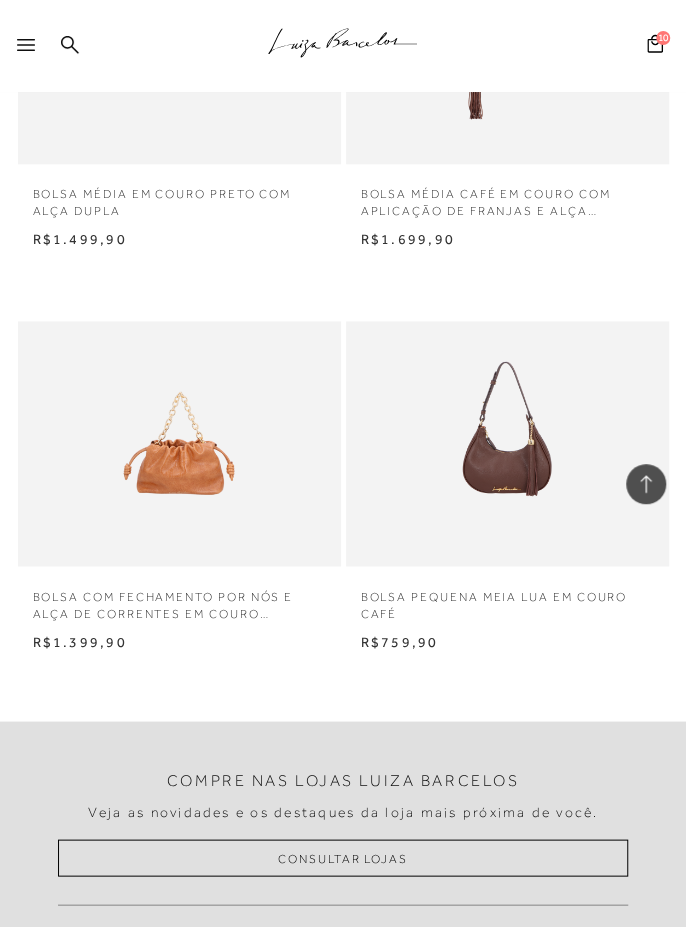 scroll, scrollTop: 10106, scrollLeft: 0, axis: vertical 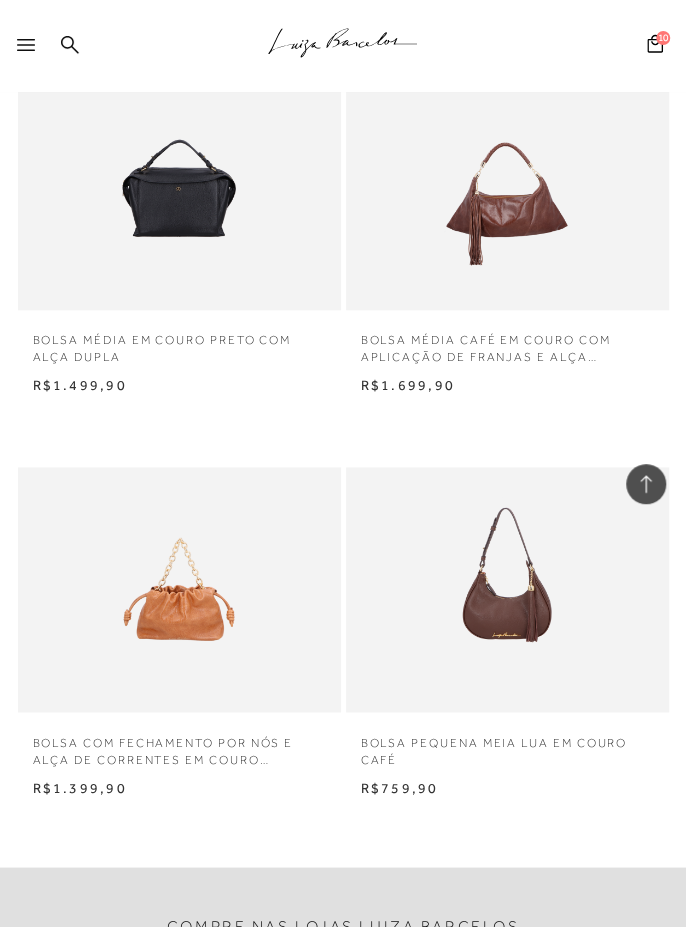 click 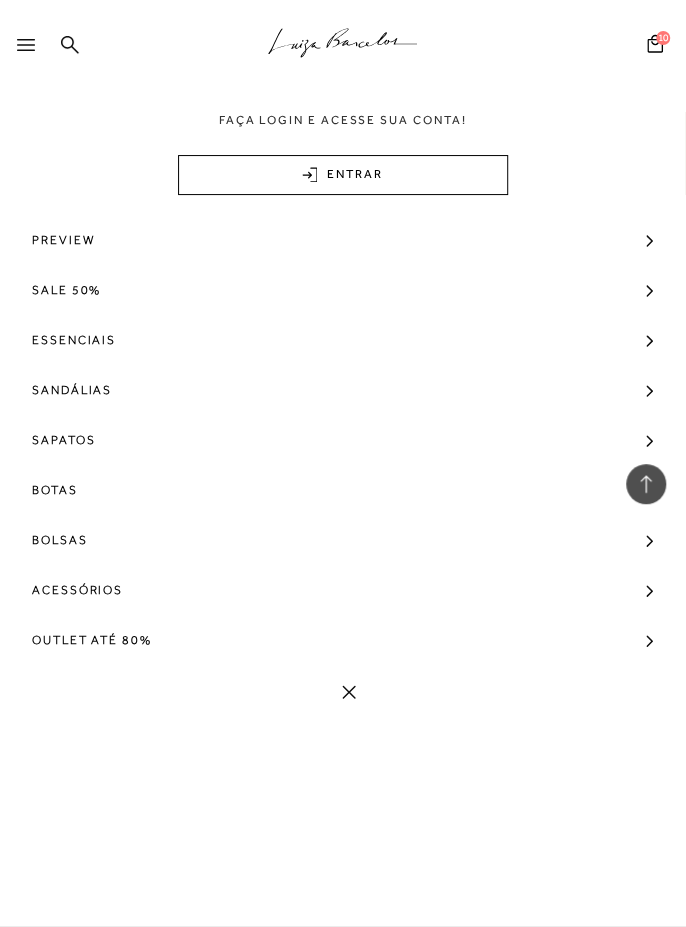 click on "Preview" at bounding box center [343, 240] 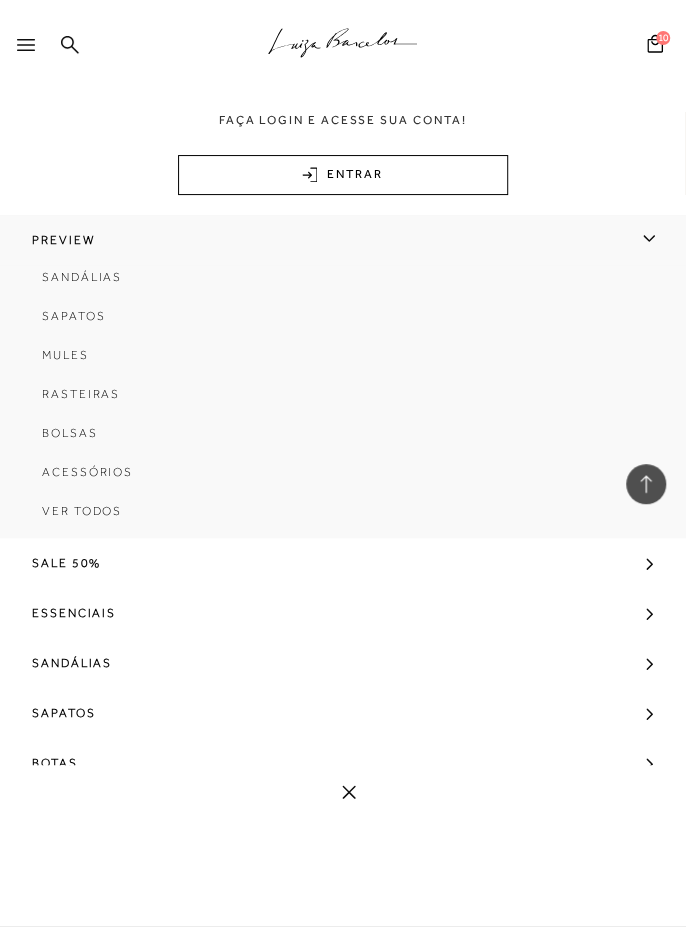 click on "Sapatos" at bounding box center [73, 316] 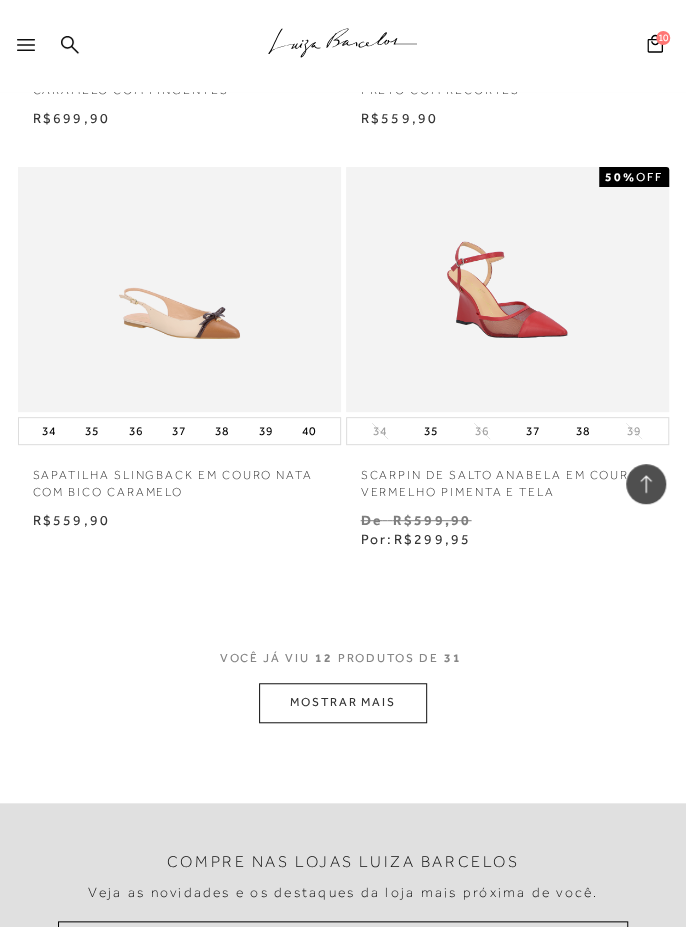 scroll, scrollTop: 2372, scrollLeft: 0, axis: vertical 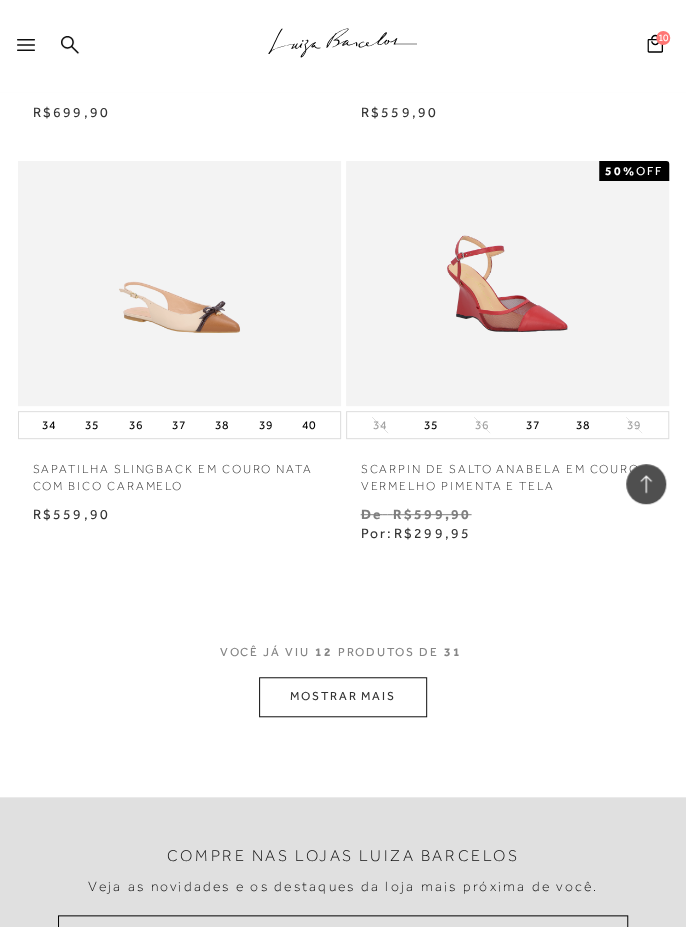 click on "MOSTRAR MAIS" at bounding box center (343, 696) 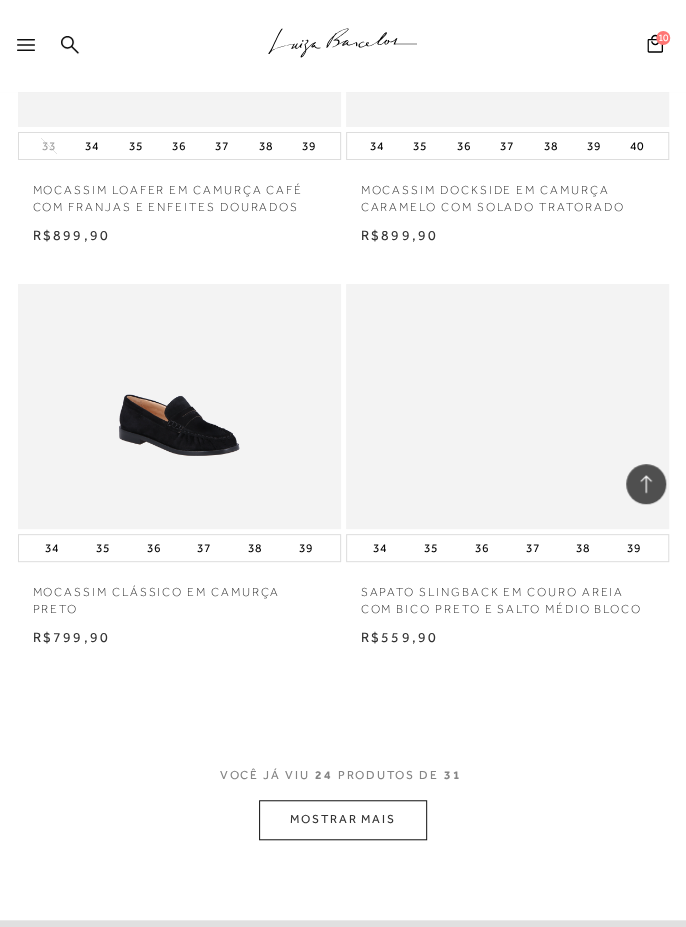 scroll, scrollTop: 4668, scrollLeft: 0, axis: vertical 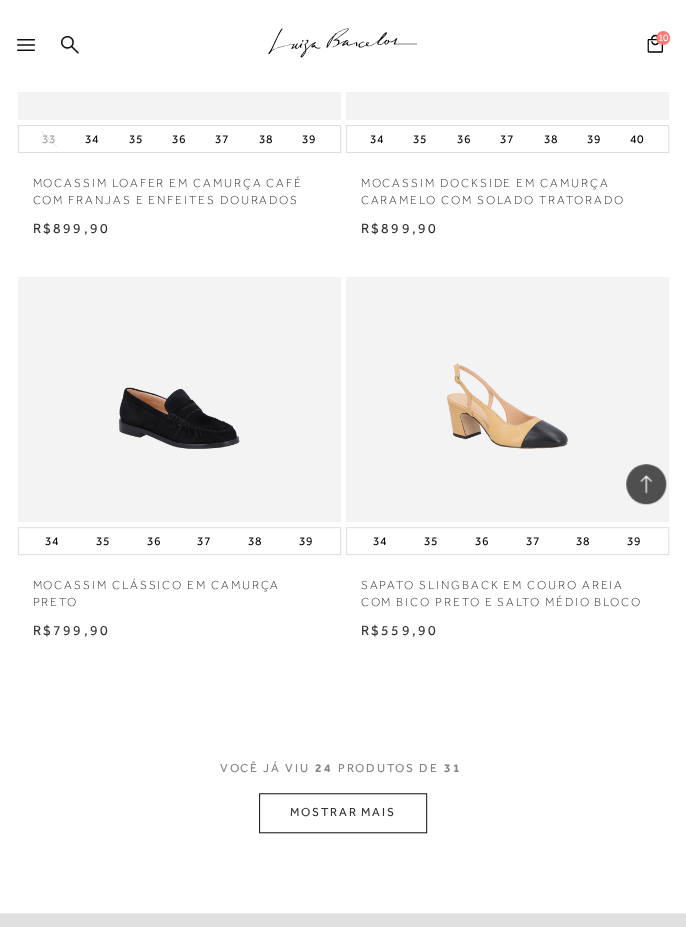 click on "MOSTRAR MAIS" at bounding box center [343, 812] 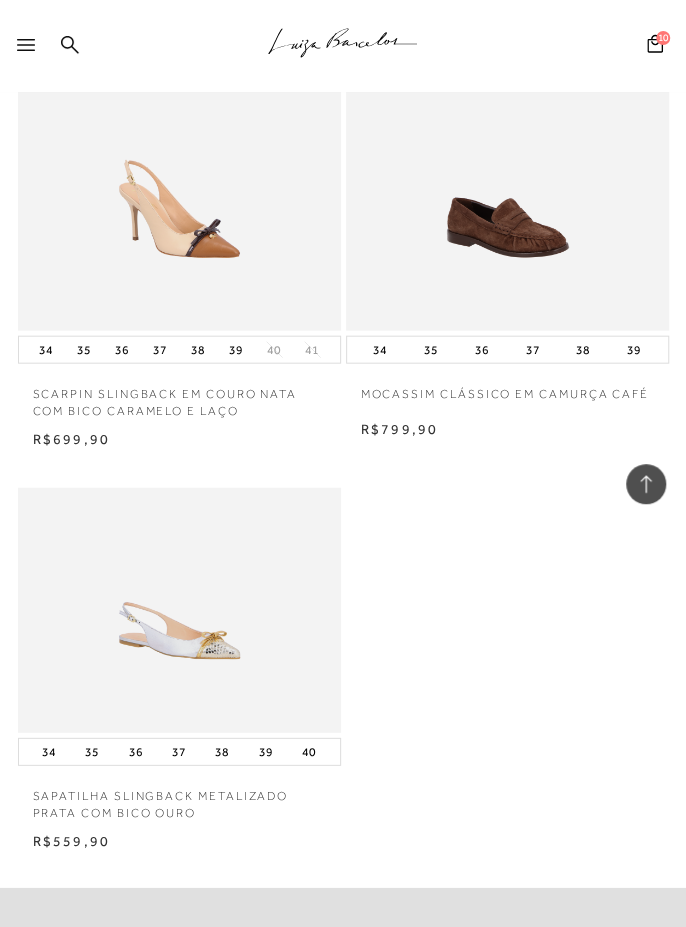 scroll, scrollTop: 6086, scrollLeft: 0, axis: vertical 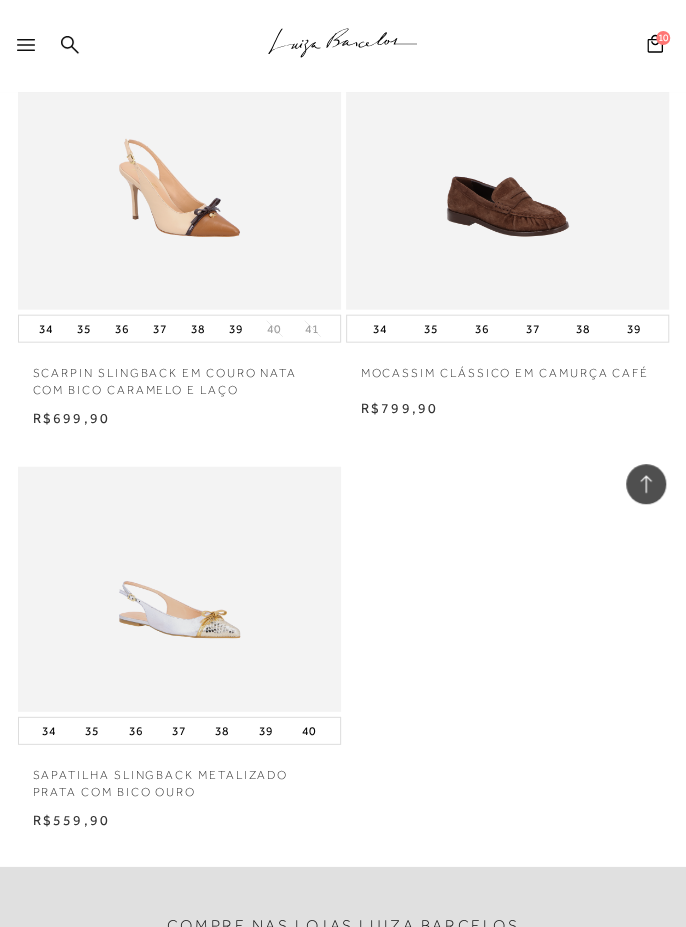 click at bounding box center [30, 51] 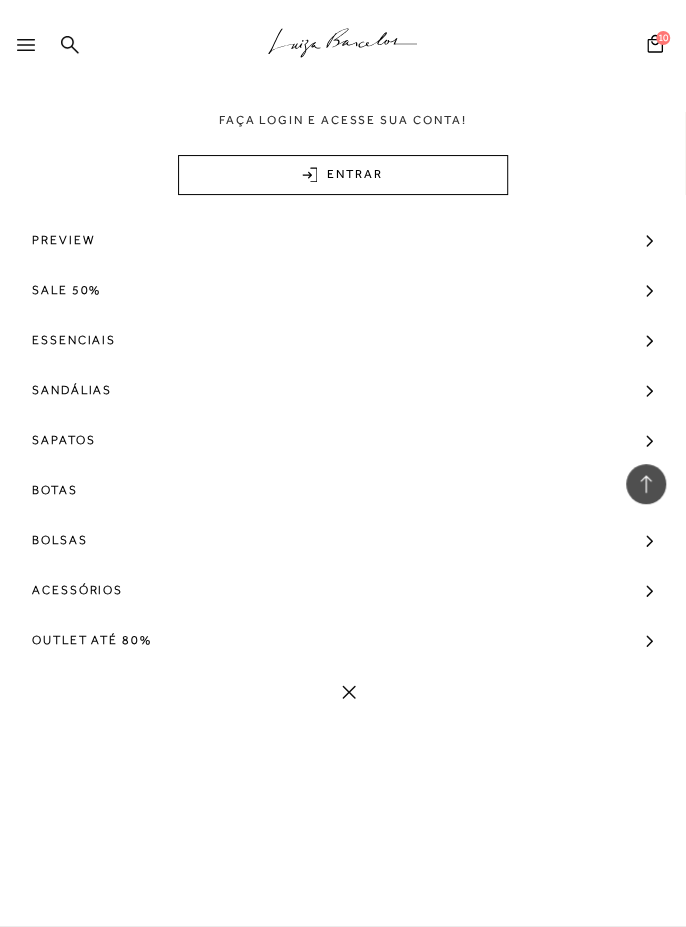 click on "Bolsas" at bounding box center (60, 540) 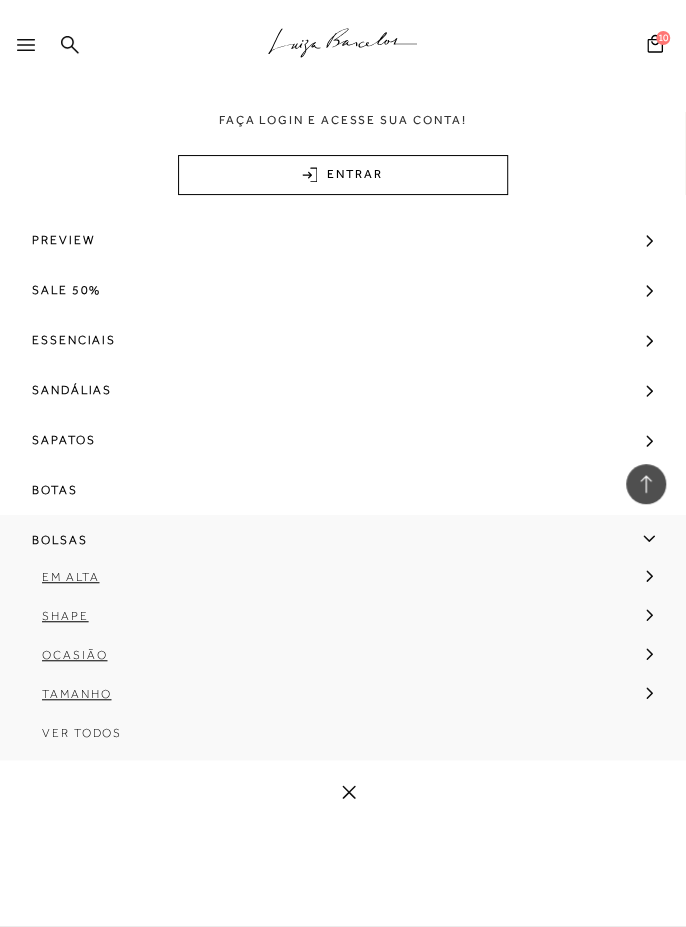 click on "Em Alta" at bounding box center (70, 577) 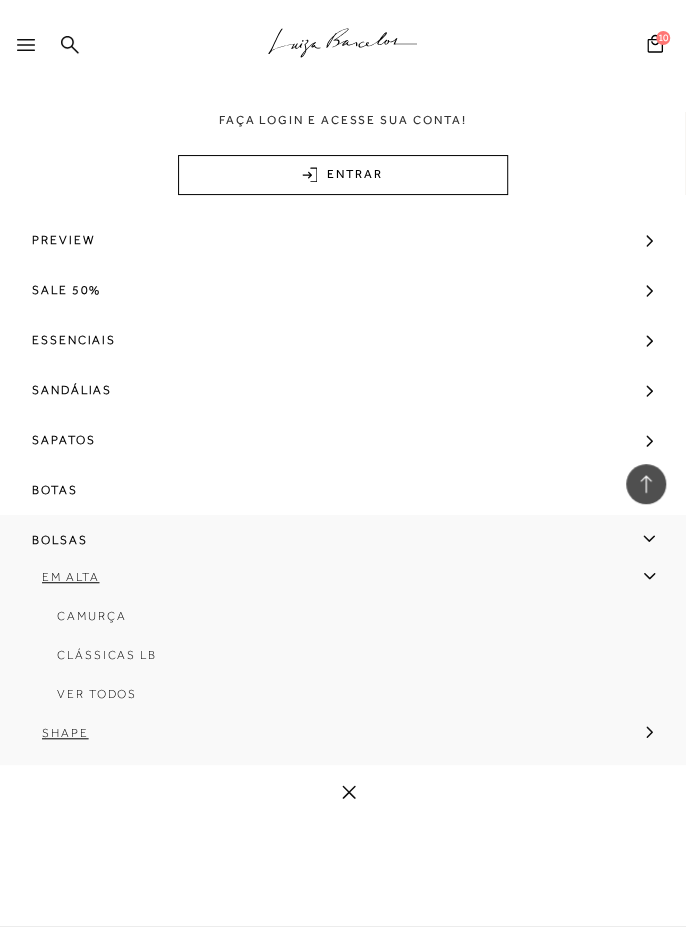 click on "Ver Todos" at bounding box center [97, 694] 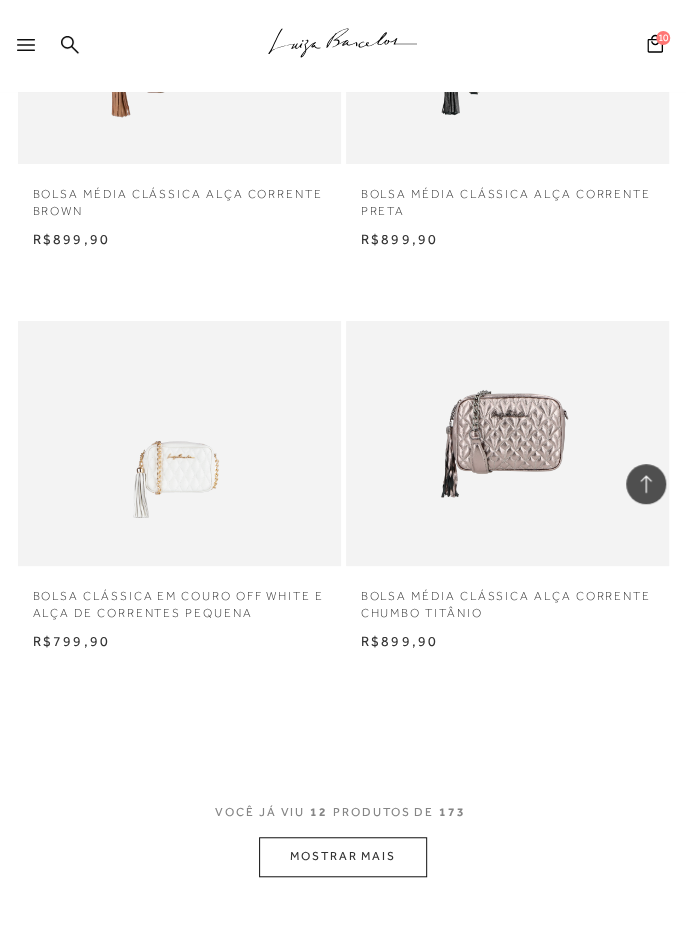 scroll, scrollTop: 1728, scrollLeft: 0, axis: vertical 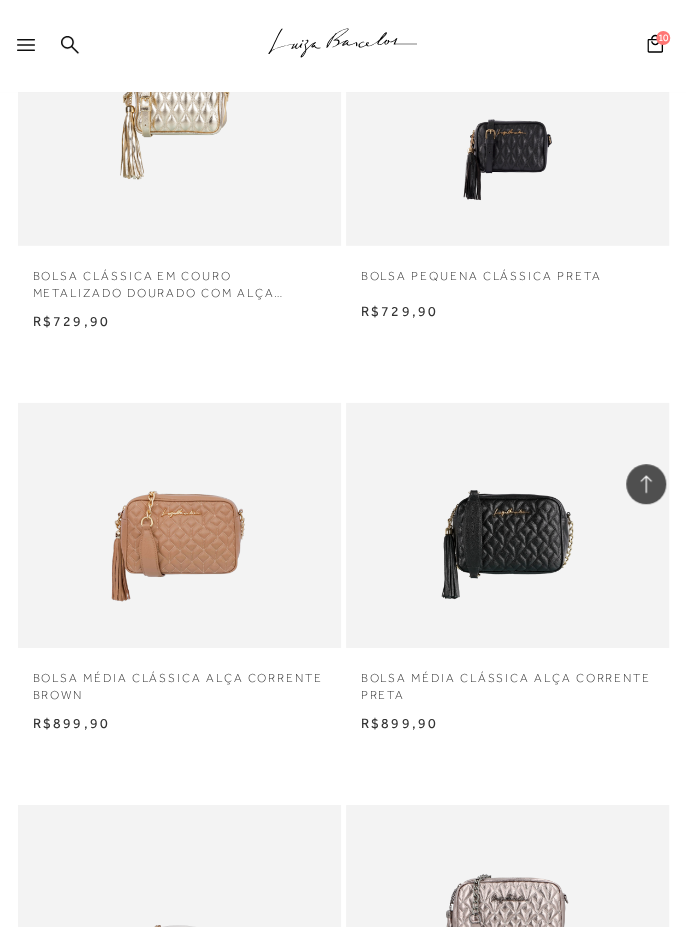 click 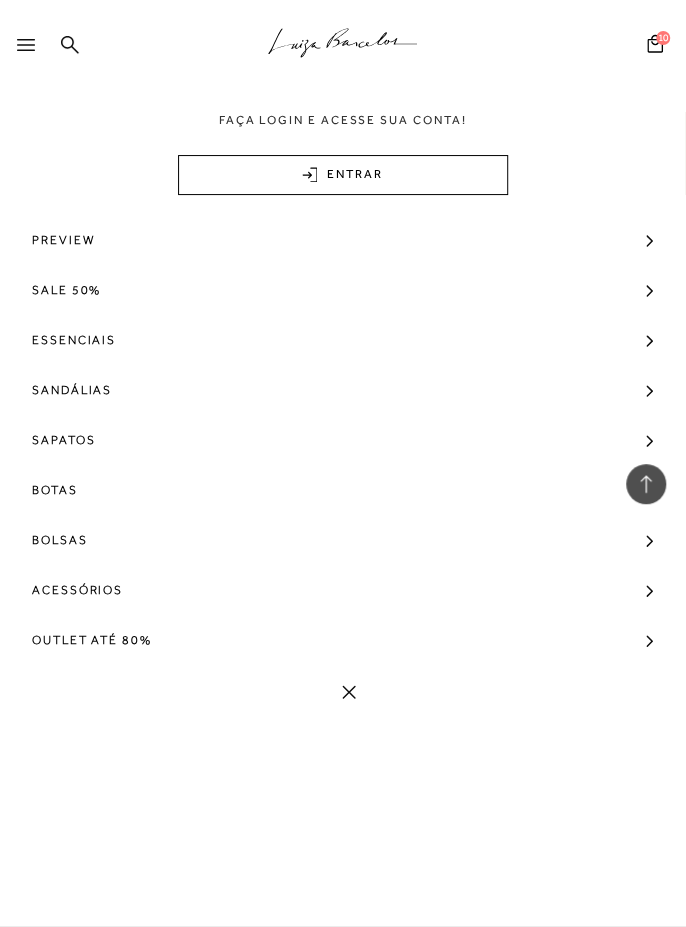click on "Bolsas" at bounding box center (60, 540) 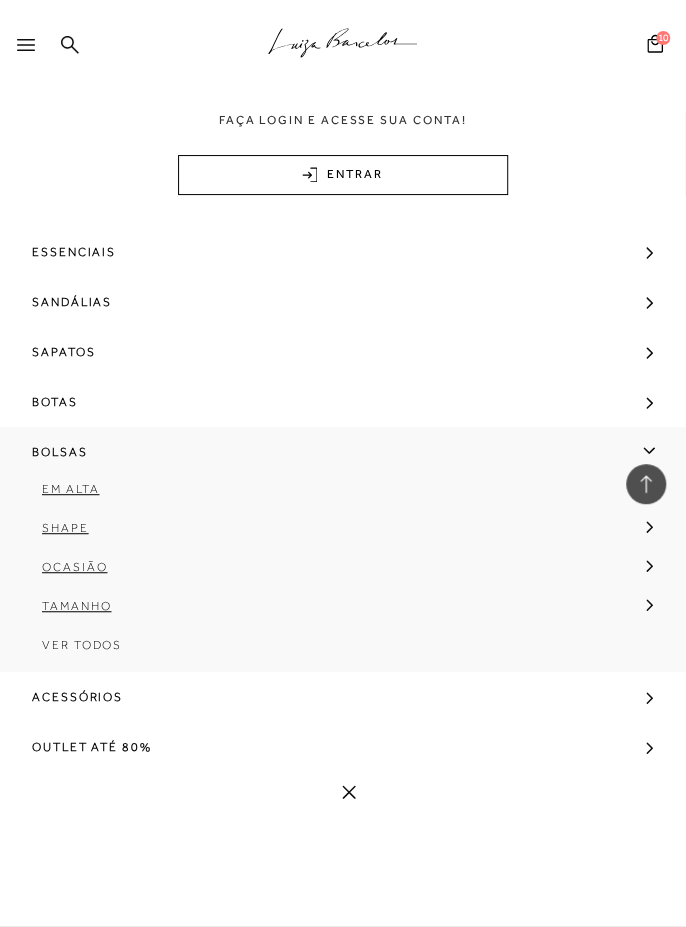 scroll, scrollTop: 96, scrollLeft: 0, axis: vertical 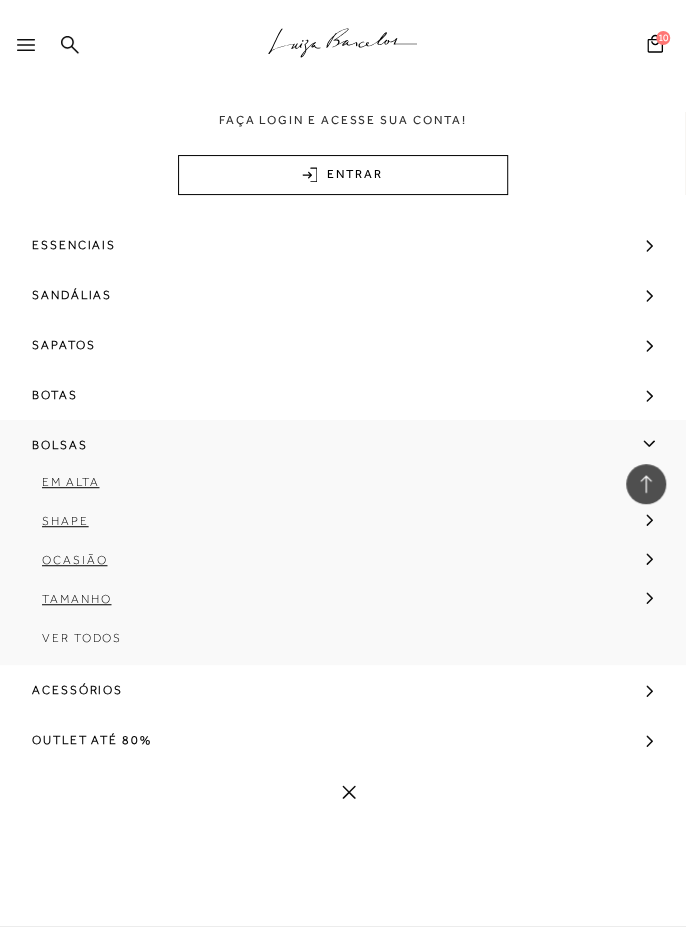 click on "Ver Todos" at bounding box center [82, 638] 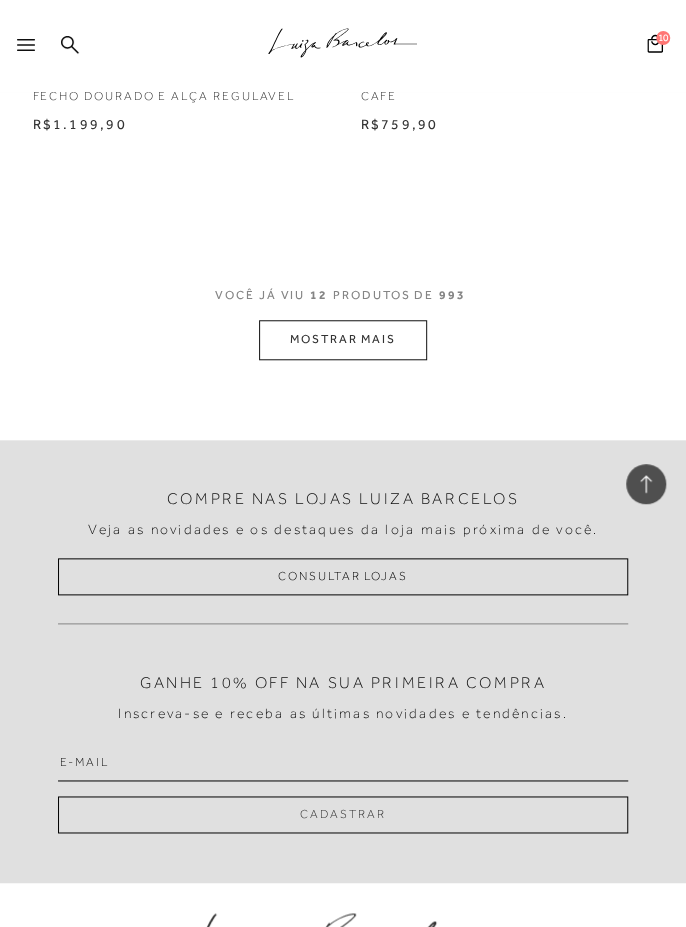 scroll, scrollTop: 2731, scrollLeft: 0, axis: vertical 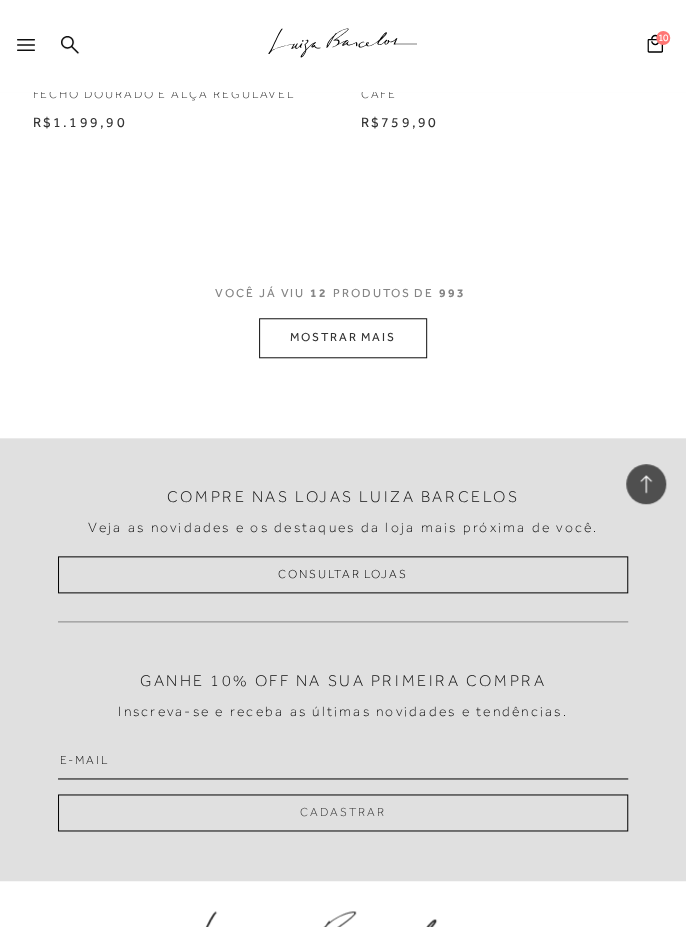 click on "MOSTRAR MAIS" at bounding box center [343, 337] 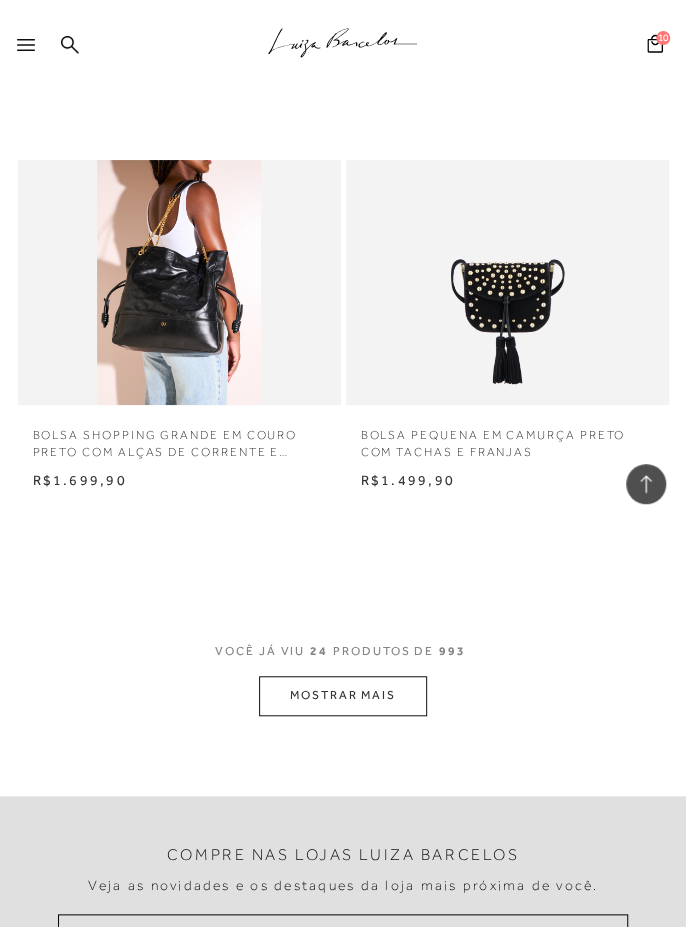 scroll, scrollTop: 4791, scrollLeft: 0, axis: vertical 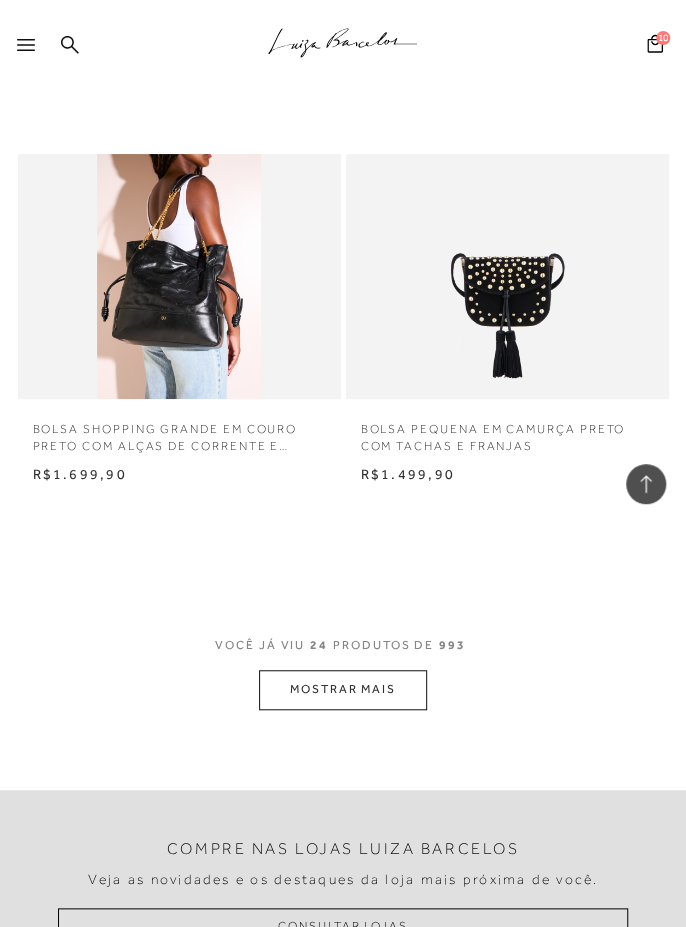 click on "MOSTRAR MAIS" at bounding box center [343, 689] 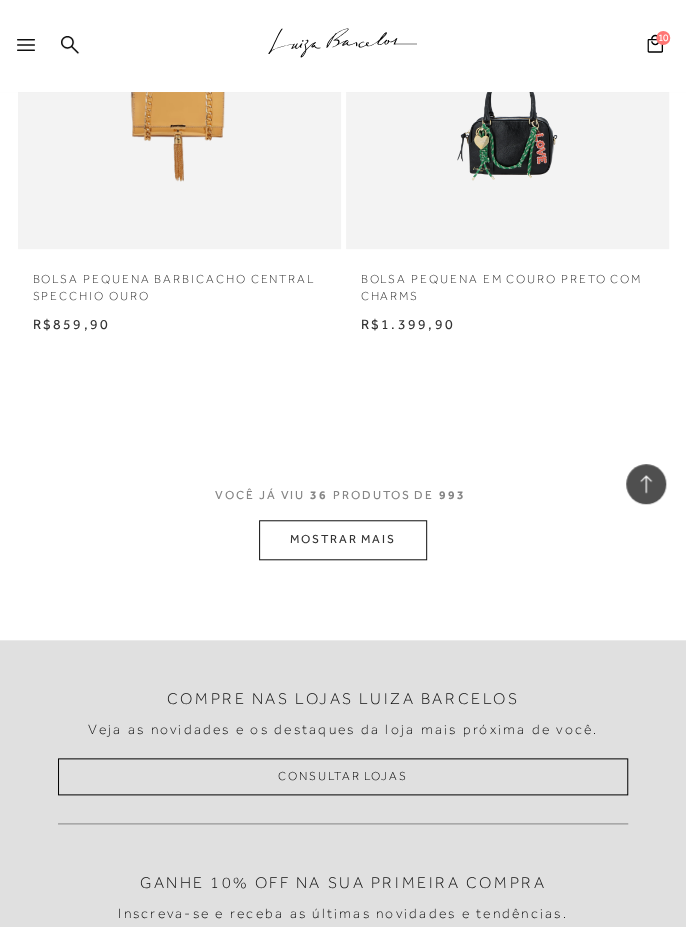 scroll, scrollTop: 7402, scrollLeft: 0, axis: vertical 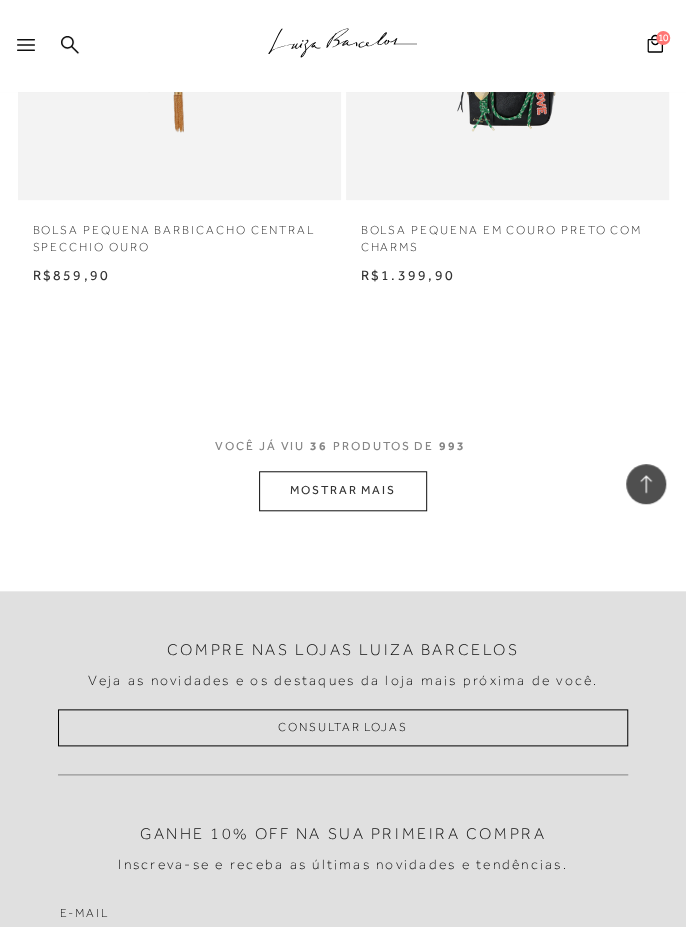 click on "MOSTRAR MAIS" at bounding box center [343, 490] 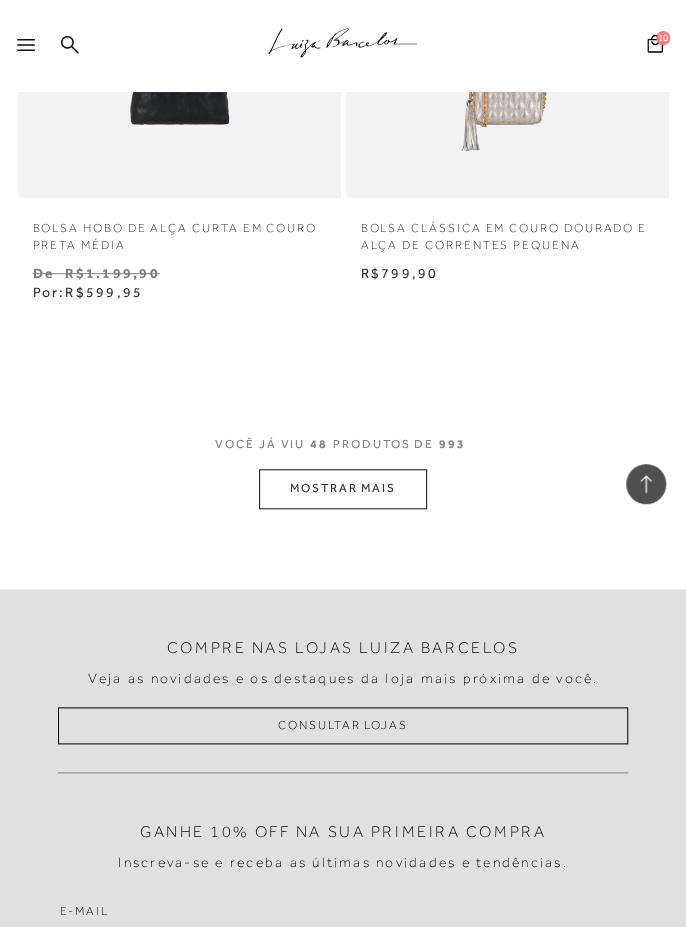 scroll, scrollTop: 9820, scrollLeft: 0, axis: vertical 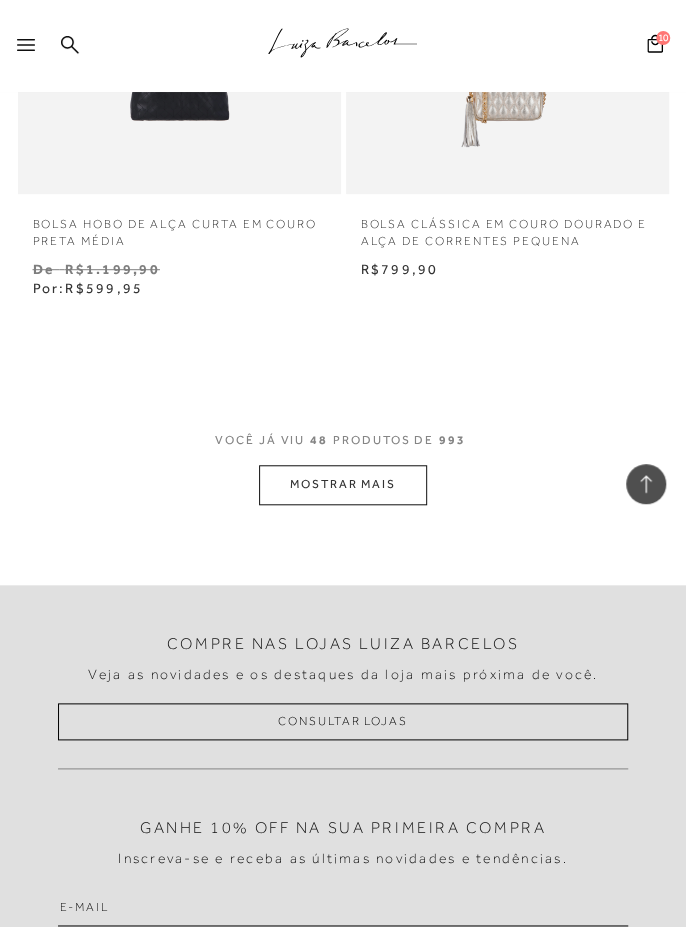 click on "MOSTRAR MAIS" at bounding box center [343, 484] 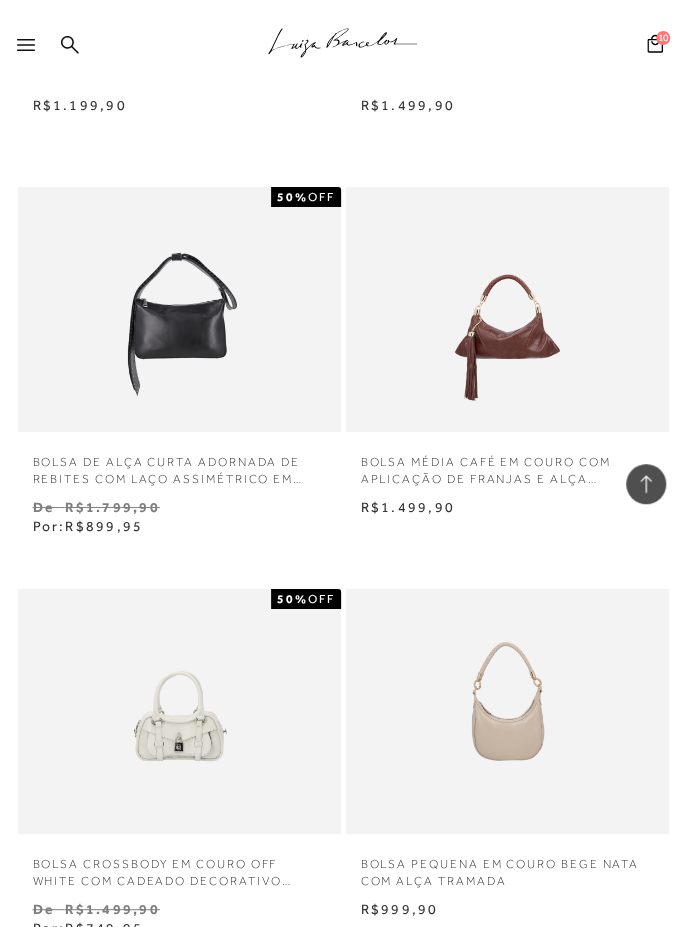 scroll, scrollTop: 11373, scrollLeft: 0, axis: vertical 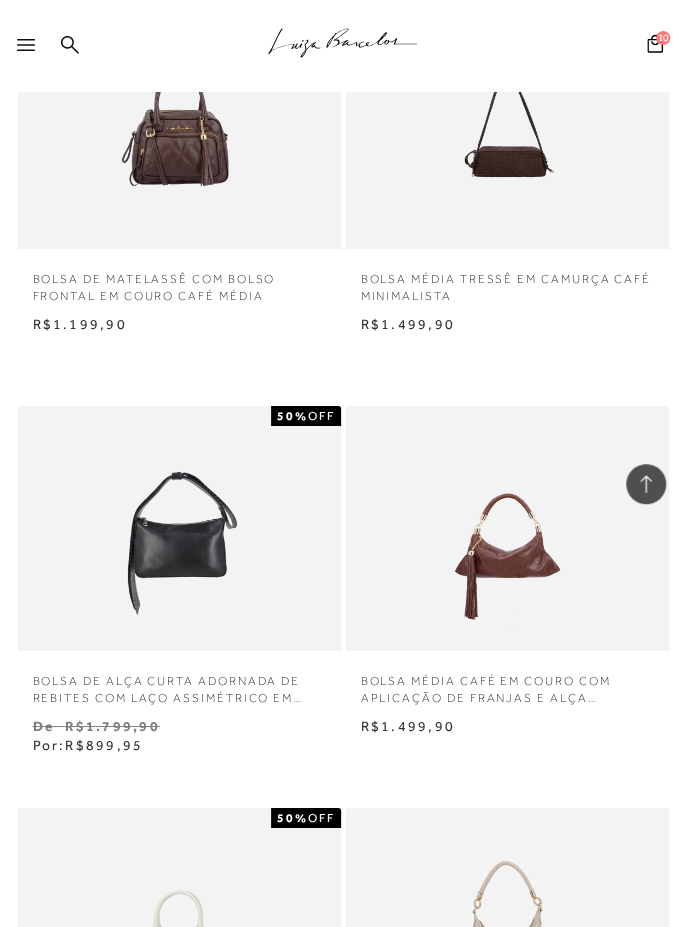 click at bounding box center (70, 46) 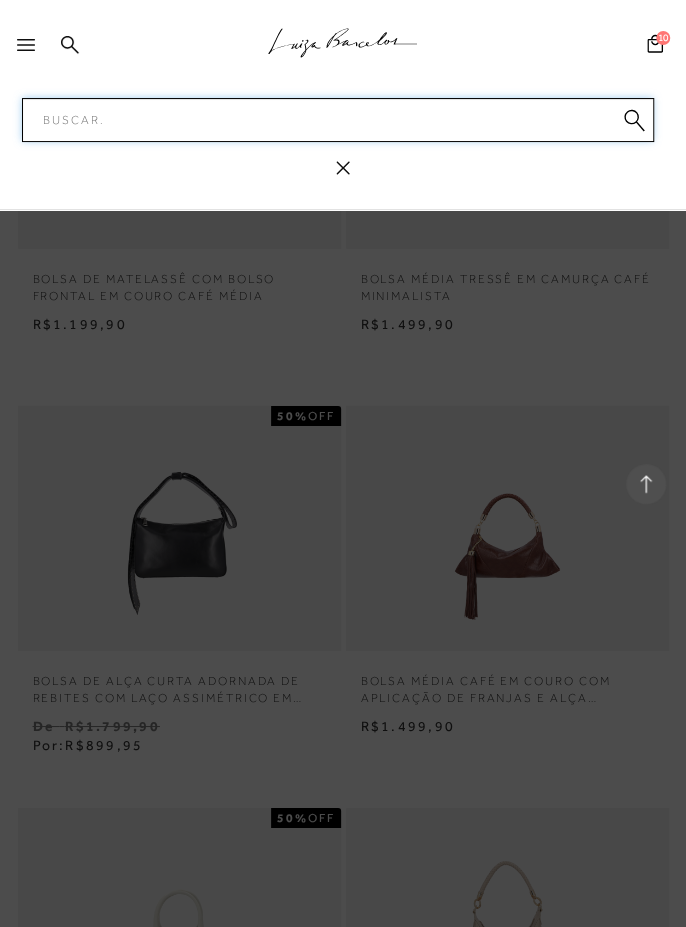 click on "Pesquisar" at bounding box center (337, 120) 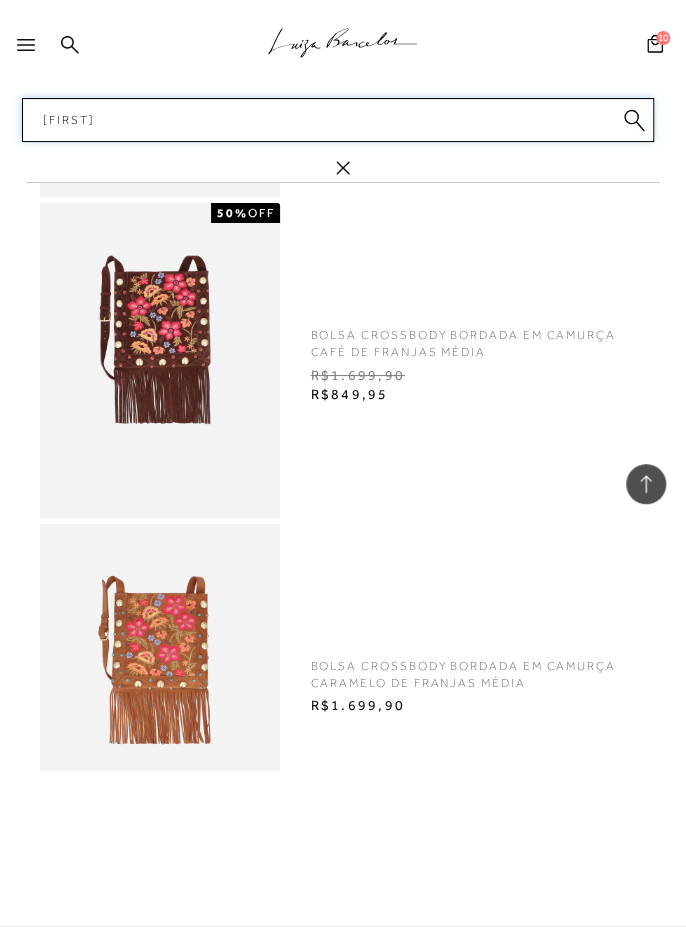 type on "Franjas" 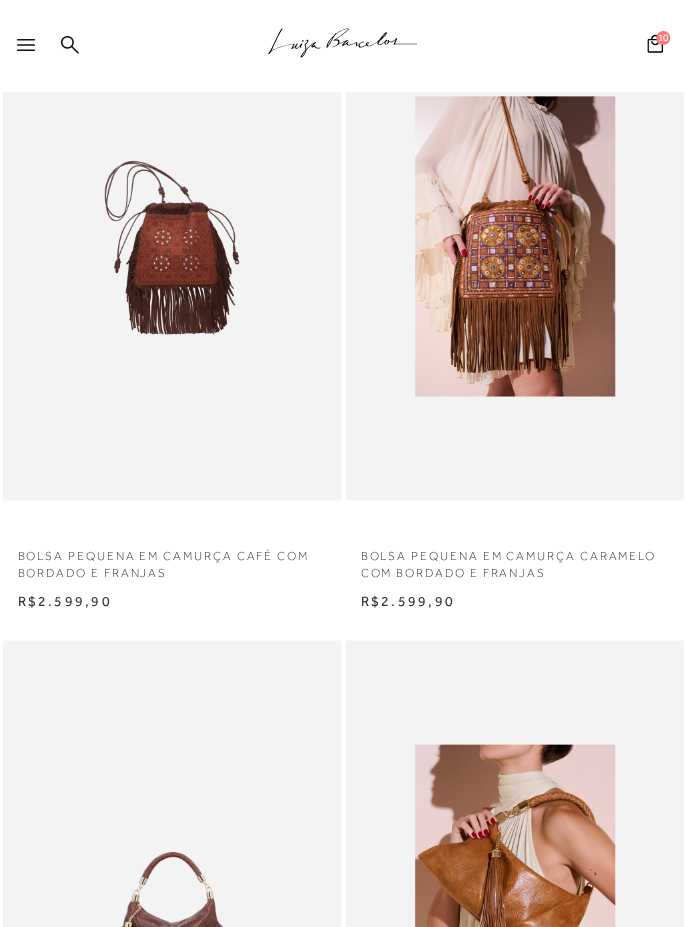 scroll, scrollTop: 823, scrollLeft: 0, axis: vertical 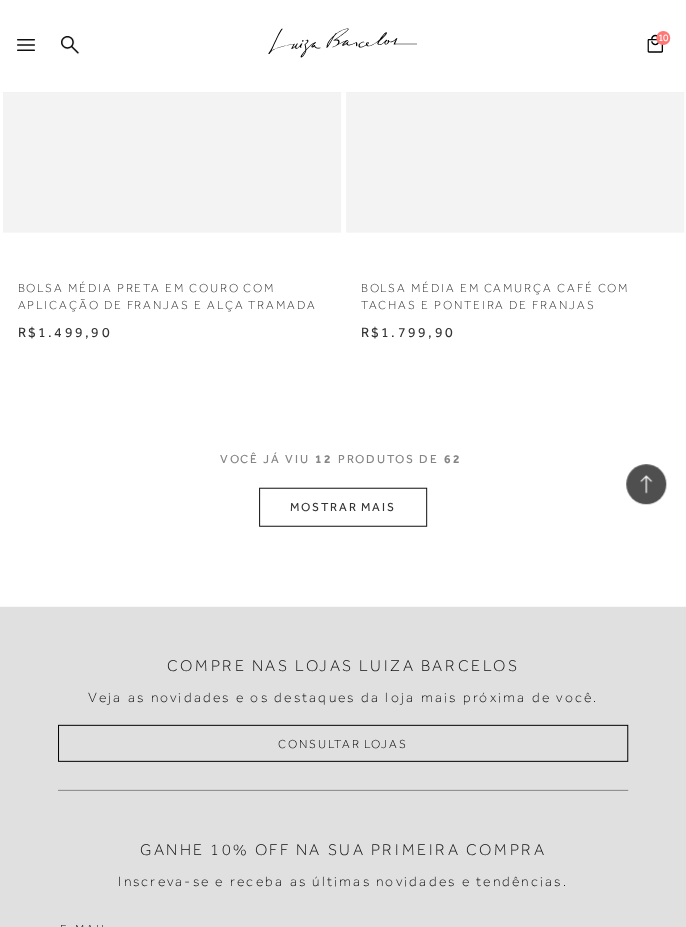 click on "MOSTRAR MAIS" at bounding box center (343, 507) 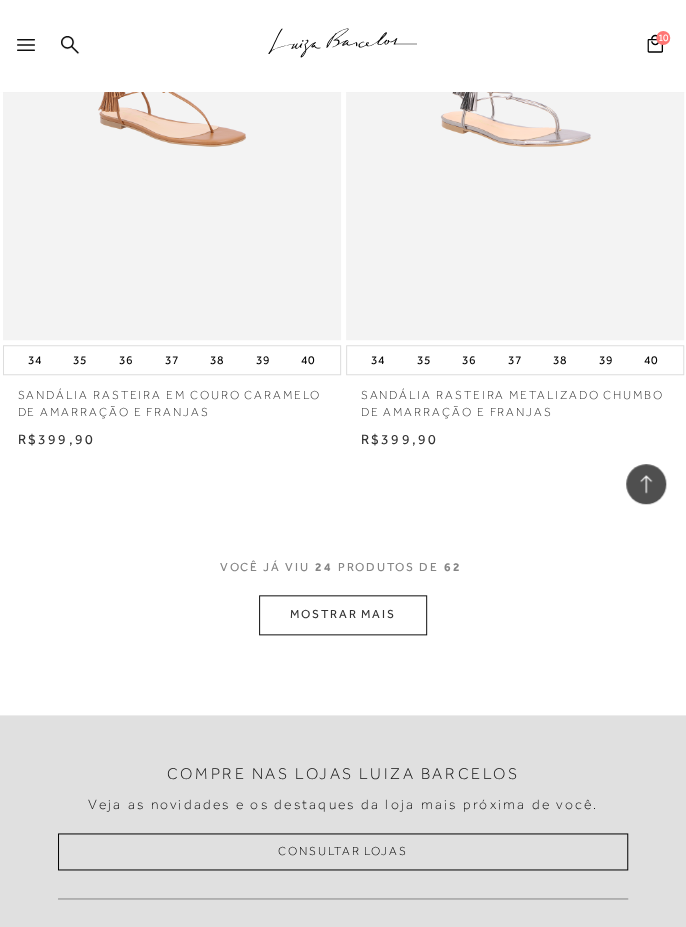 scroll, scrollTop: 7624, scrollLeft: 0, axis: vertical 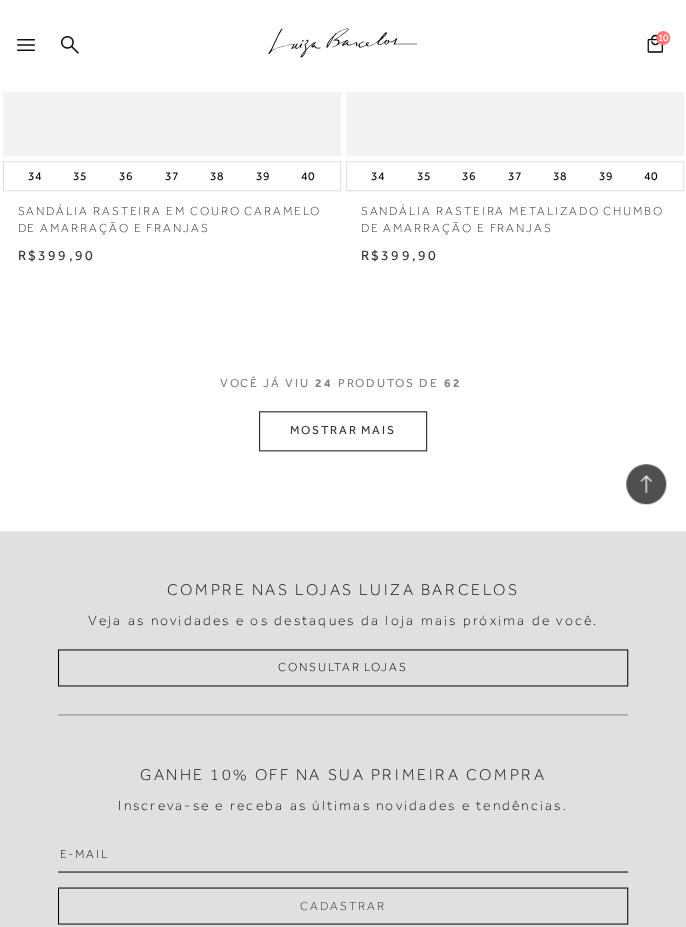 click on "Compre nas lojas Luiza Barcelos
Veja as novidades e os destaques da loja mais próxima de você." at bounding box center [343, 605] 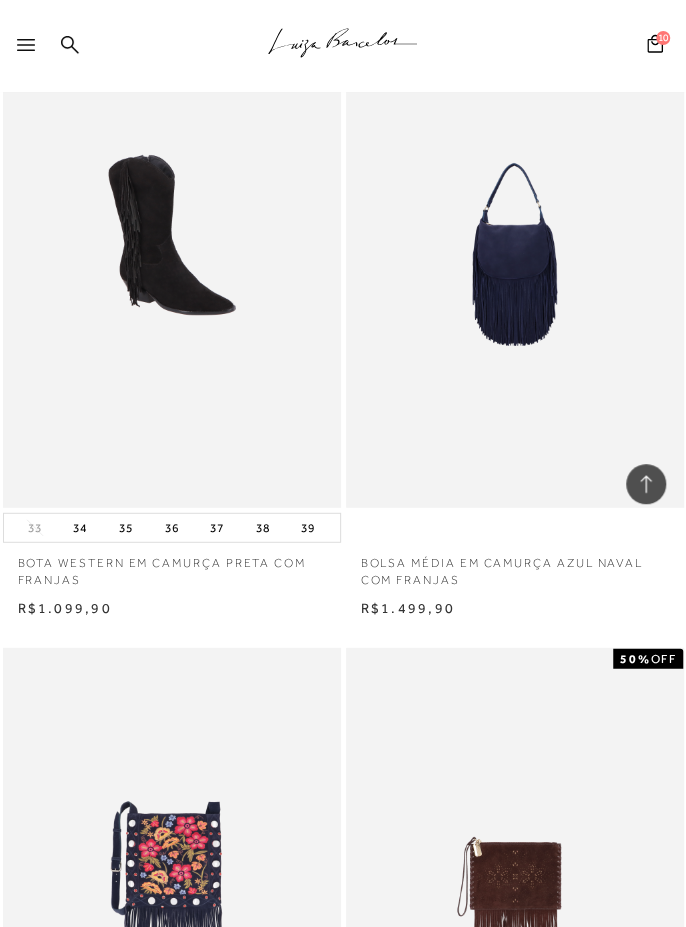 scroll, scrollTop: 8548, scrollLeft: 0, axis: vertical 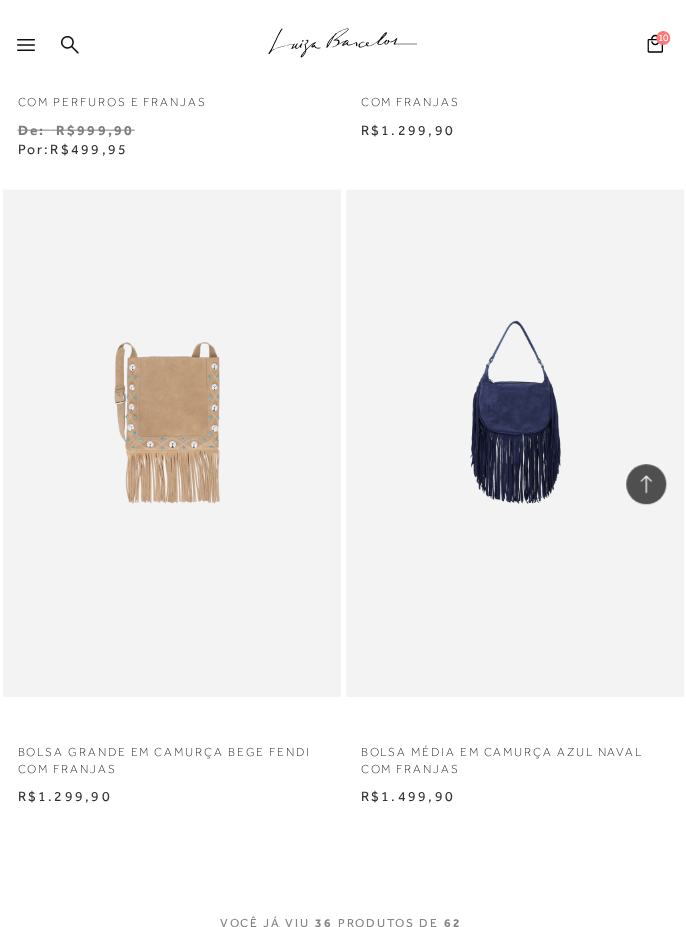 click on "MOSTRAR MAIS" at bounding box center [343, 971] 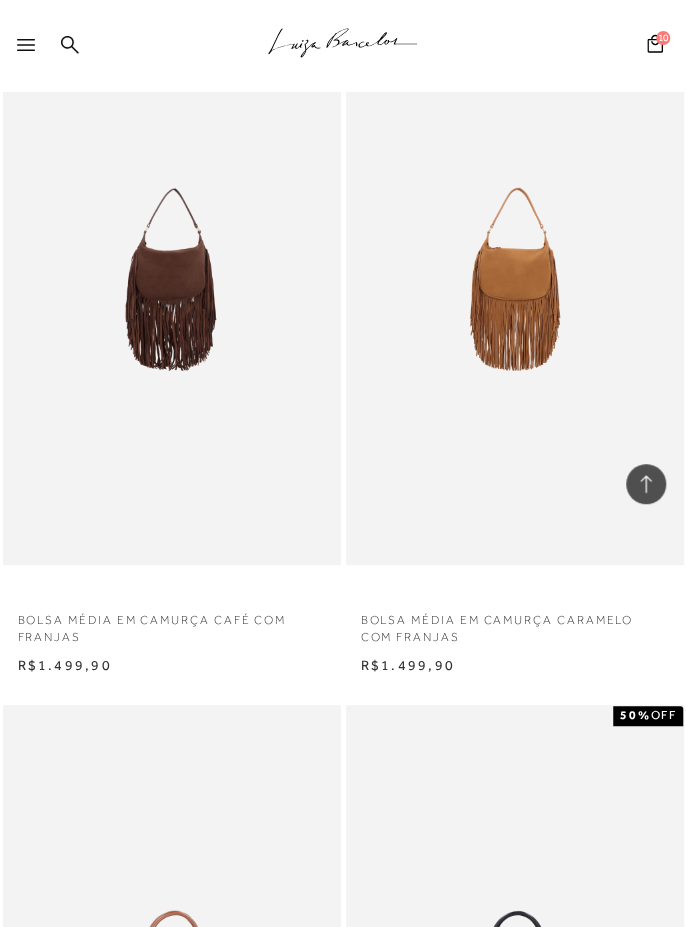scroll, scrollTop: 11794, scrollLeft: 0, axis: vertical 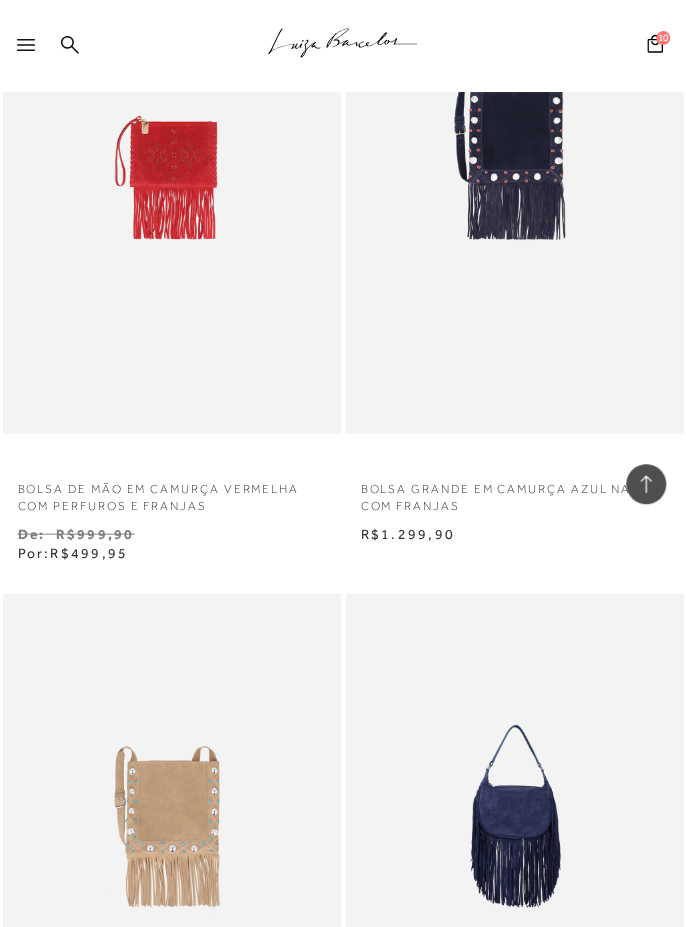 click at bounding box center [646, 484] 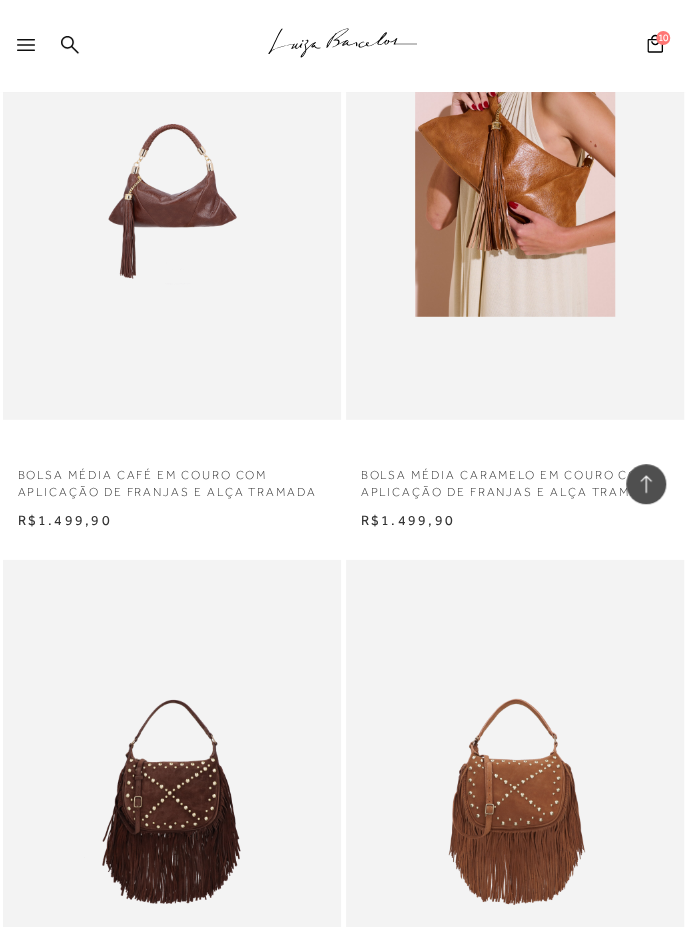 scroll, scrollTop: 1526, scrollLeft: 0, axis: vertical 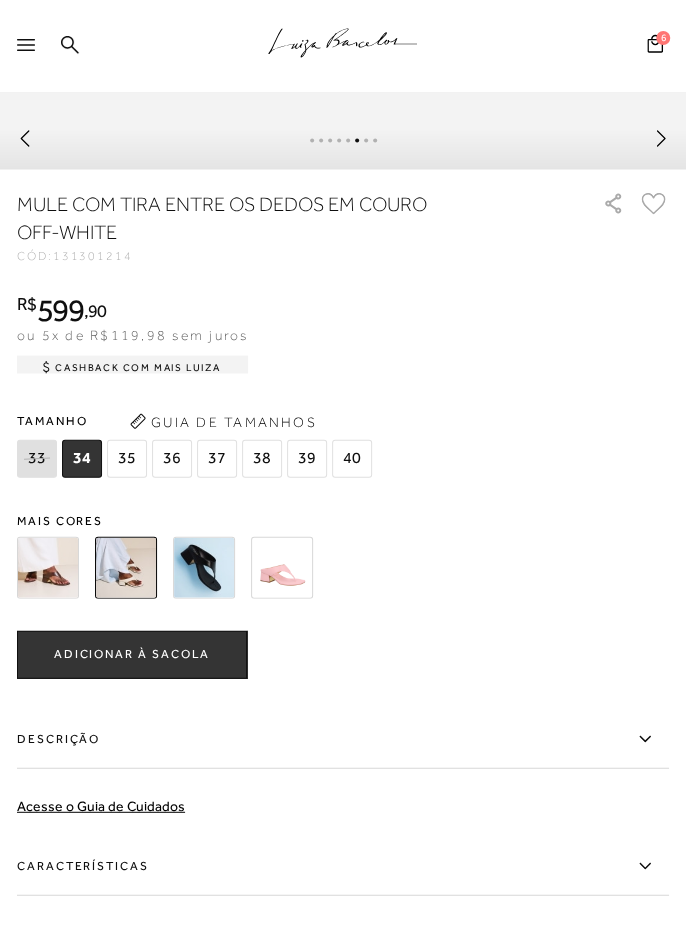 click at bounding box center [48, 567] 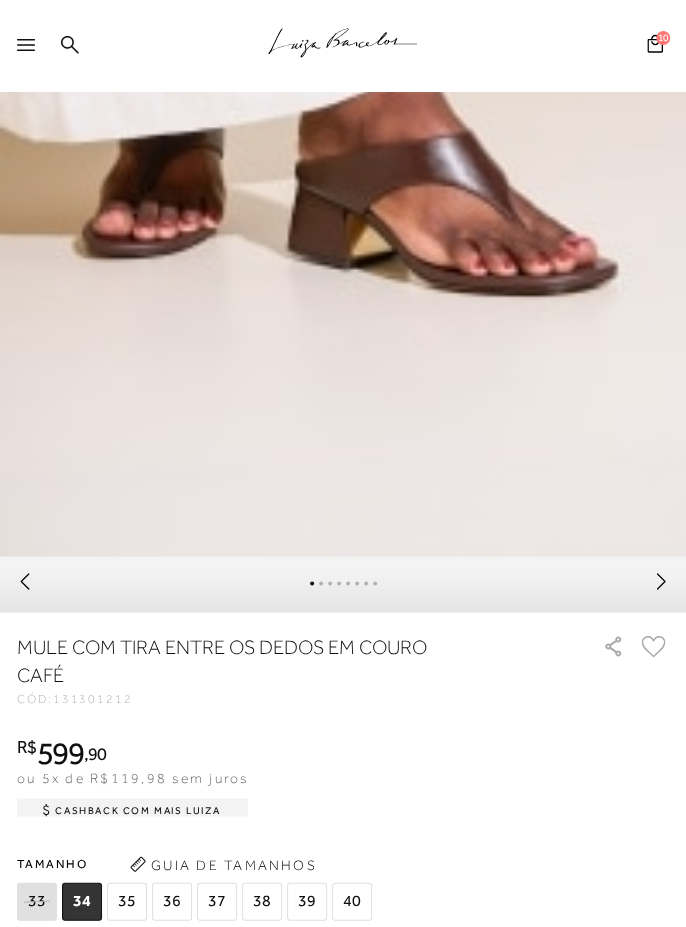 scroll, scrollTop: 624, scrollLeft: 0, axis: vertical 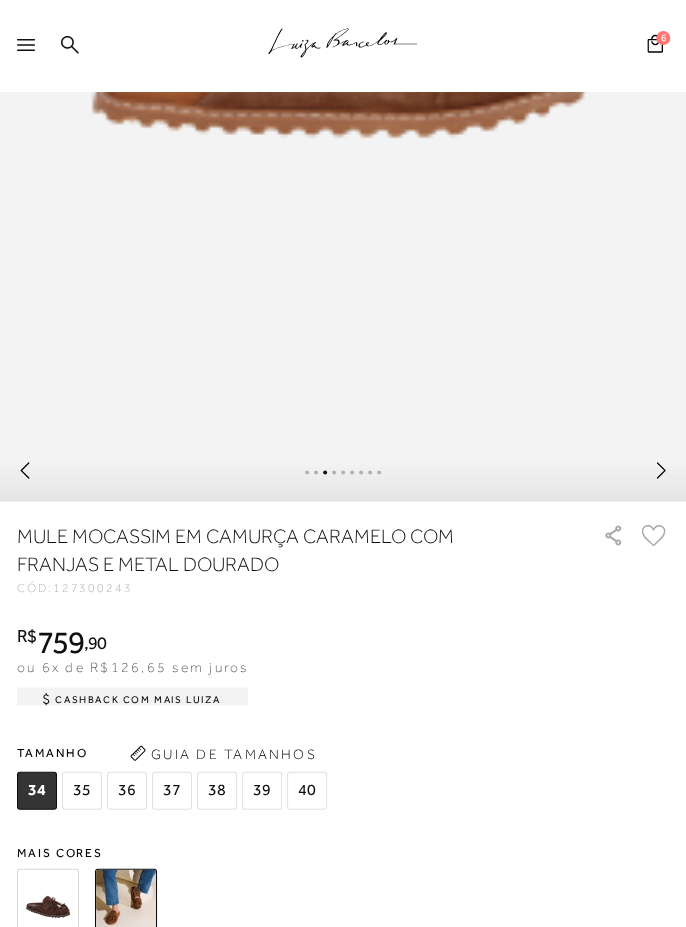 click on "38" at bounding box center (217, 790) 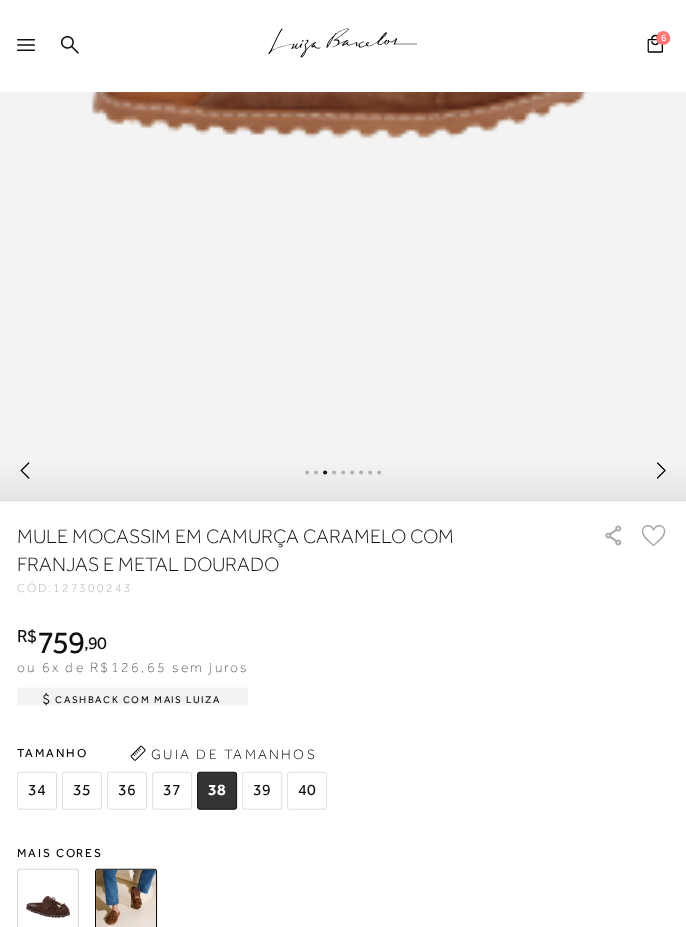 click on "ADICIONAR À SACOLA" at bounding box center (132, 985) 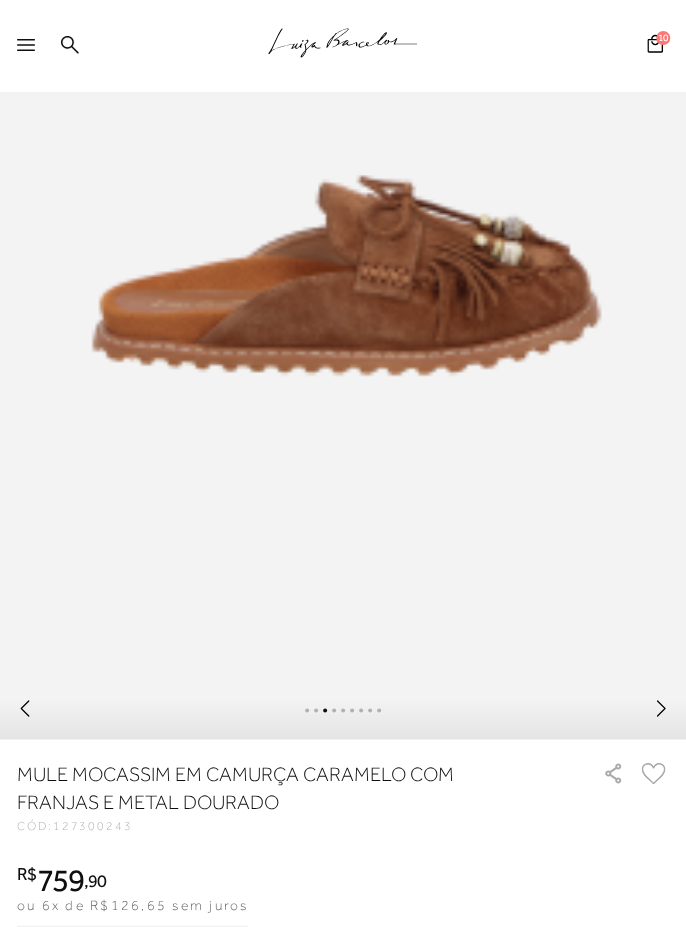 scroll, scrollTop: 491, scrollLeft: 0, axis: vertical 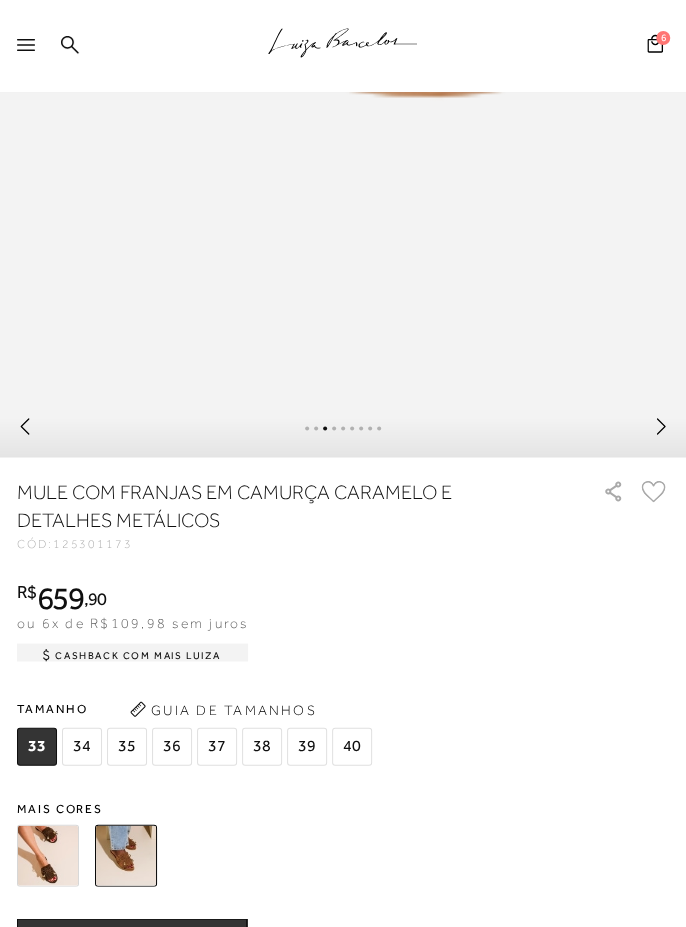 click on "38" at bounding box center (262, 746) 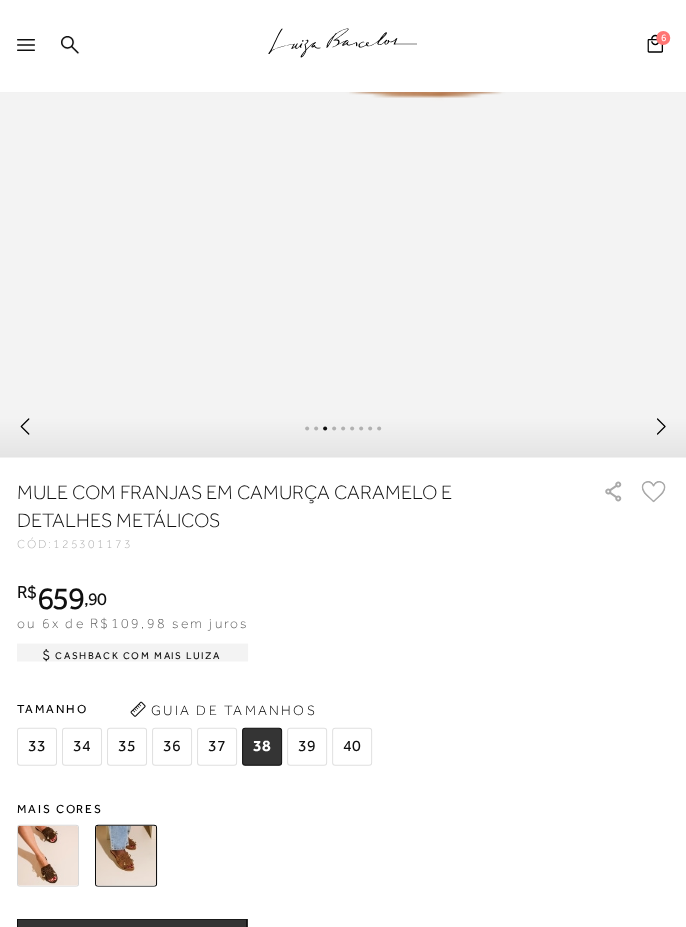 click on "ADICIONAR À SACOLA" at bounding box center (132, 941) 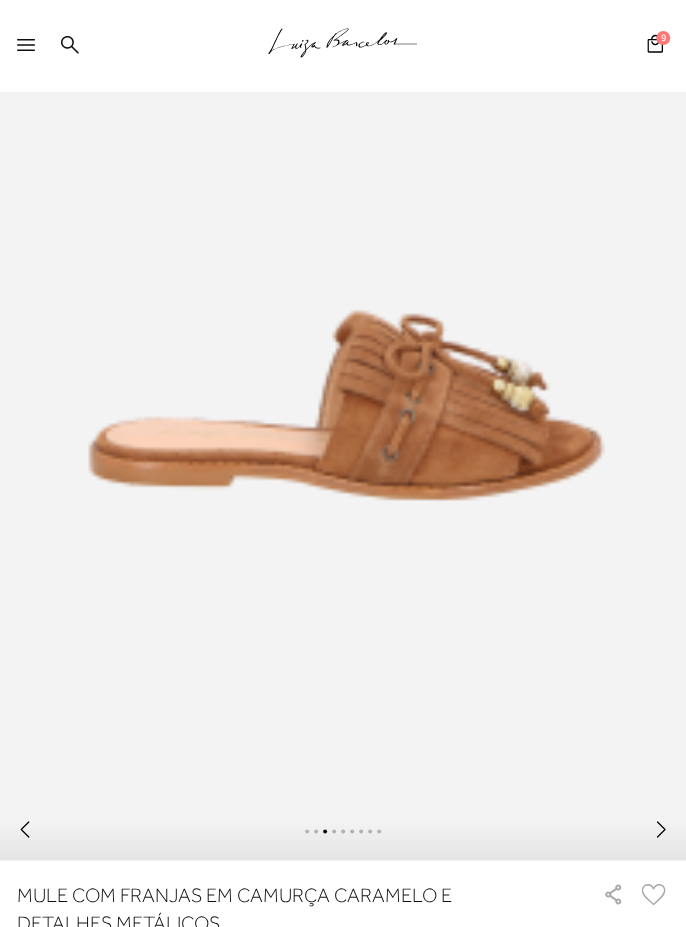 scroll, scrollTop: 353, scrollLeft: 0, axis: vertical 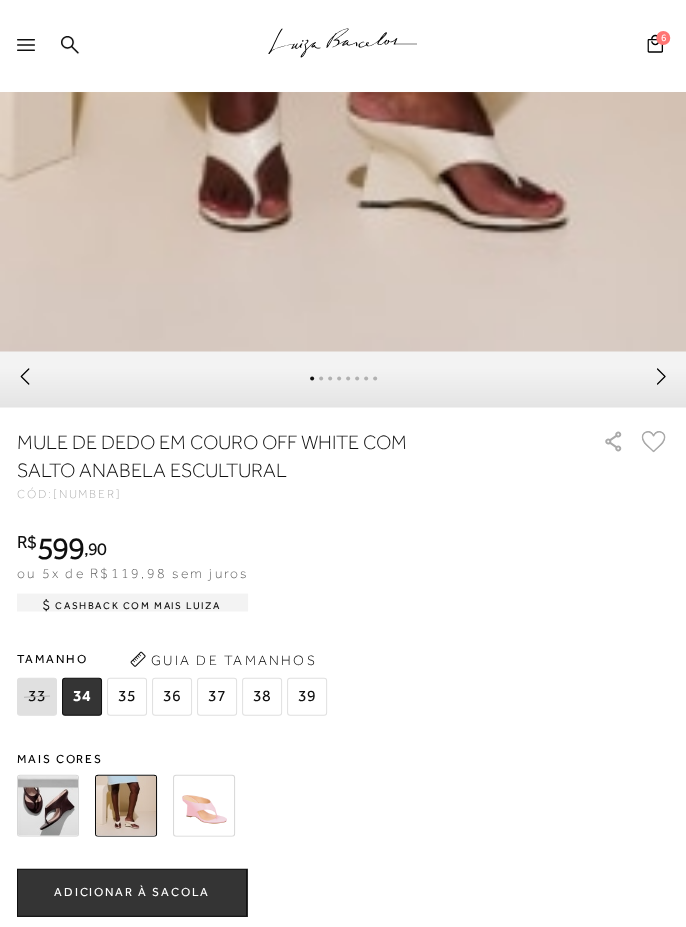 click at bounding box center [48, 805] 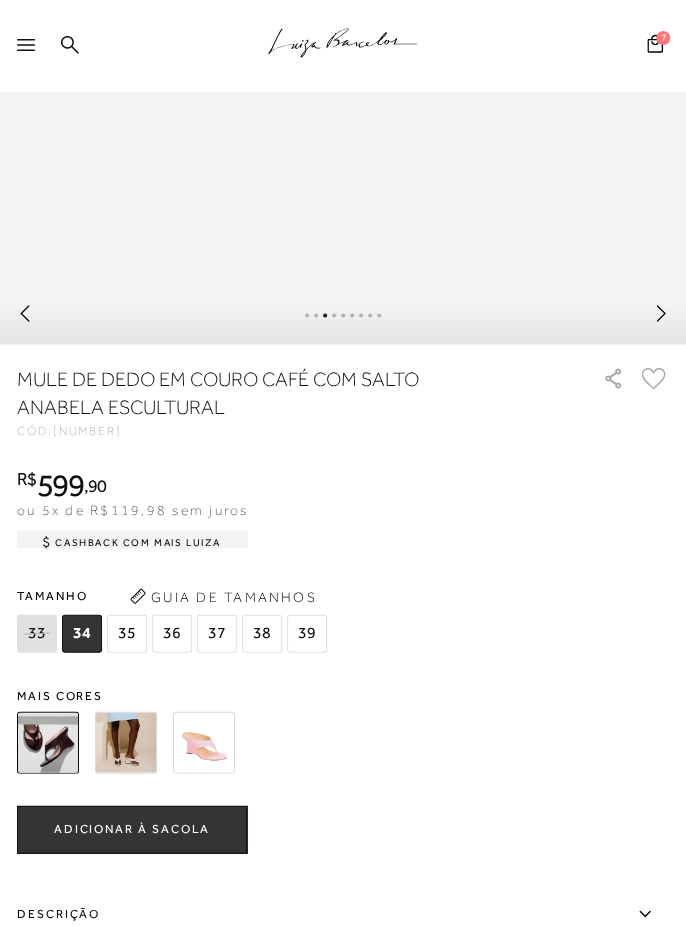 scroll, scrollTop: 901, scrollLeft: 0, axis: vertical 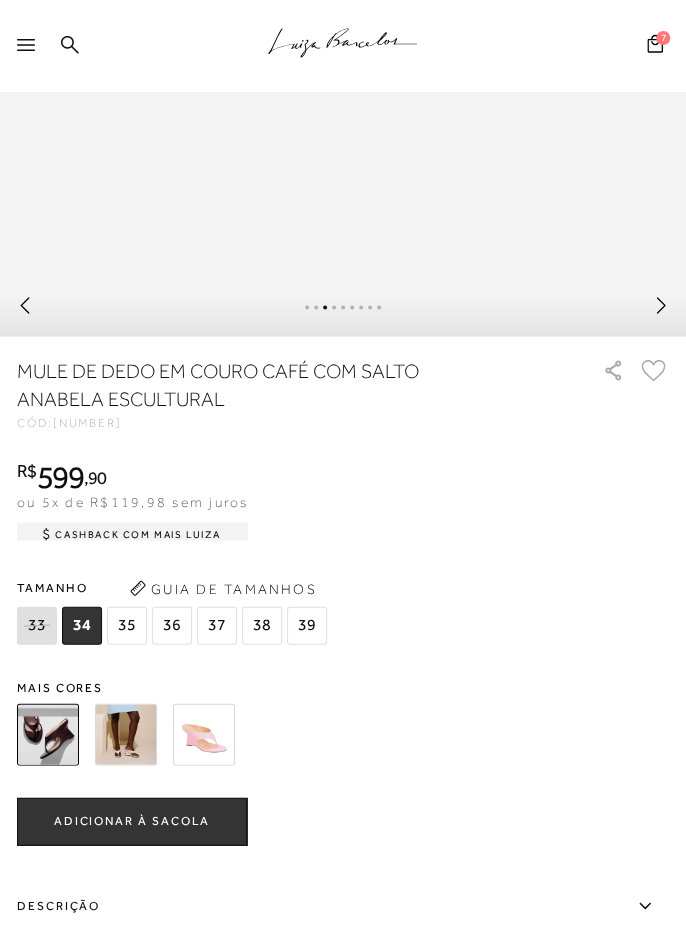 click at bounding box center (126, 734) 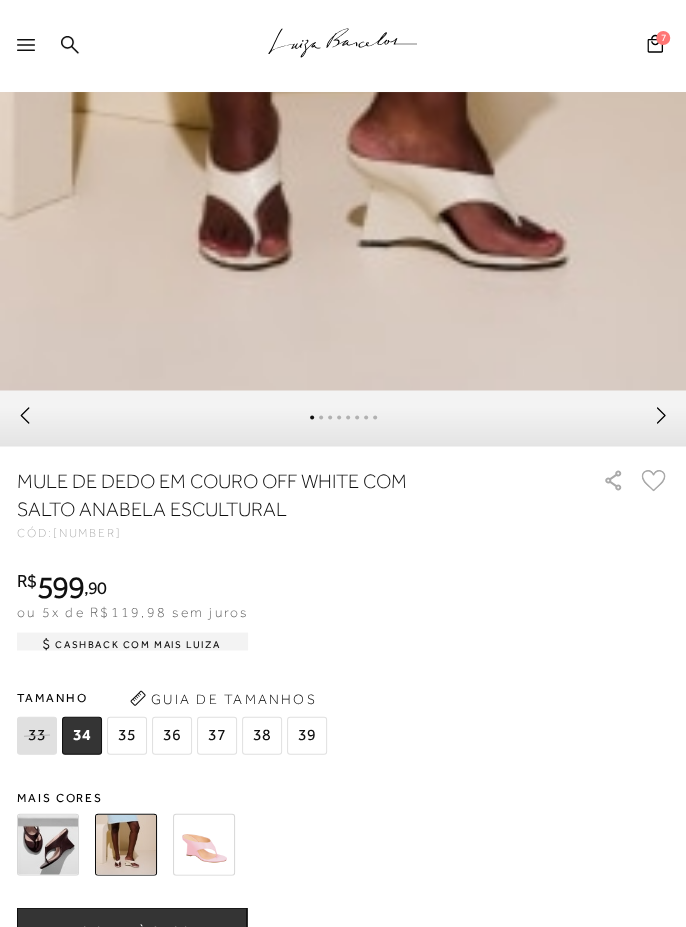scroll, scrollTop: 802, scrollLeft: 0, axis: vertical 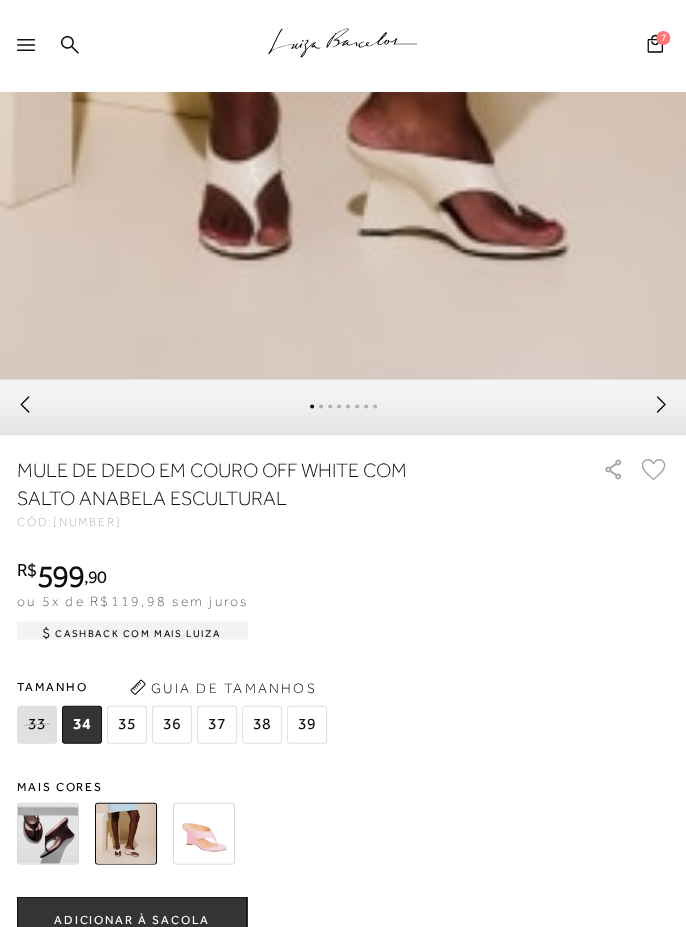 click at bounding box center (48, 833) 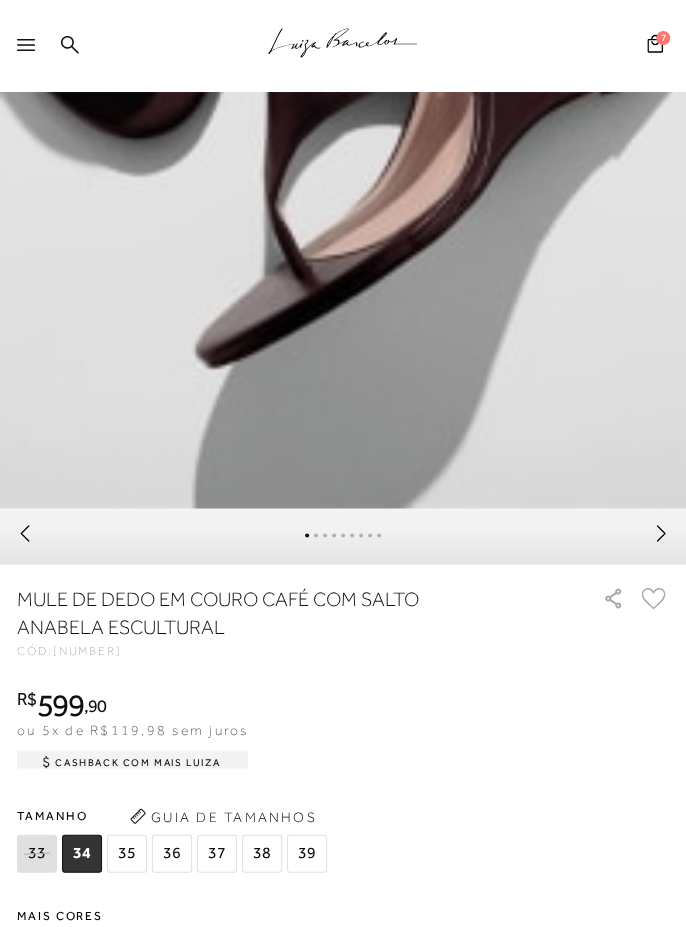 scroll, scrollTop: 669, scrollLeft: 0, axis: vertical 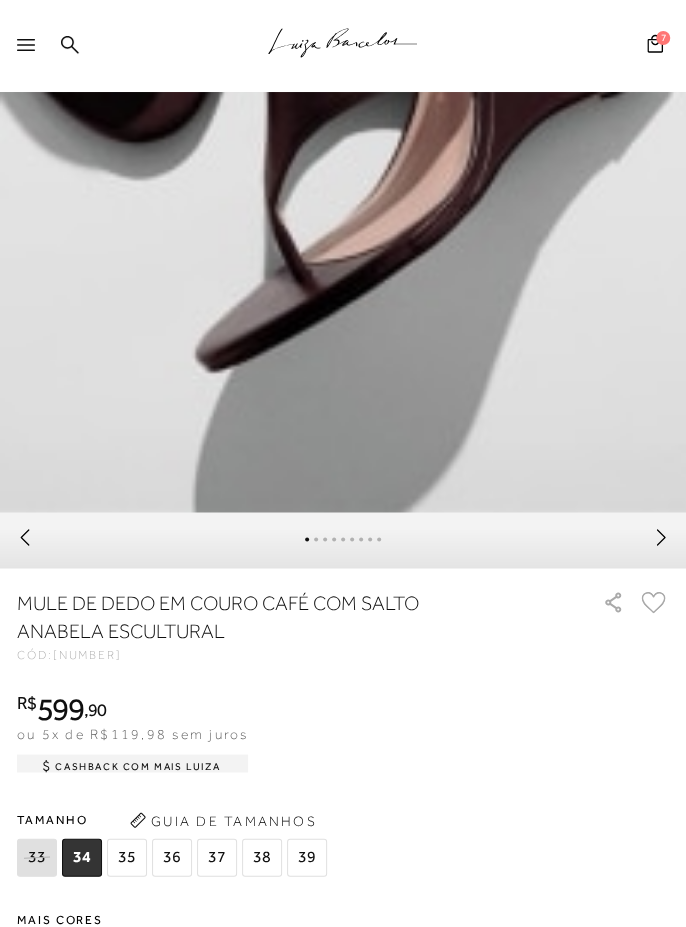 click at bounding box center [204, 966] 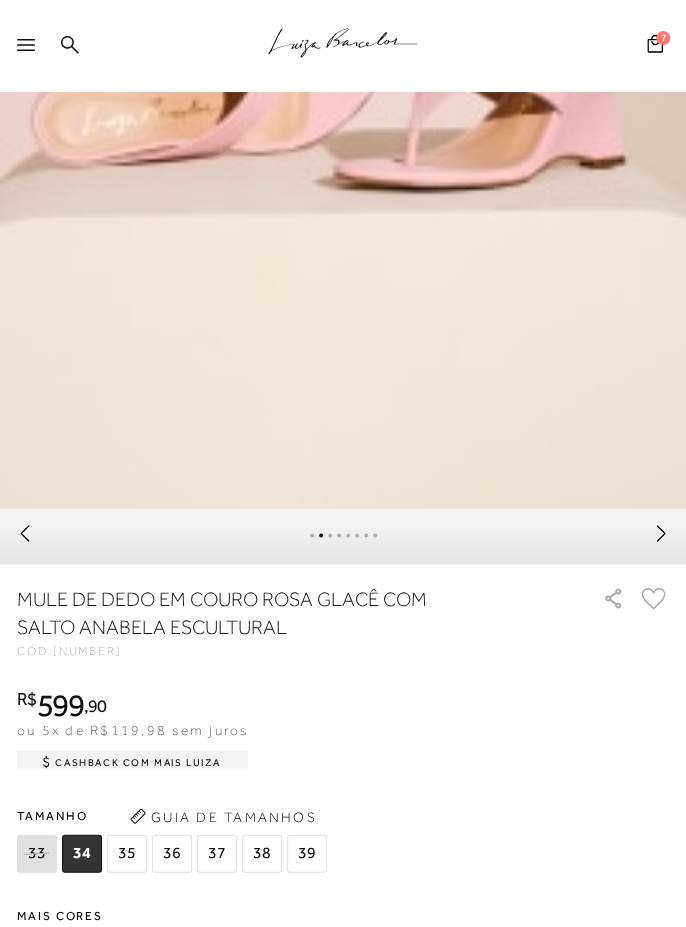 scroll, scrollTop: 677, scrollLeft: 0, axis: vertical 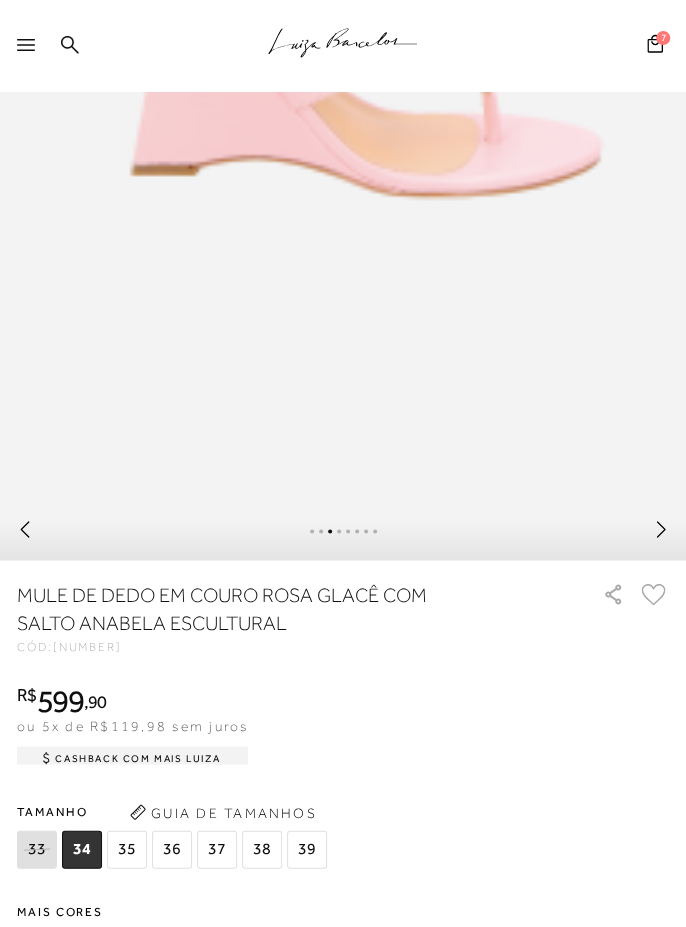 click at bounding box center [126, 958] 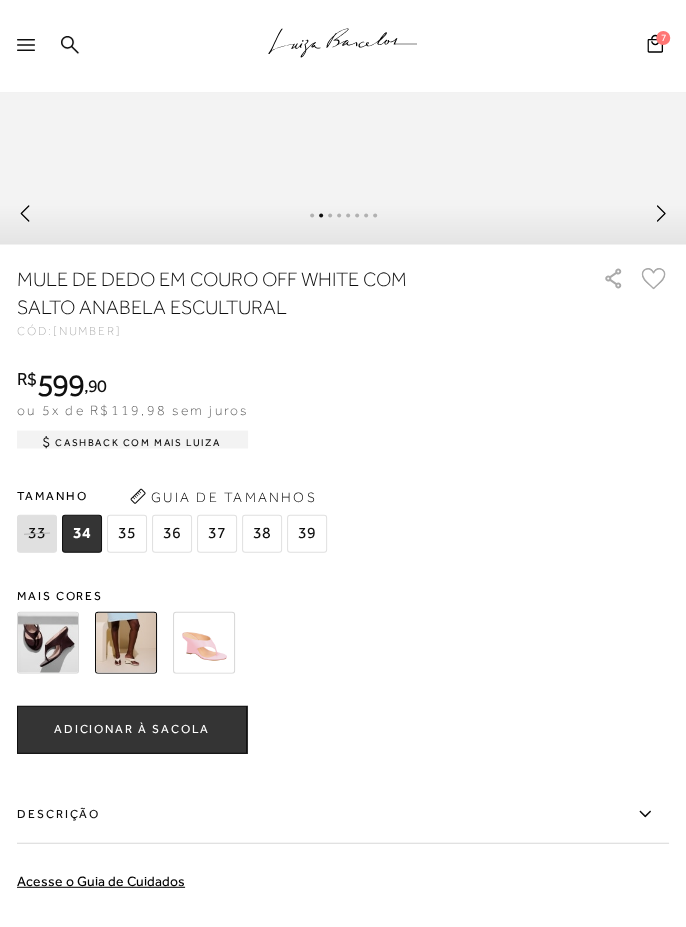 scroll, scrollTop: 1003, scrollLeft: 0, axis: vertical 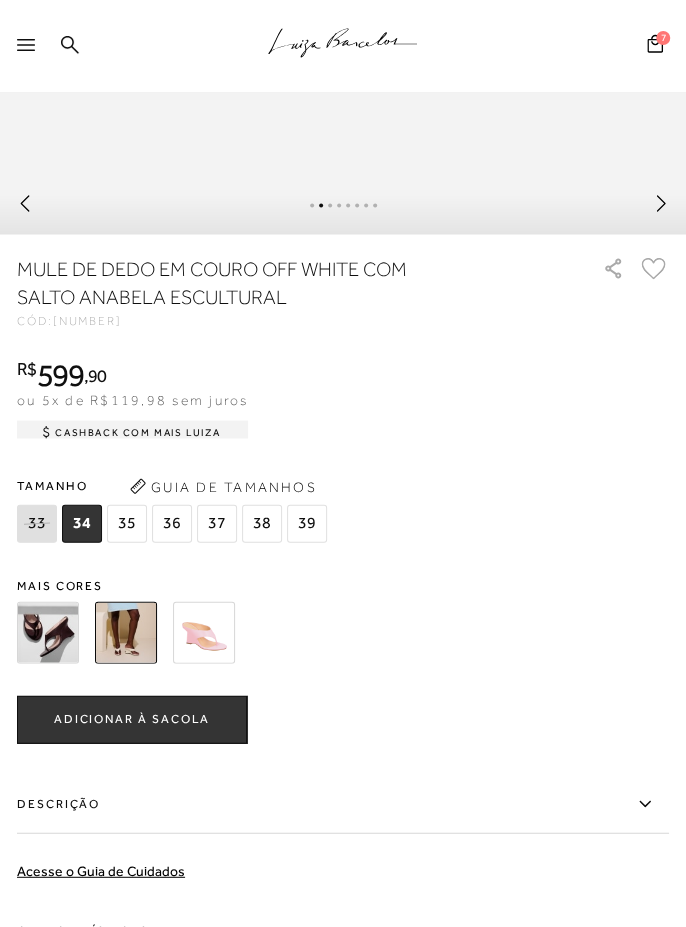click at bounding box center (48, 632) 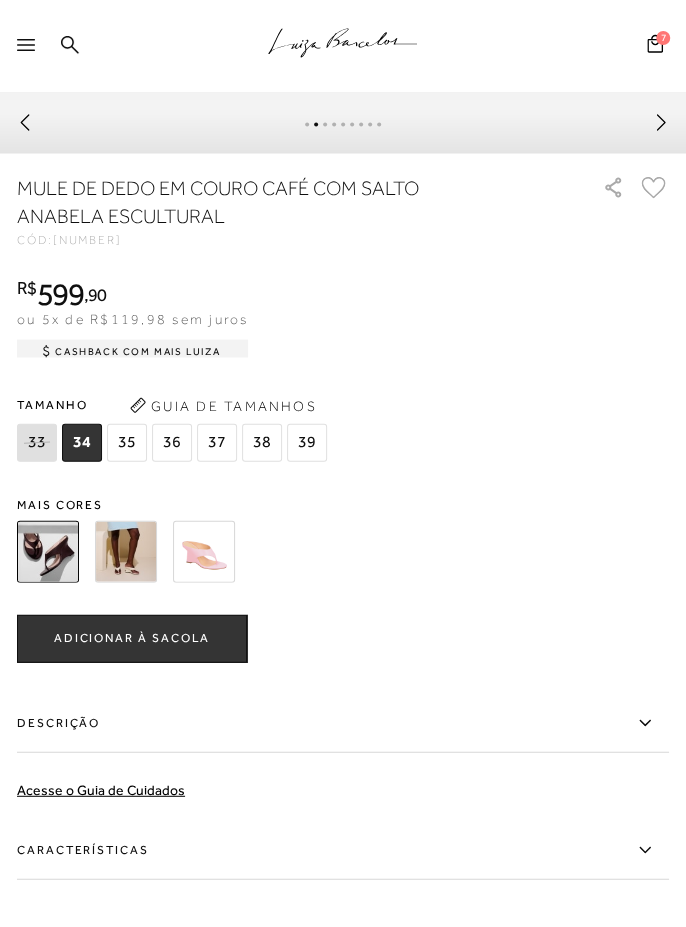 scroll, scrollTop: 1079, scrollLeft: 0, axis: vertical 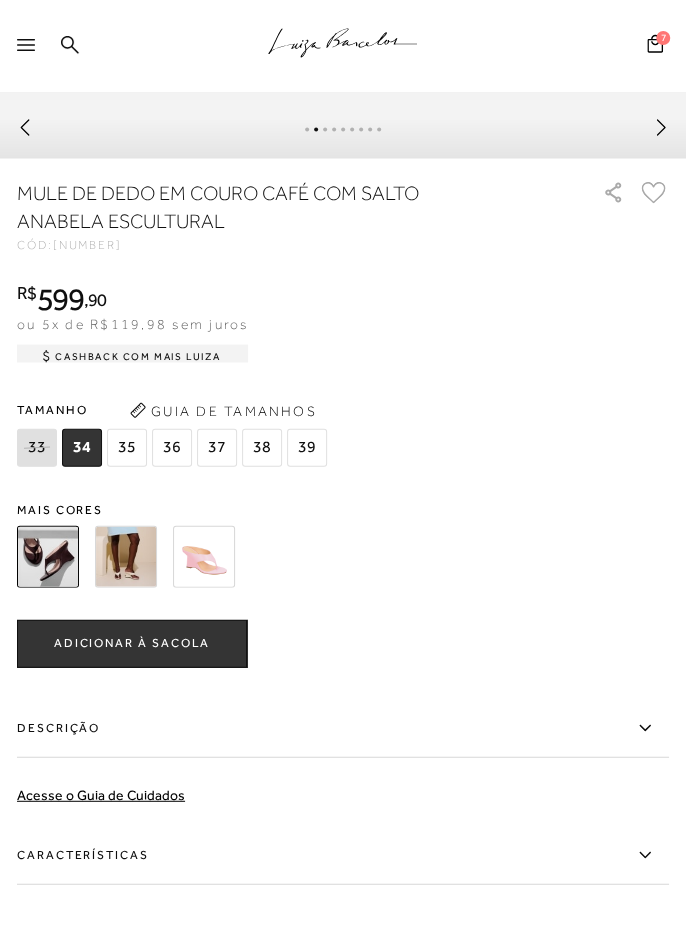 click on "38" at bounding box center [262, 447] 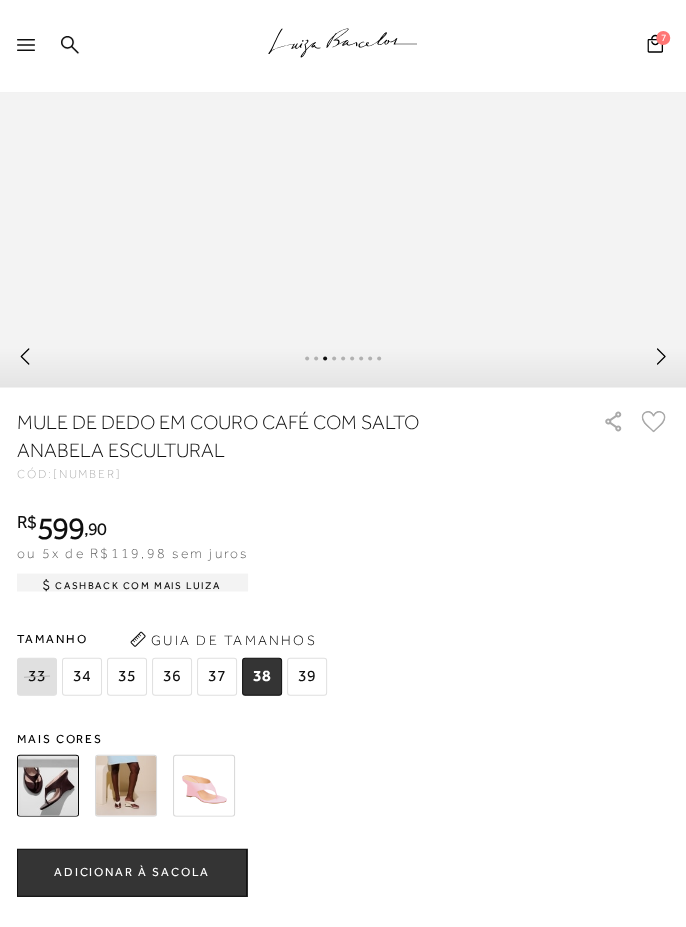 scroll, scrollTop: 862, scrollLeft: 0, axis: vertical 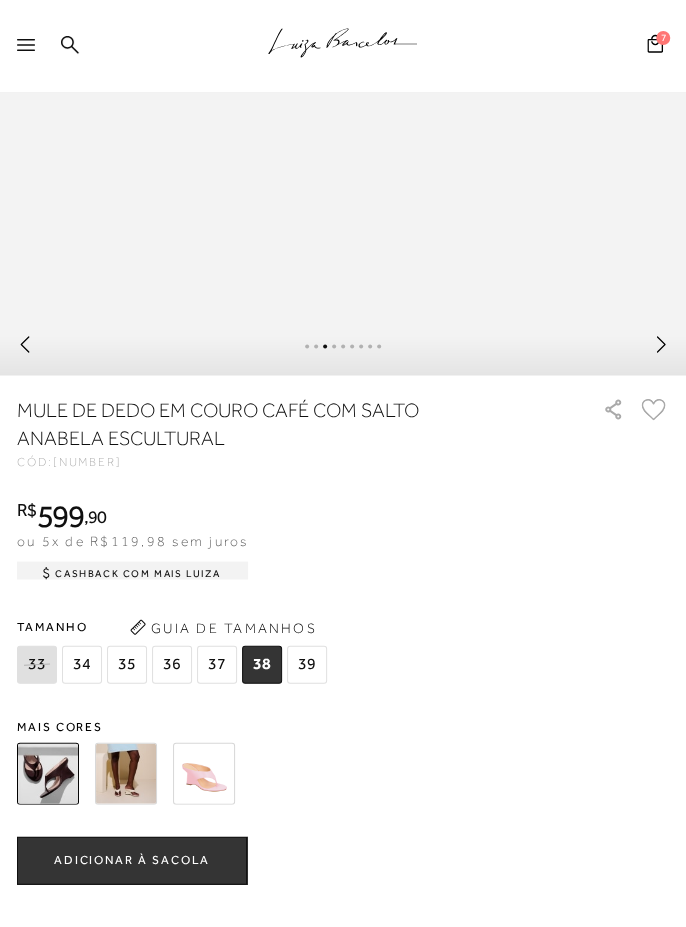 click on "Tamanho
33
34
35" at bounding box center (343, 649) 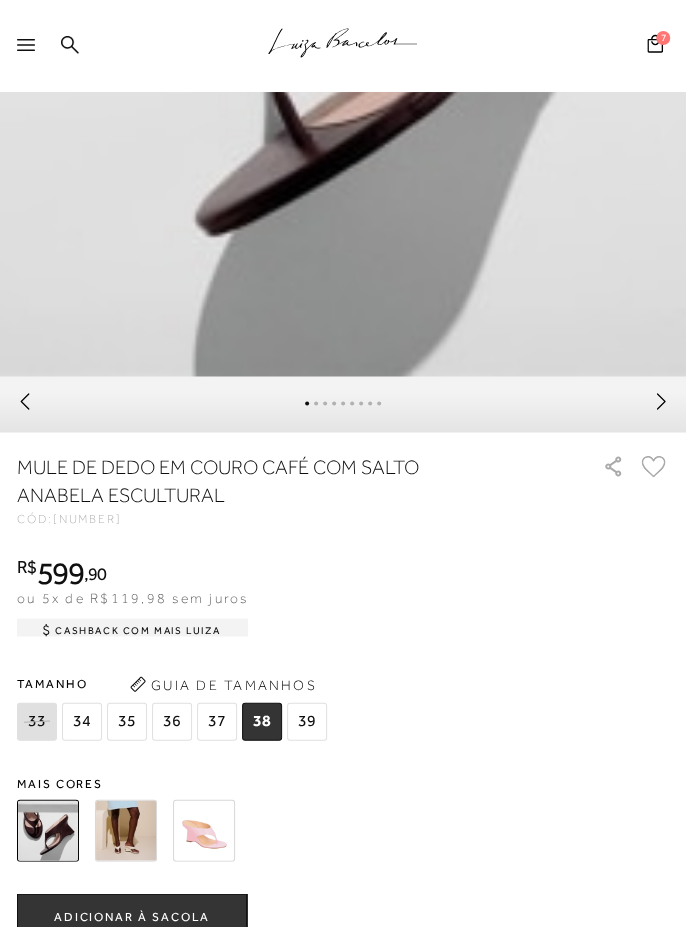 scroll, scrollTop: 814, scrollLeft: 0, axis: vertical 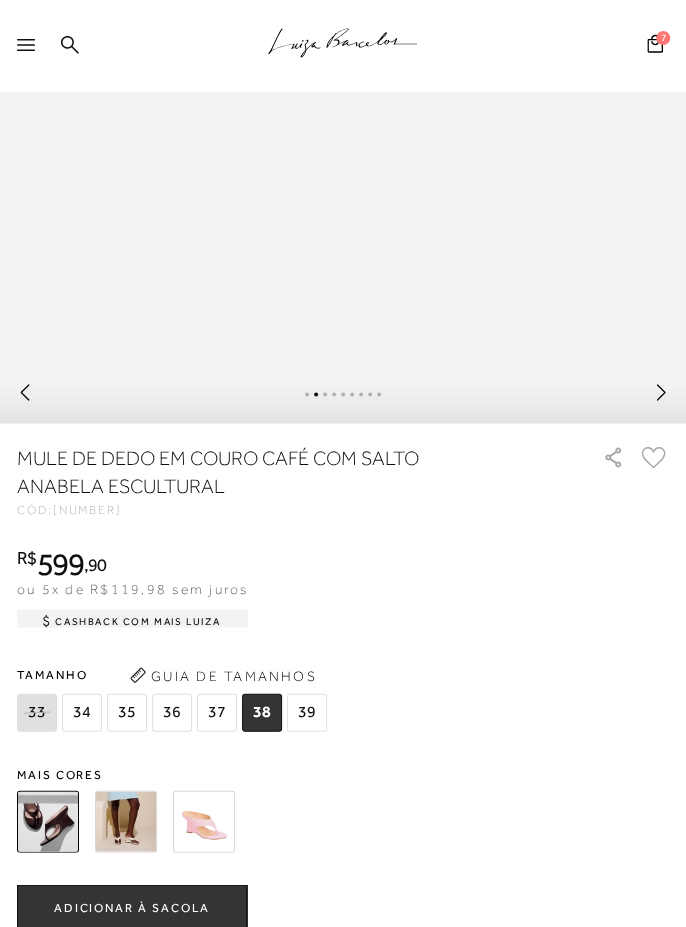 click on "ADICIONAR À SACOLA" at bounding box center [132, 907] 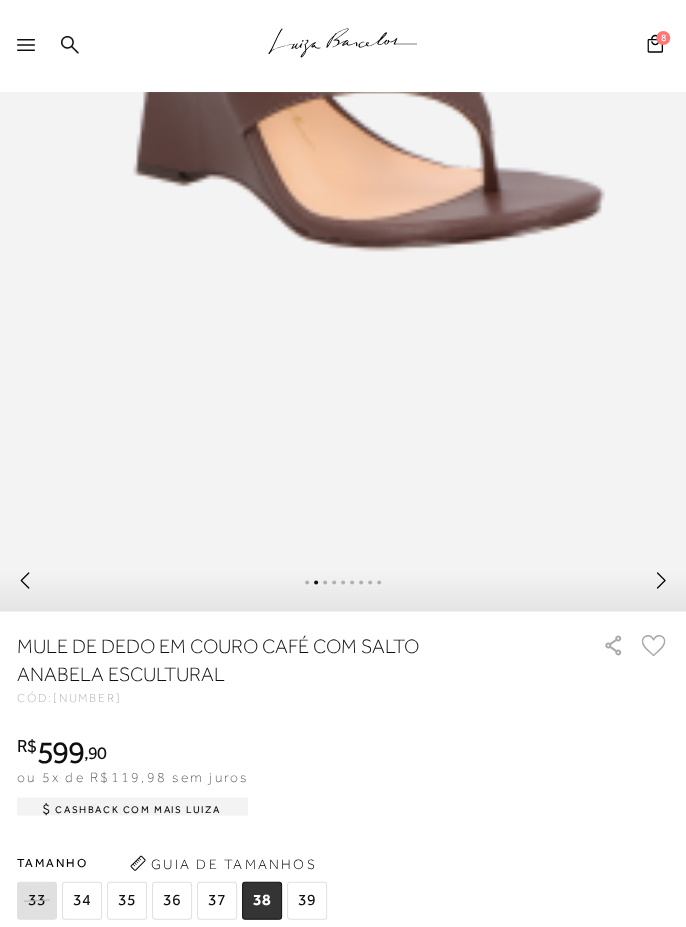 scroll, scrollTop: 622, scrollLeft: 0, axis: vertical 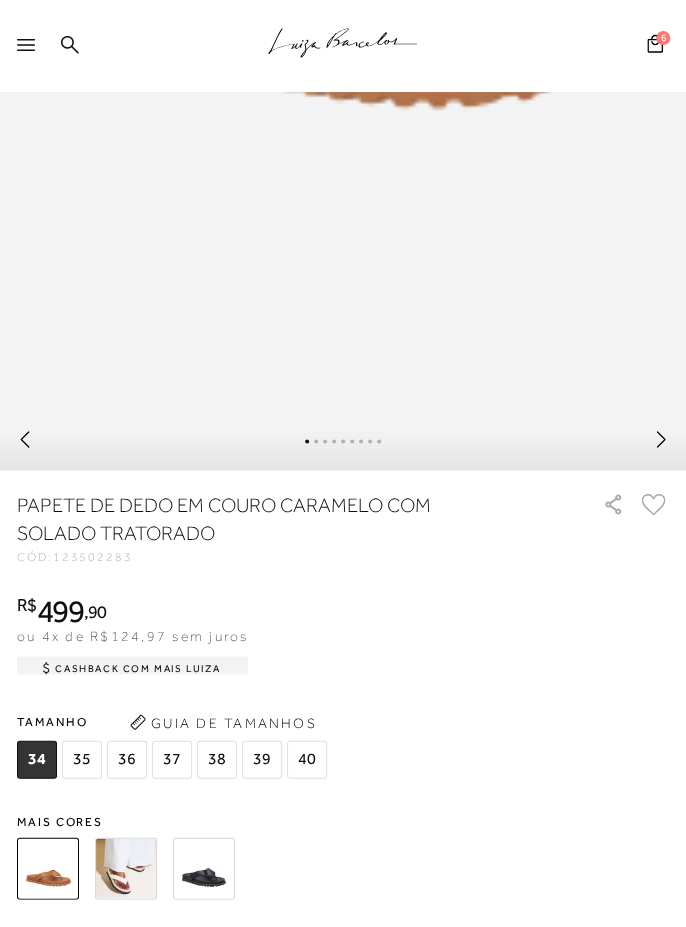 click on "38" at bounding box center (217, 759) 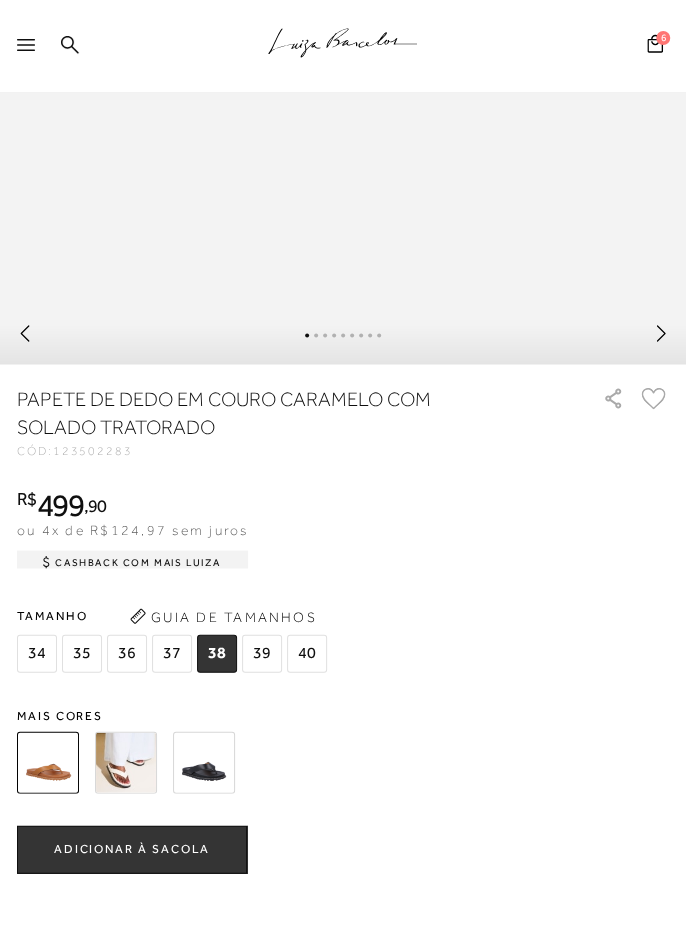 scroll, scrollTop: 882, scrollLeft: 0, axis: vertical 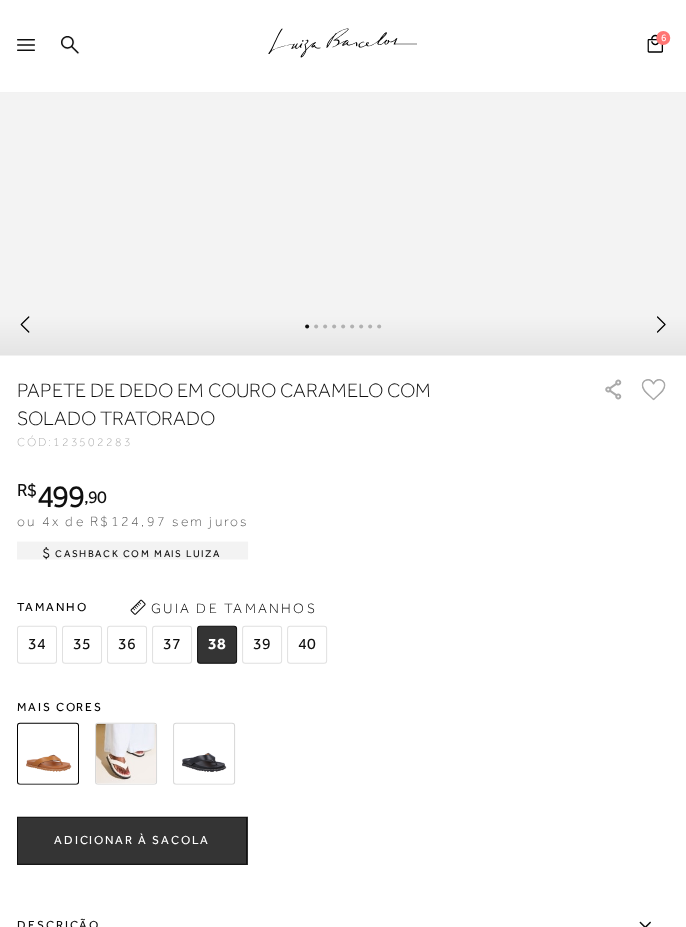 click on "ADICIONAR À SACOLA" at bounding box center (132, 839) 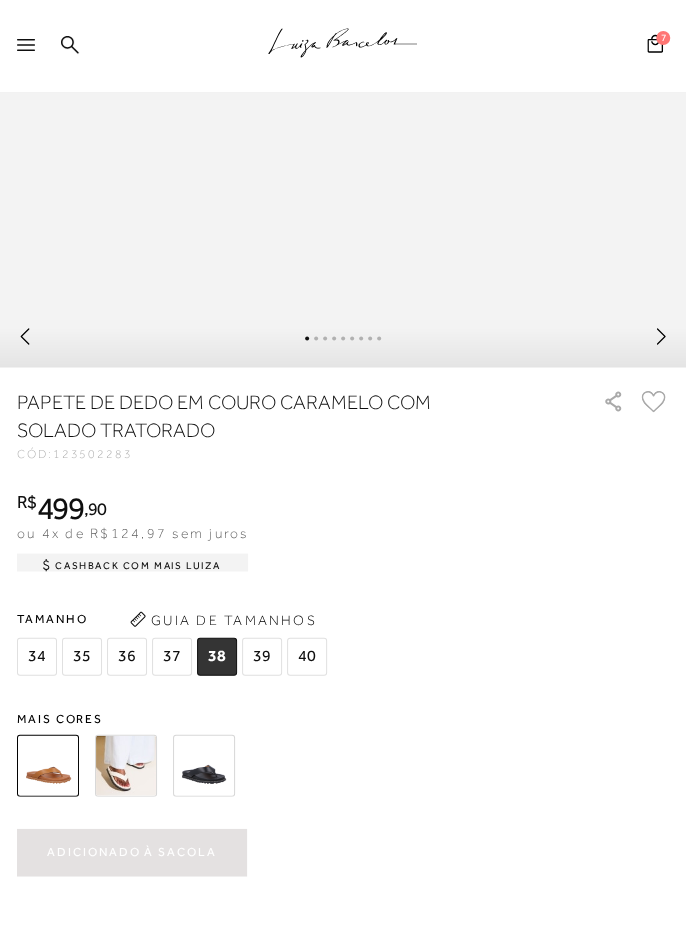 scroll, scrollTop: 865, scrollLeft: 0, axis: vertical 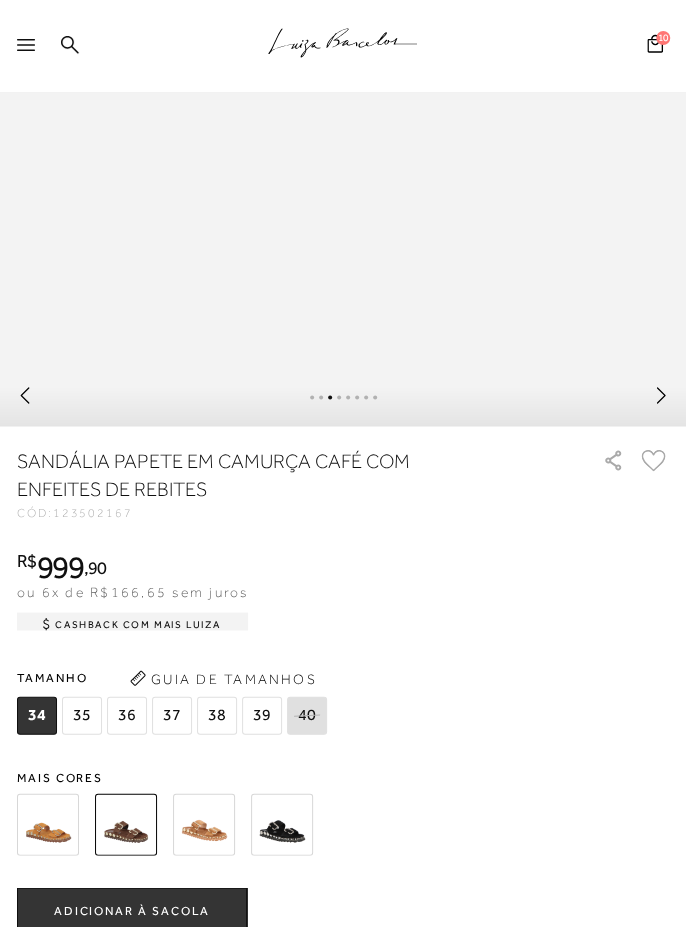 click at bounding box center (204, 824) 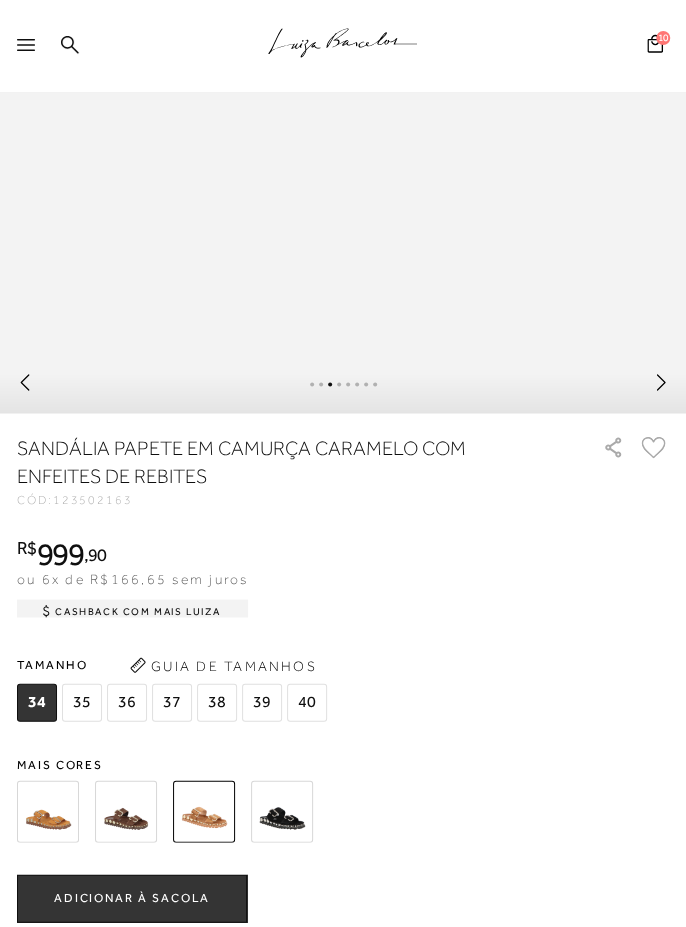 scroll, scrollTop: 823, scrollLeft: 0, axis: vertical 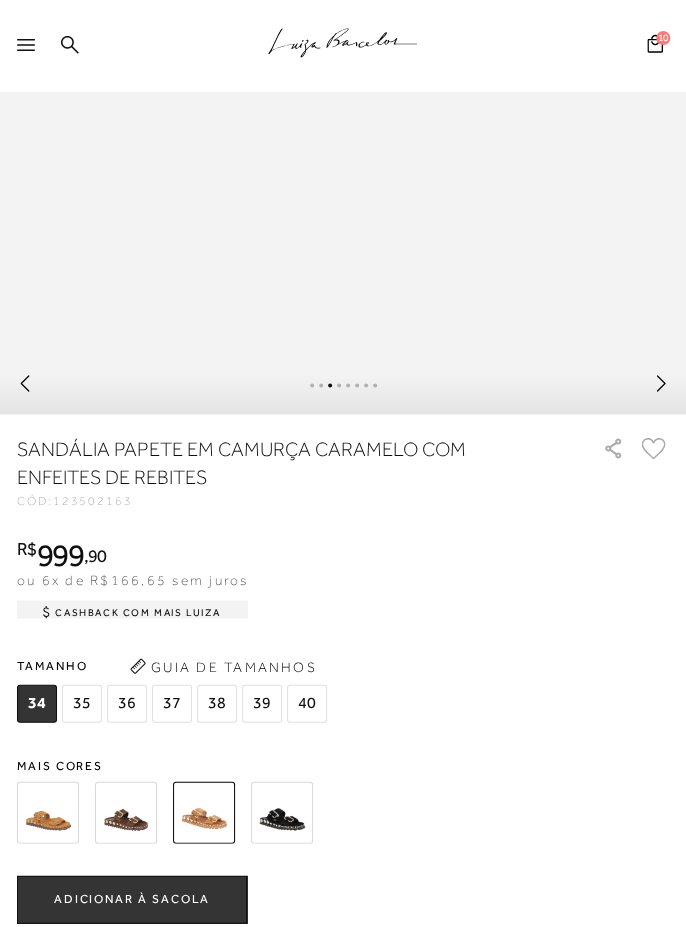 click at bounding box center [48, 812] 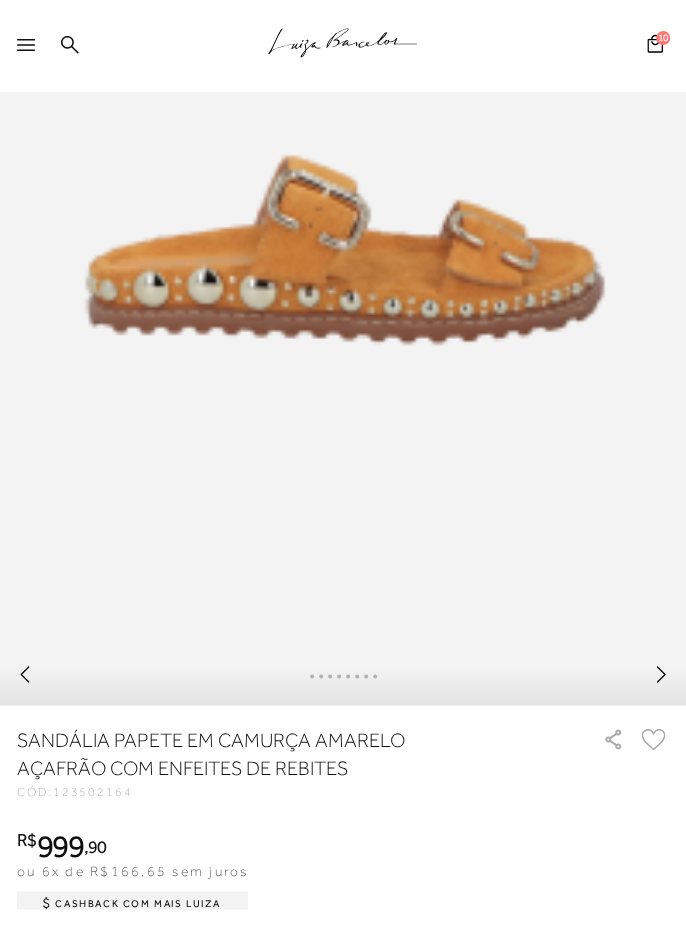 scroll, scrollTop: 0, scrollLeft: 0, axis: both 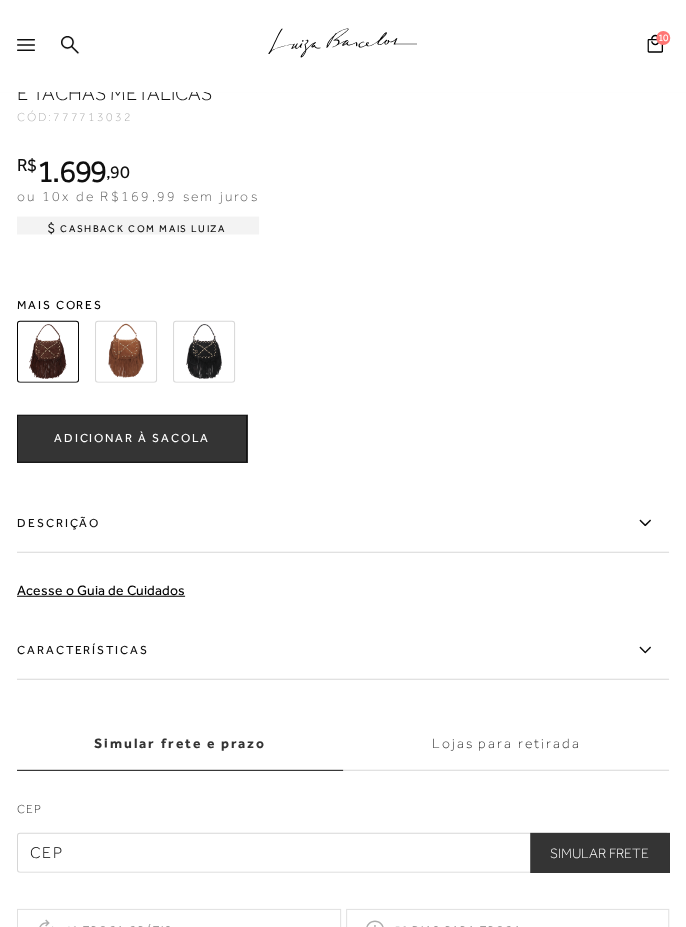 click on "Descrição" at bounding box center (343, 524) 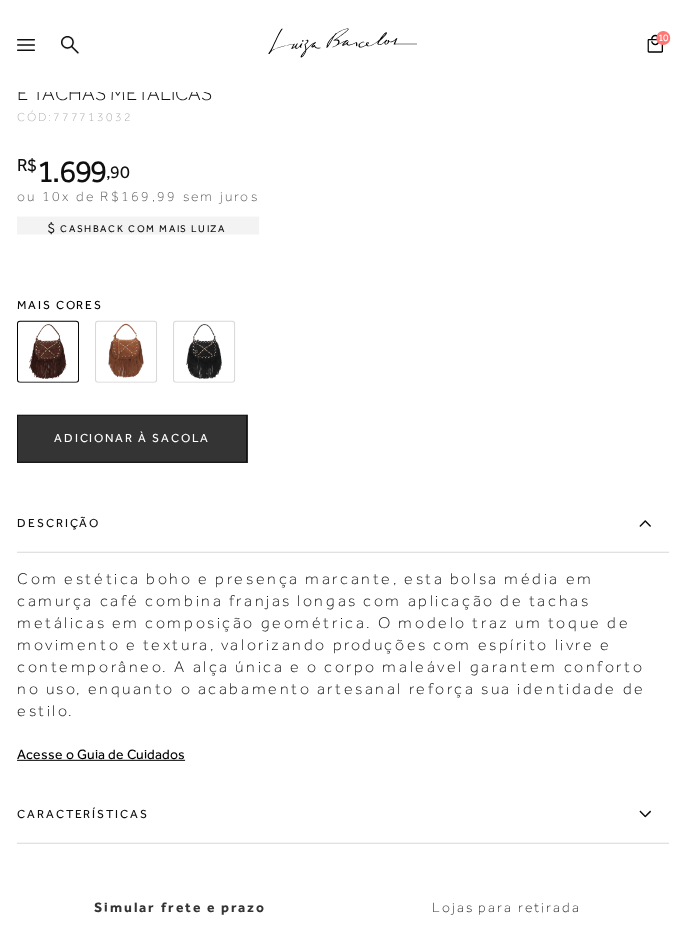 click 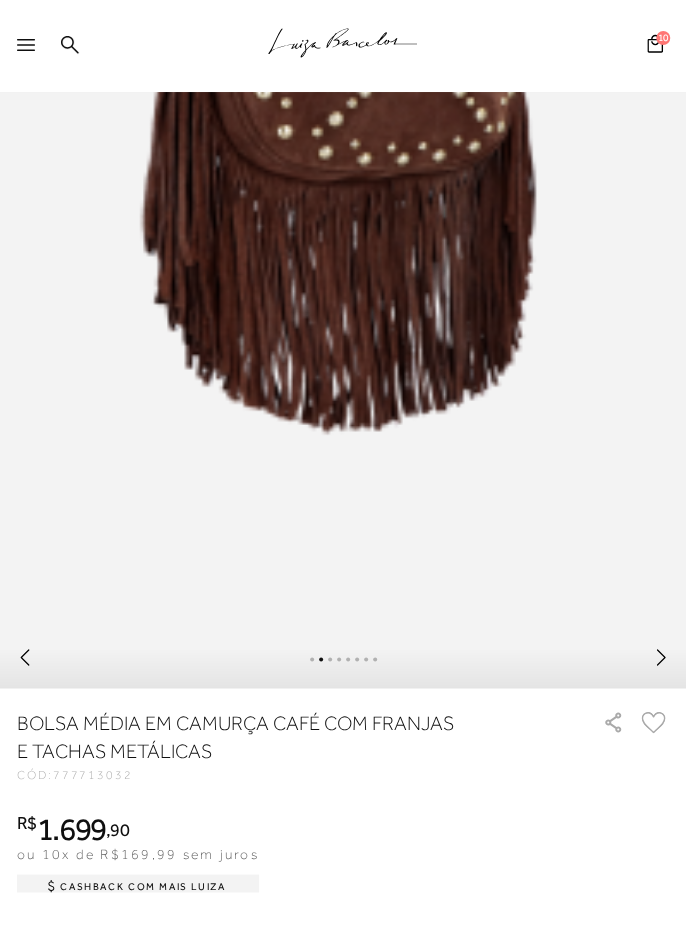 scroll, scrollTop: 581, scrollLeft: 0, axis: vertical 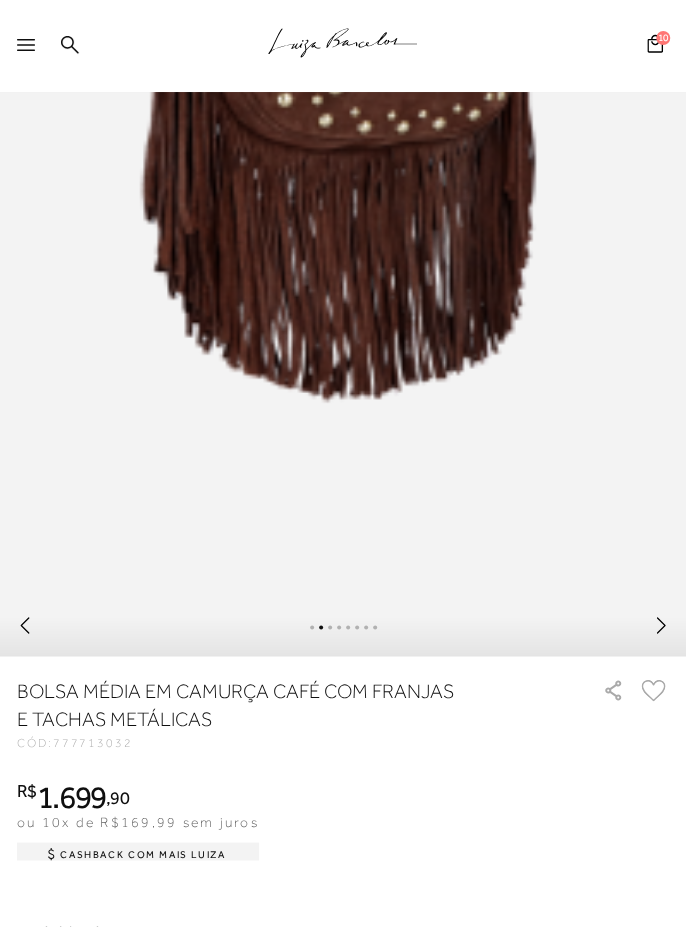 click at bounding box center (204, 977) 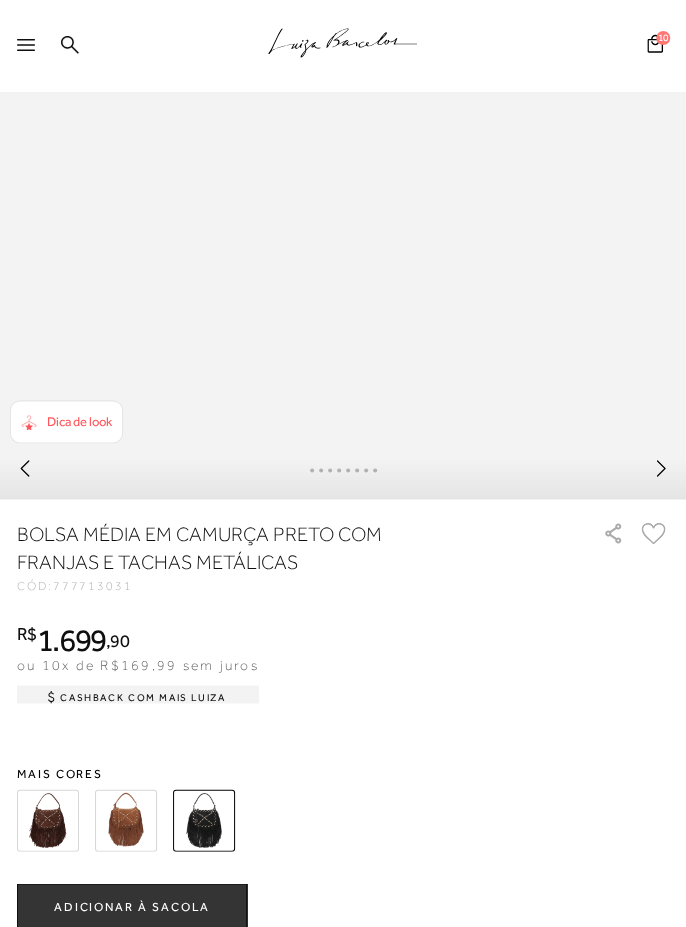 scroll, scrollTop: 738, scrollLeft: 0, axis: vertical 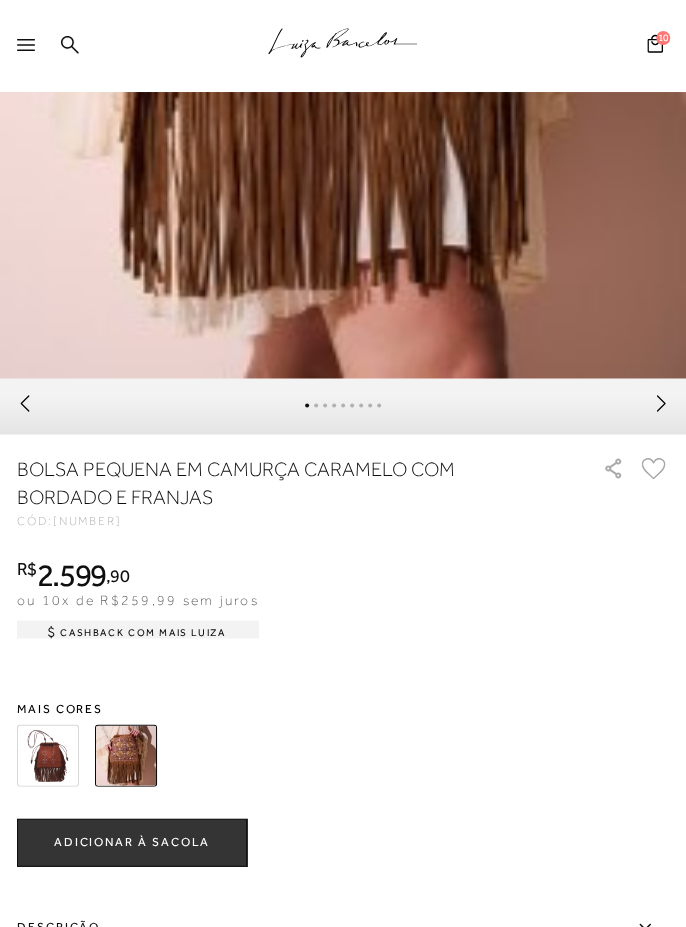 click at bounding box center (48, 755) 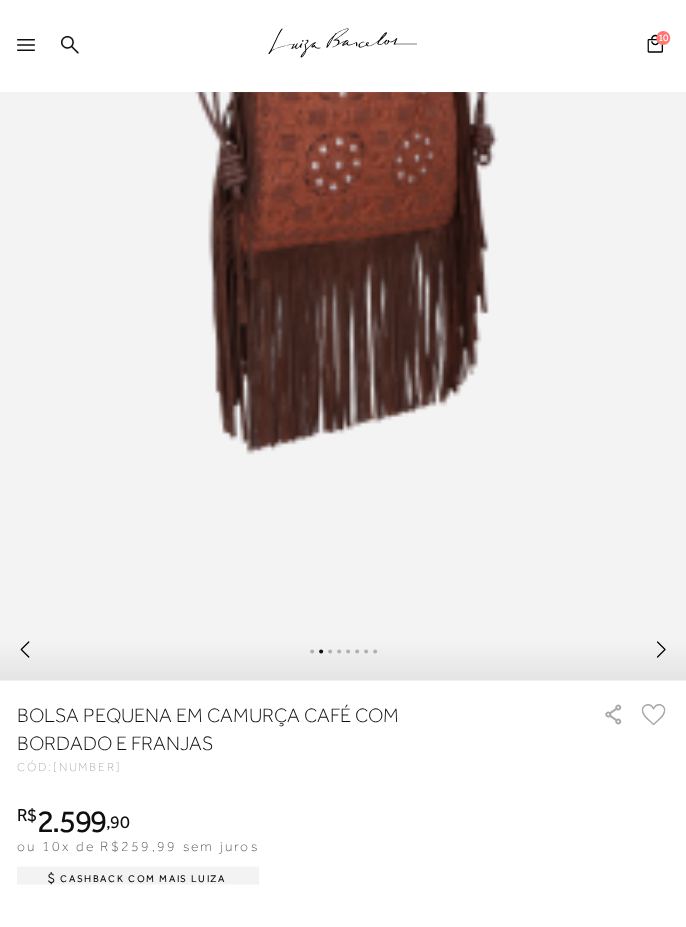 scroll, scrollTop: 796, scrollLeft: 0, axis: vertical 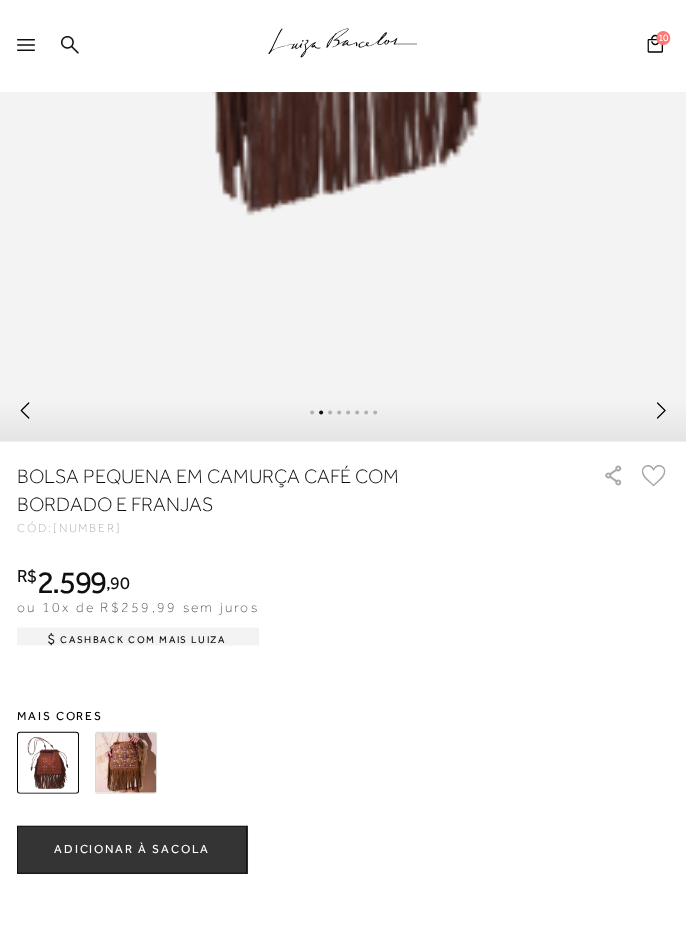 click at bounding box center (126, 762) 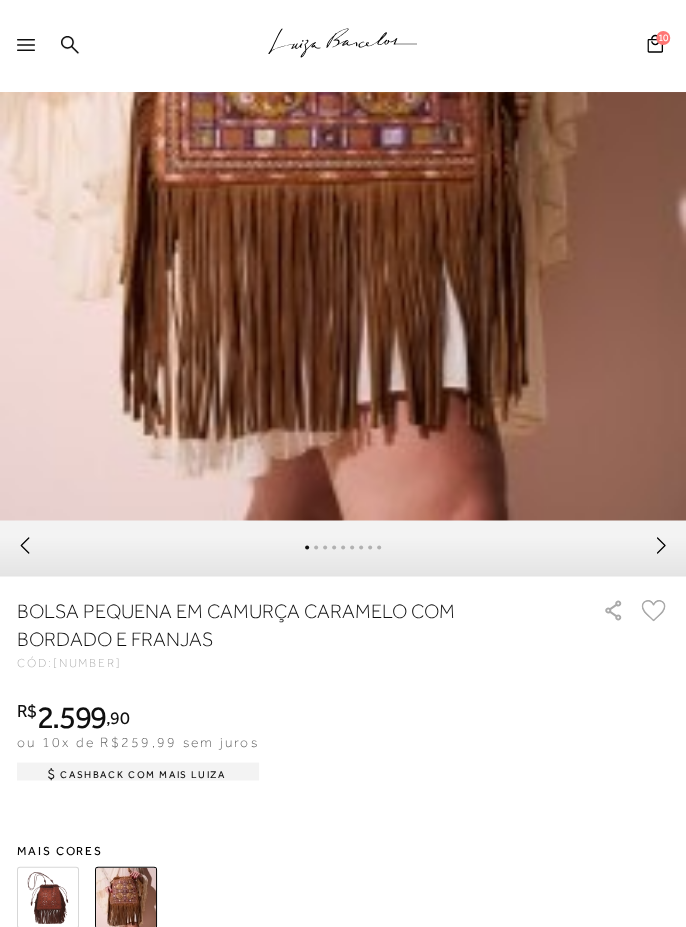 click on "ADICIONAR À SACOLA" at bounding box center (132, 983) 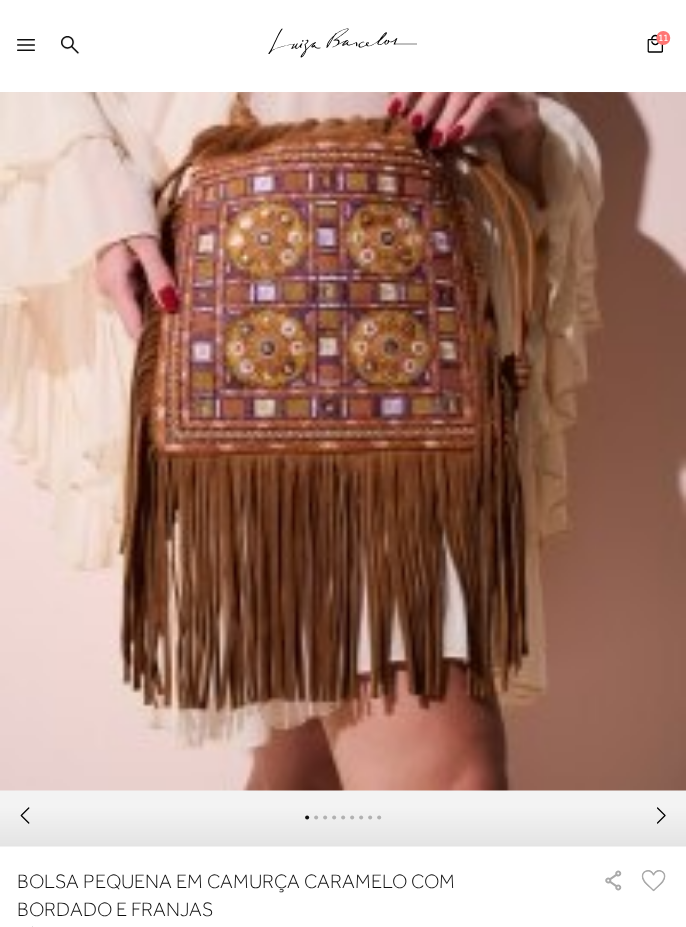 scroll, scrollTop: 386, scrollLeft: 0, axis: vertical 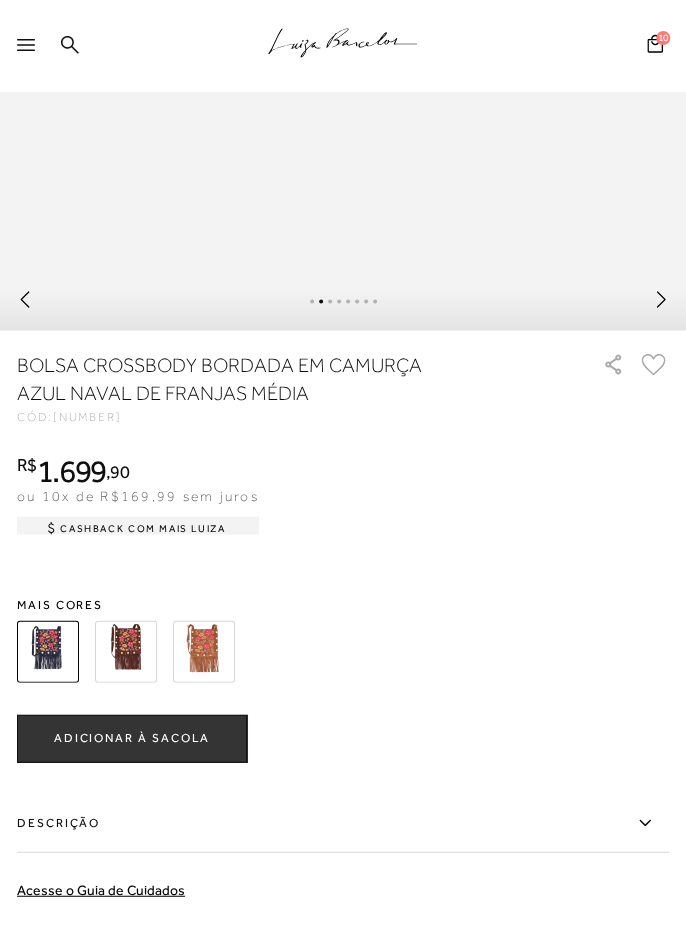 click at bounding box center [126, 651] 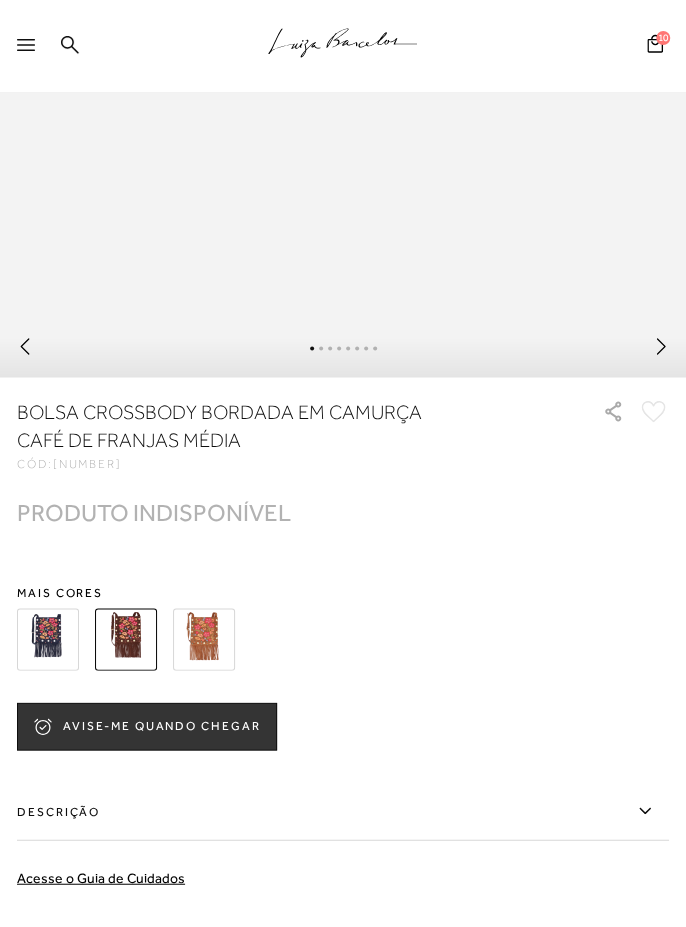scroll, scrollTop: 897, scrollLeft: 0, axis: vertical 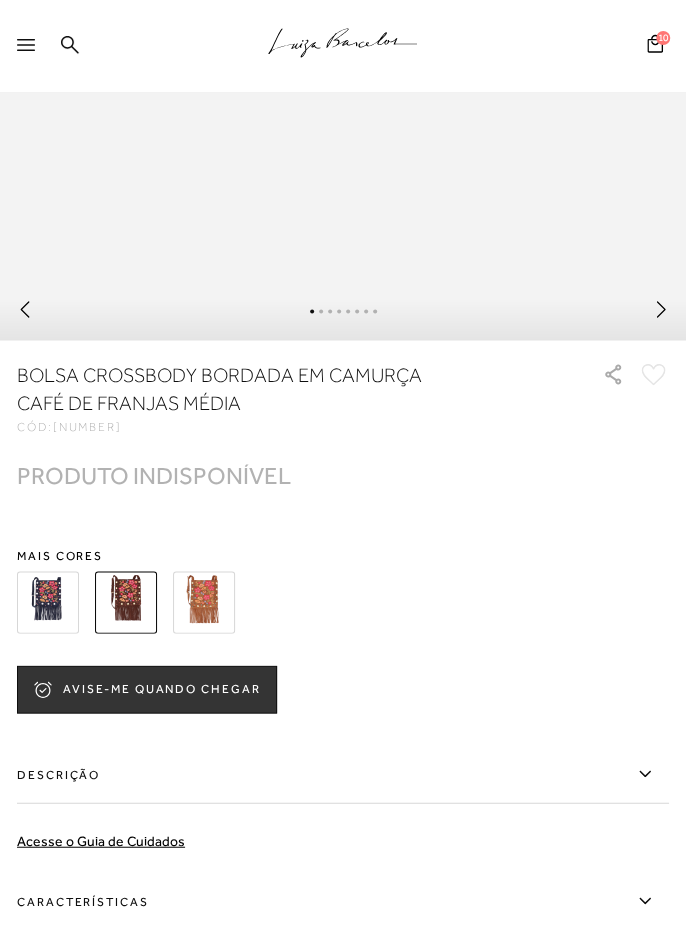 click at bounding box center [204, 602] 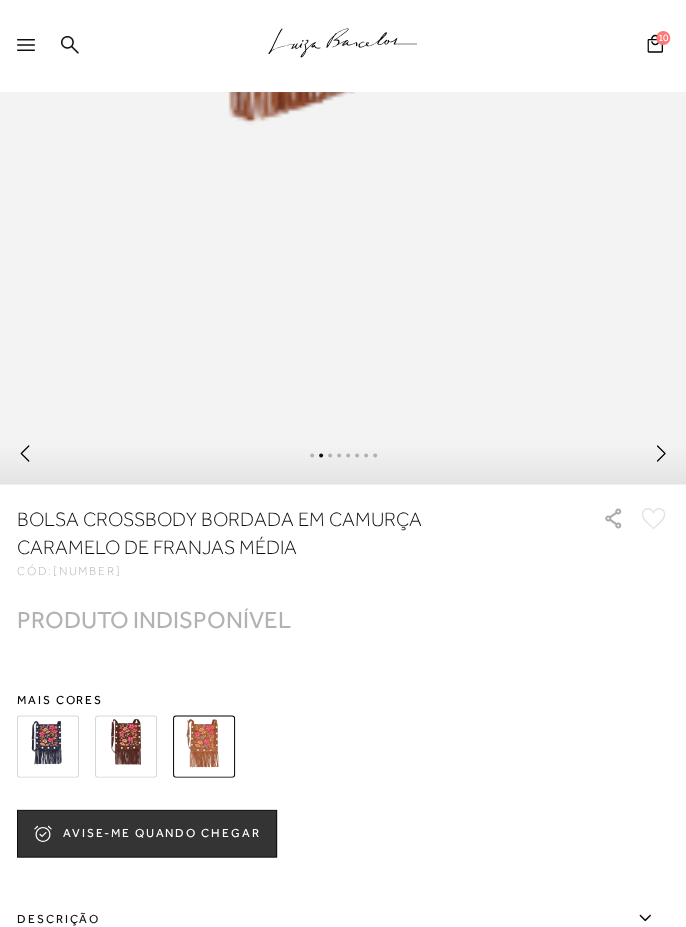 scroll, scrollTop: 753, scrollLeft: 0, axis: vertical 